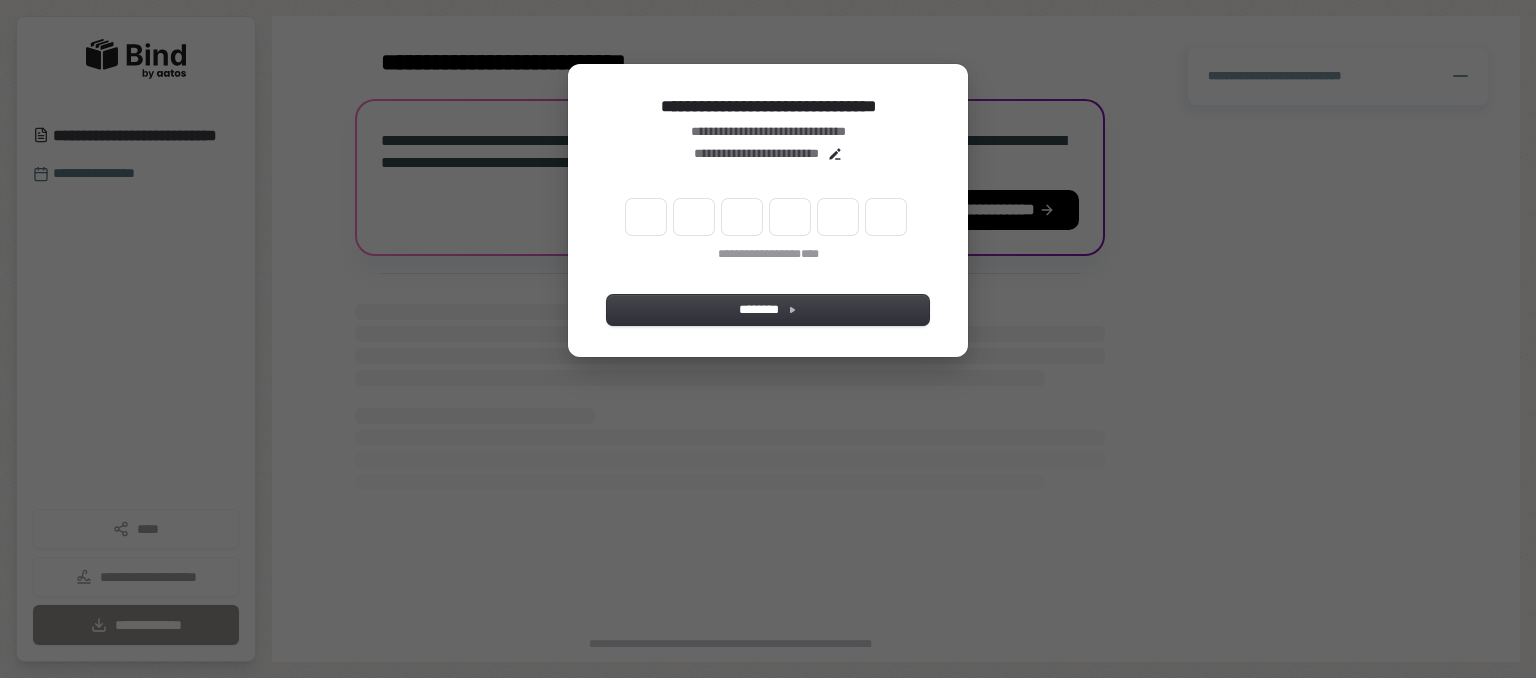 scroll, scrollTop: 0, scrollLeft: 0, axis: both 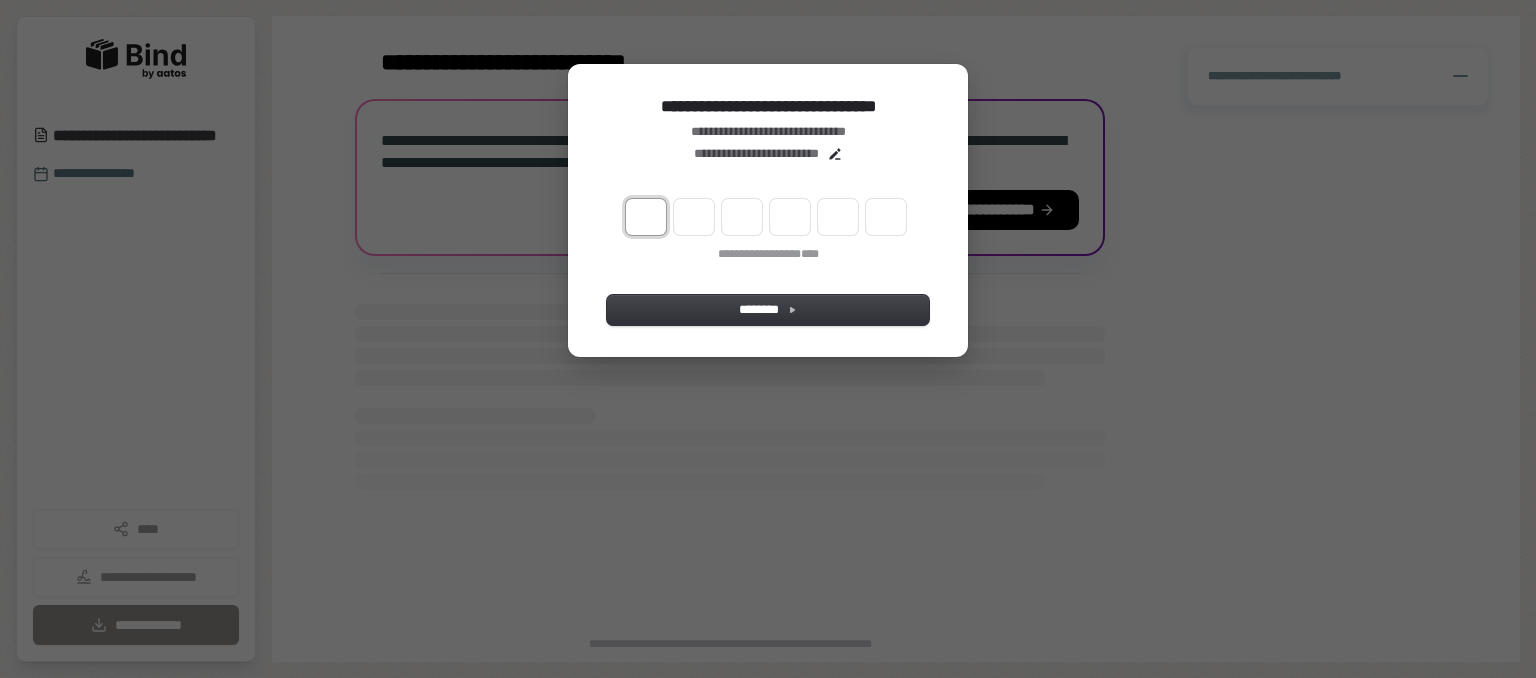type on "*" 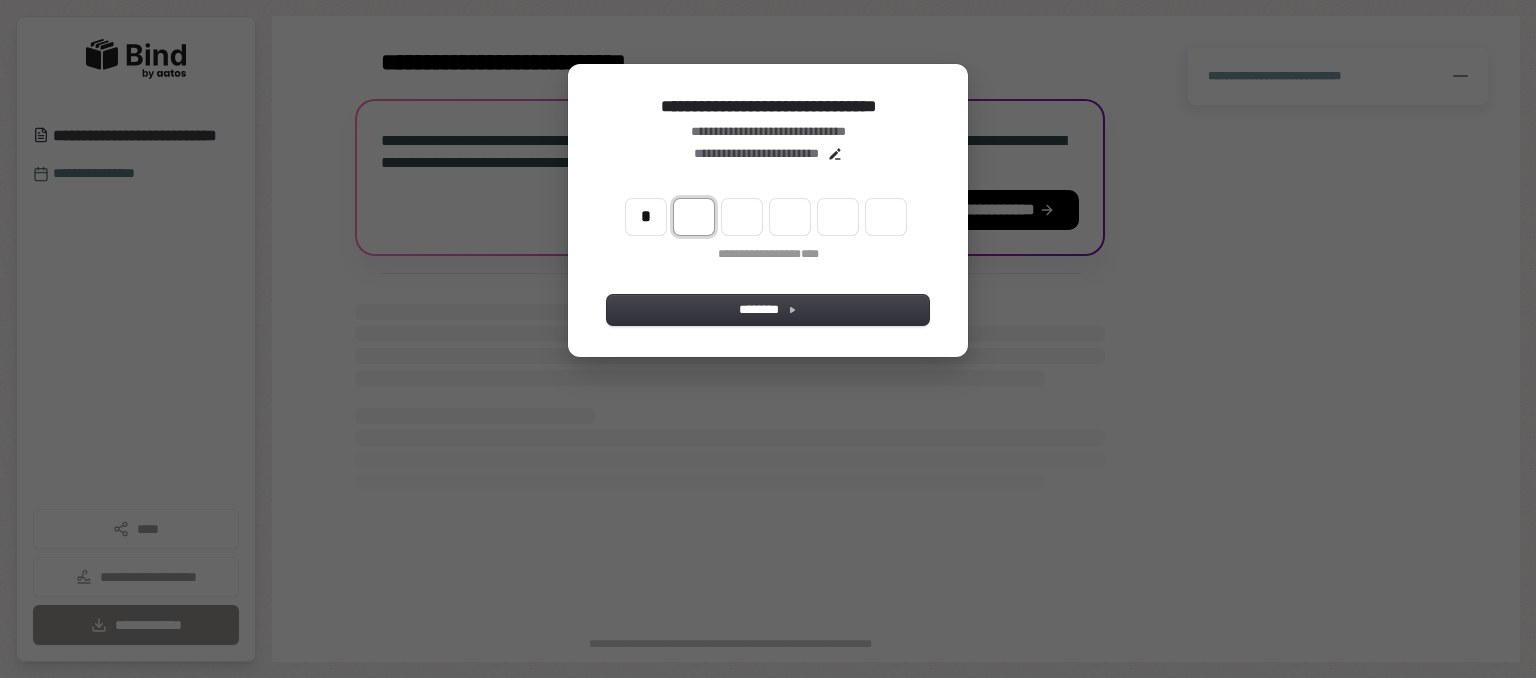 type on "*" 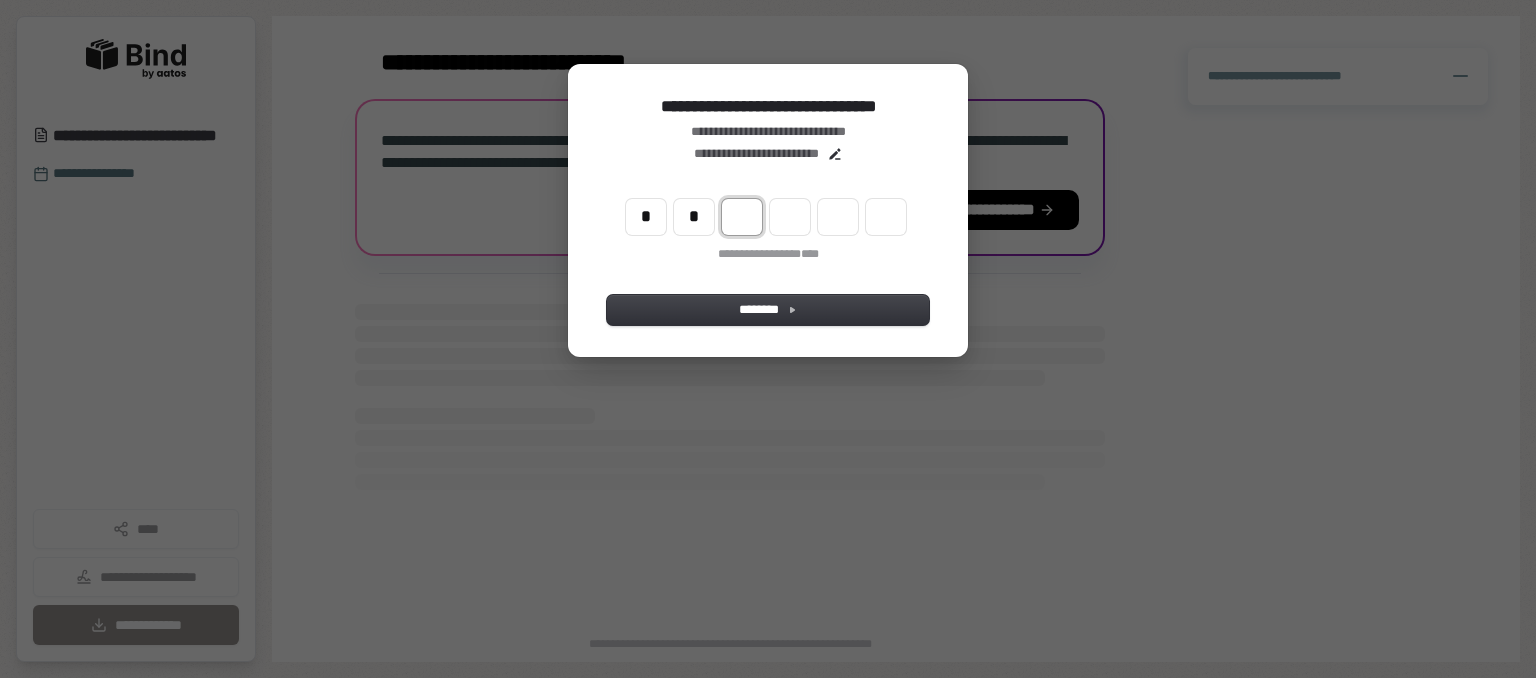 type on "**" 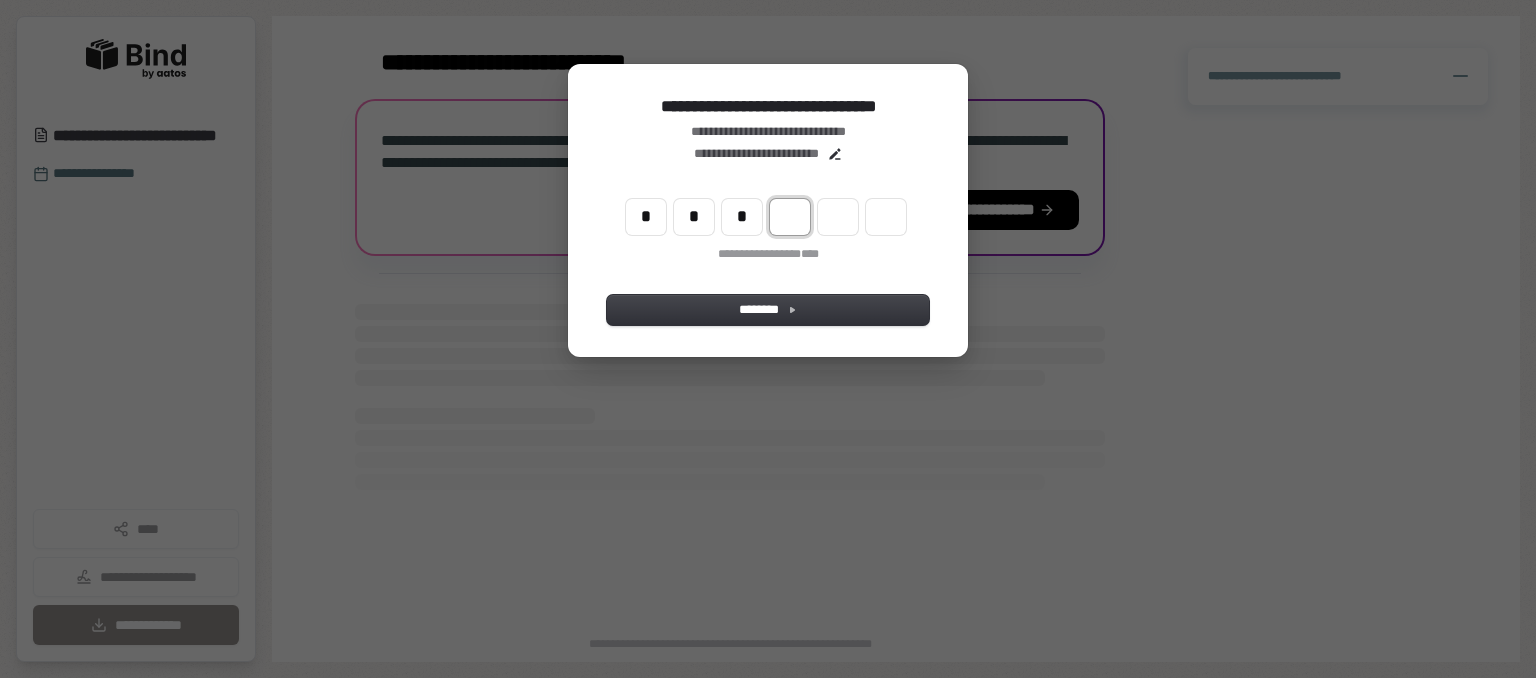 type on "***" 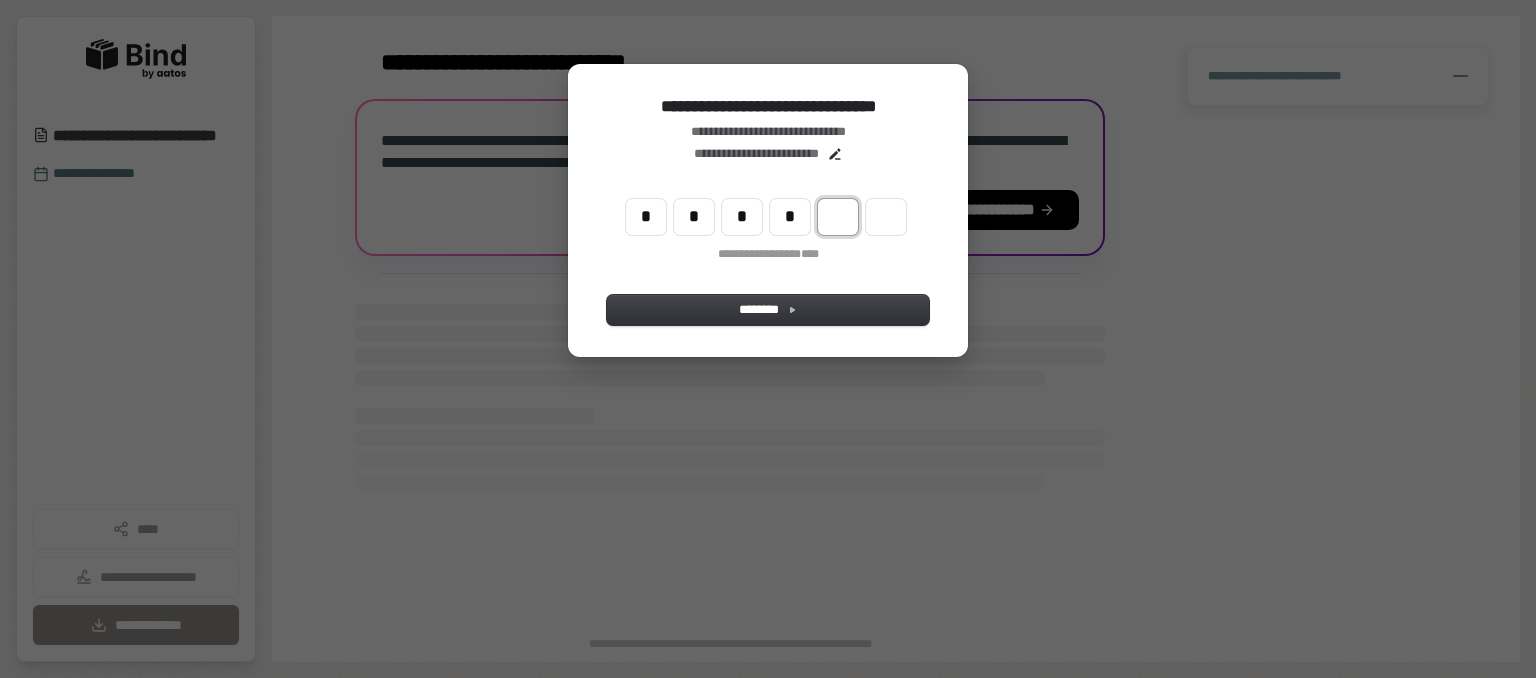 type on "****" 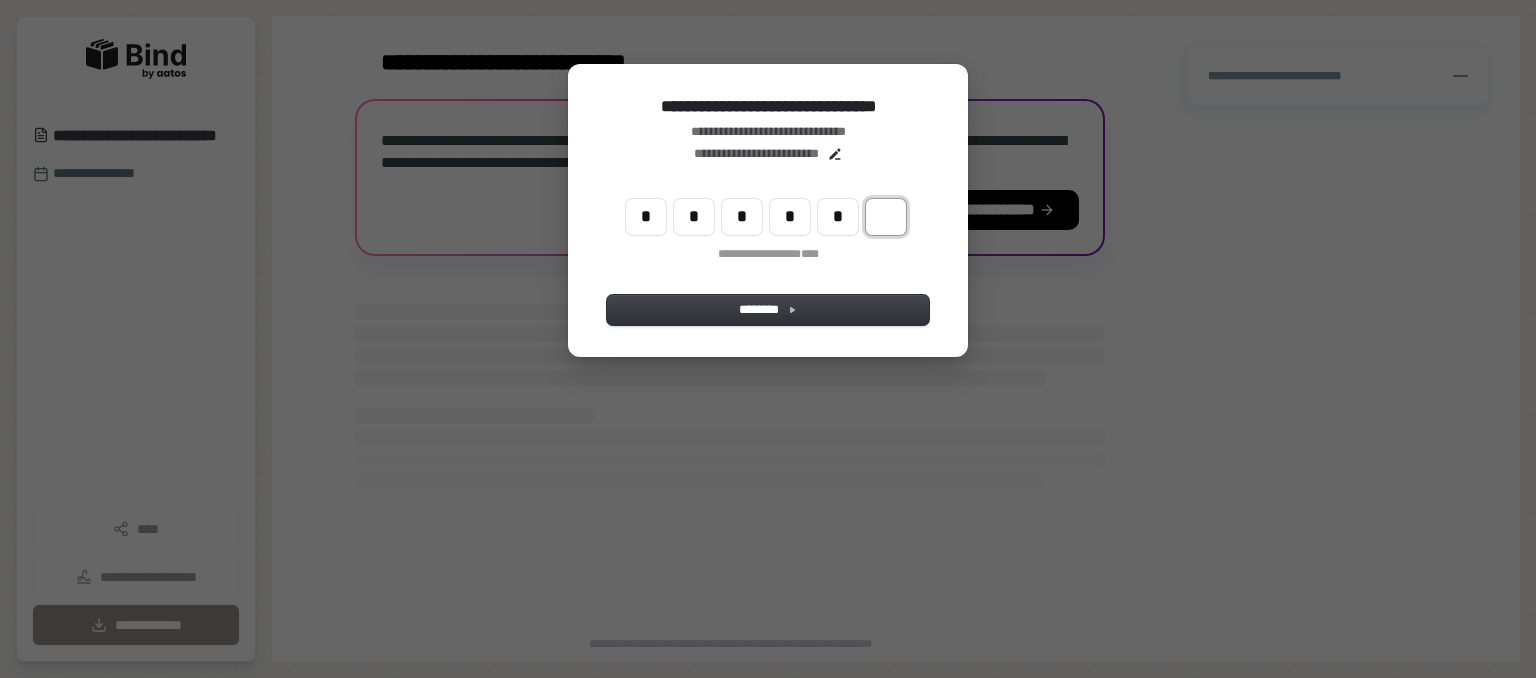 type on "******" 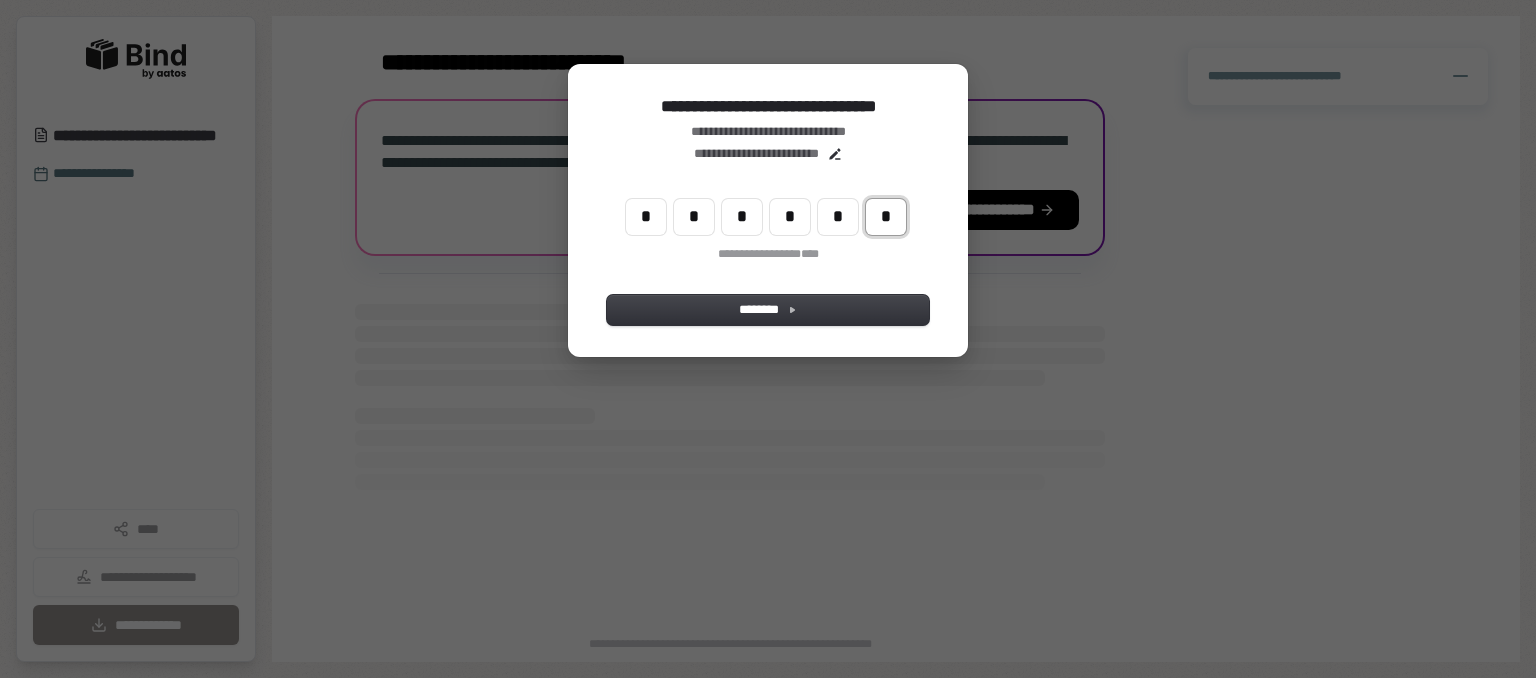 type on "*" 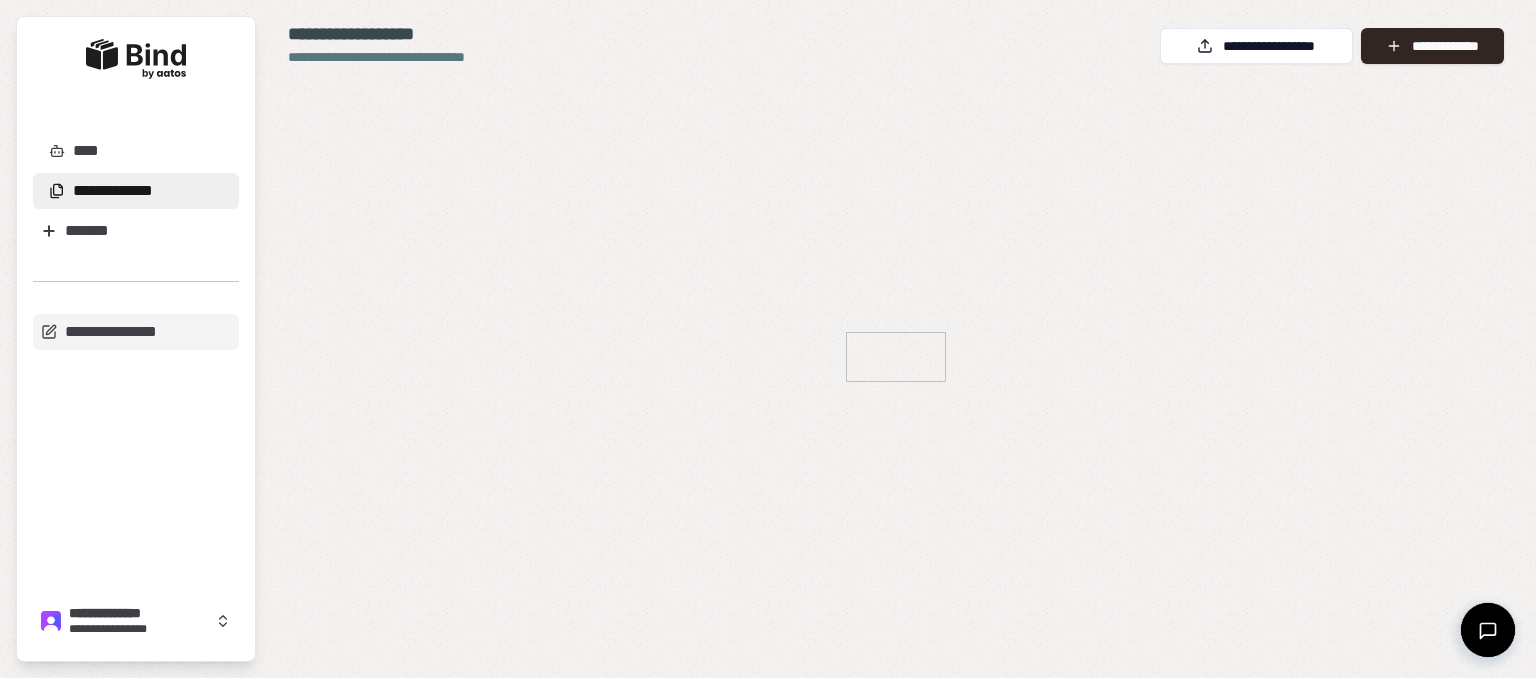 scroll, scrollTop: 0, scrollLeft: 0, axis: both 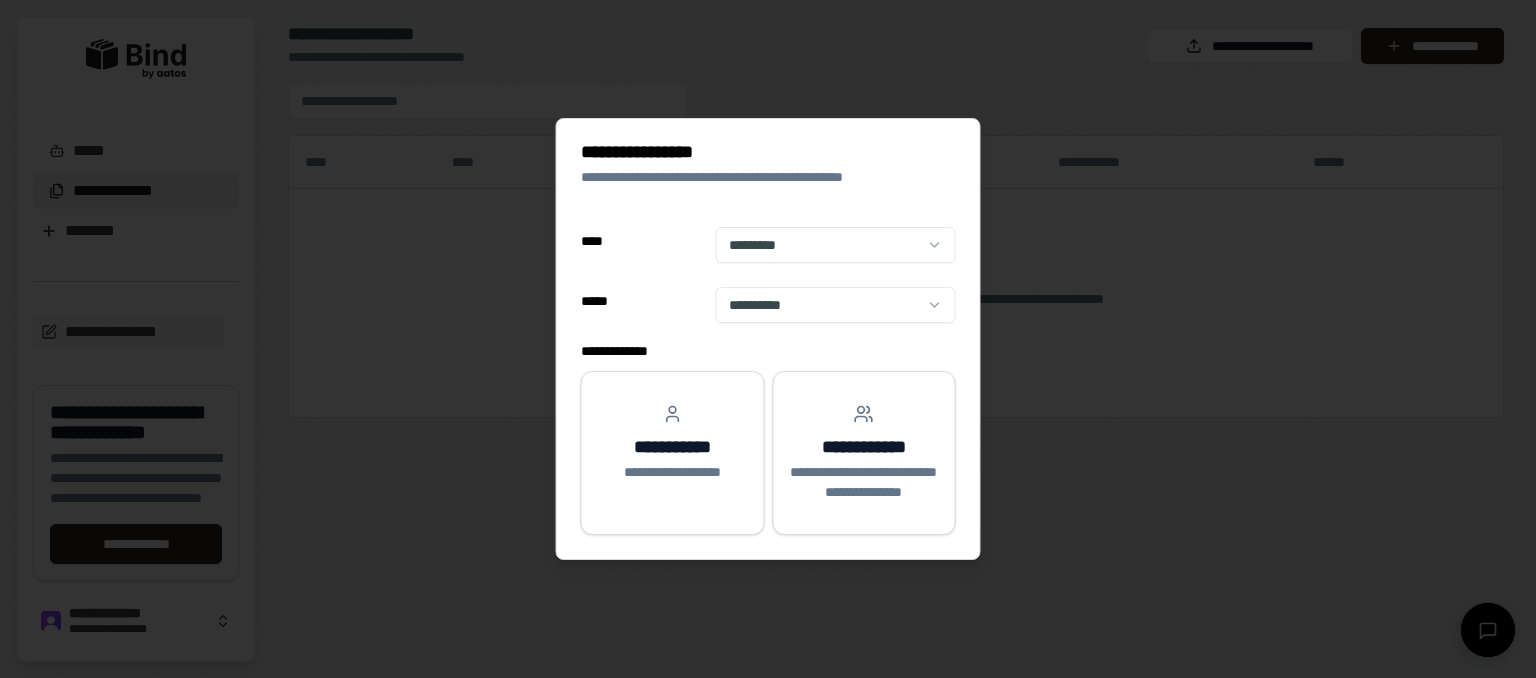 select on "**" 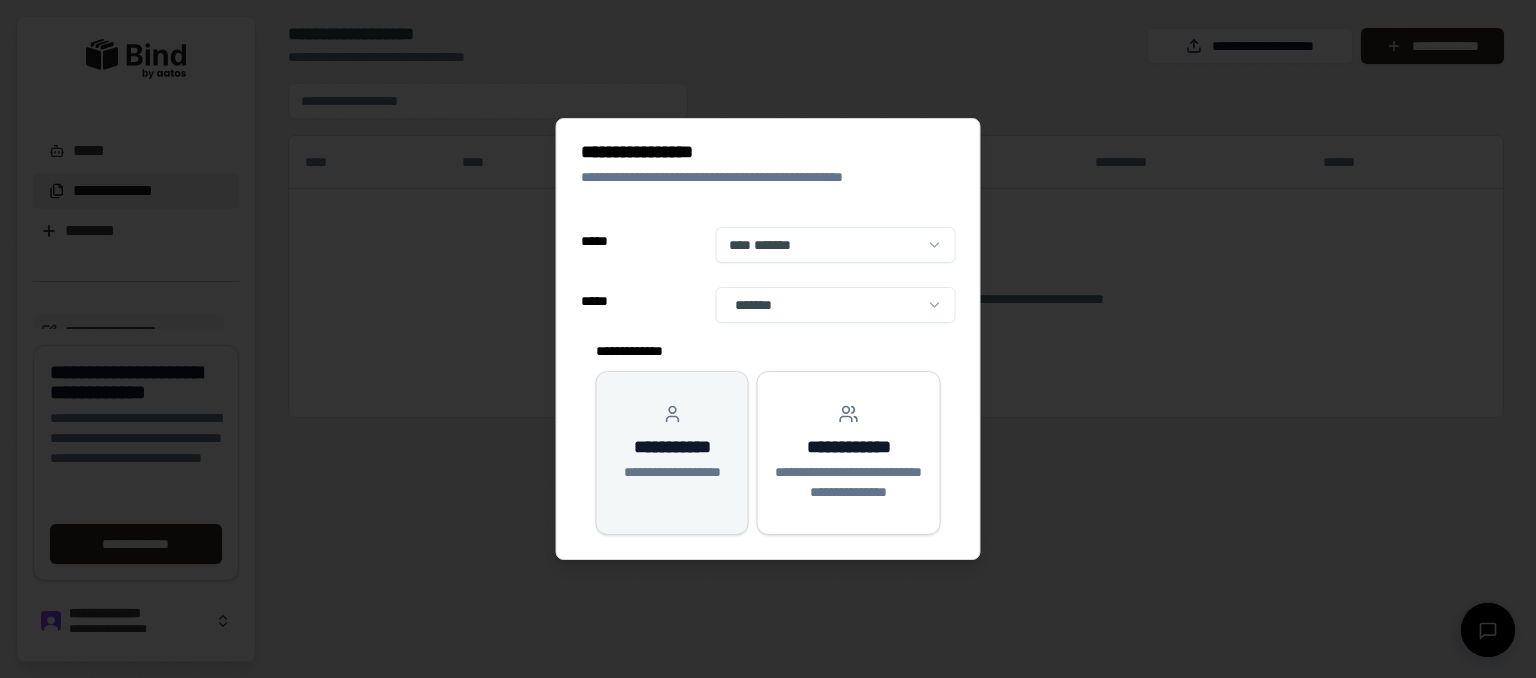 click on "**********" at bounding box center [672, 443] 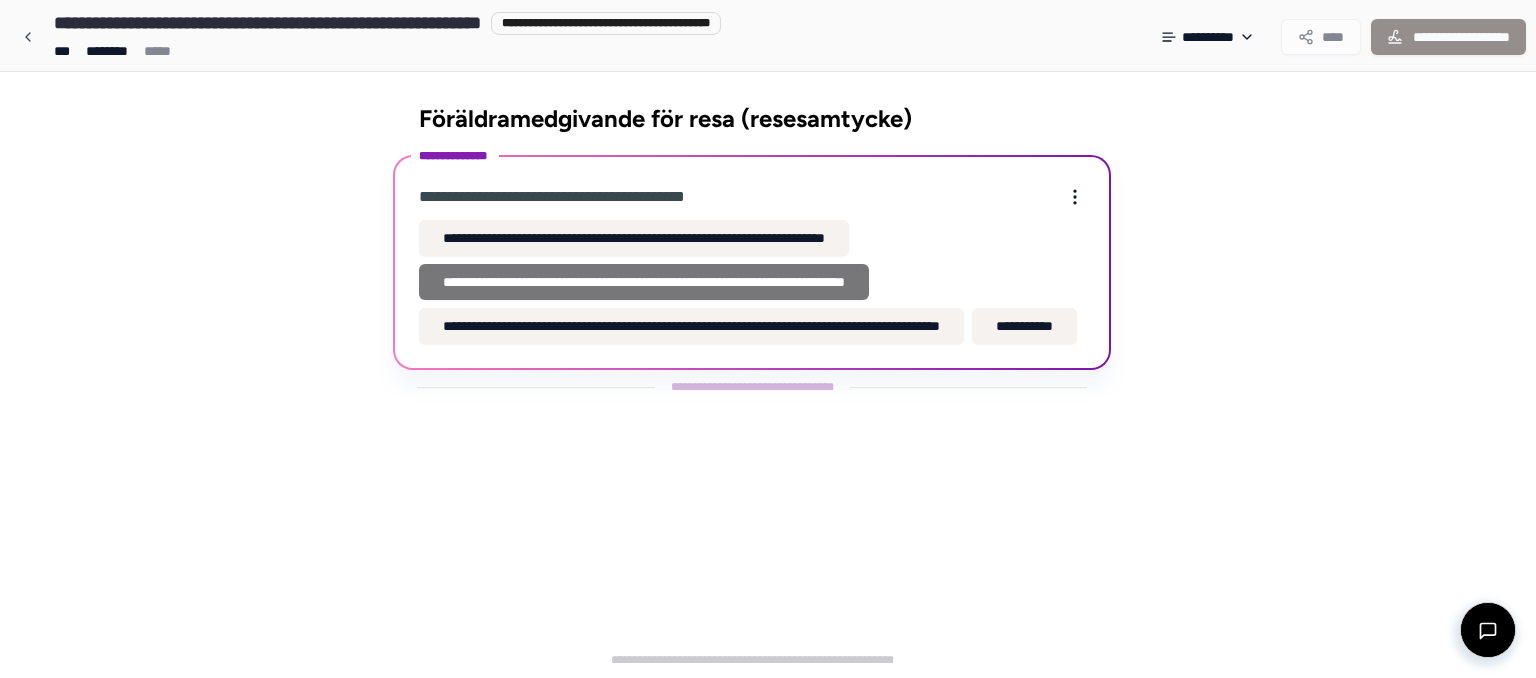 click on "**********" at bounding box center (644, 282) 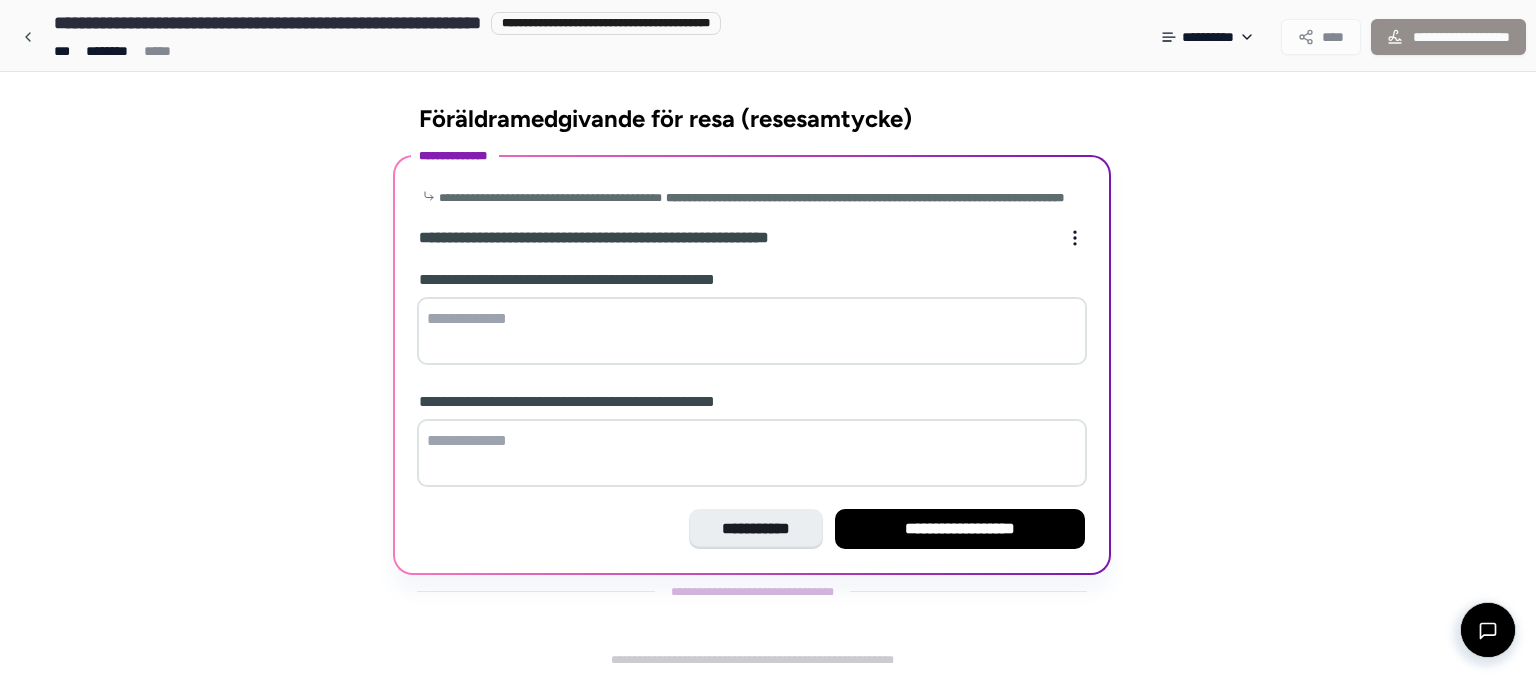 click at bounding box center [752, 331] 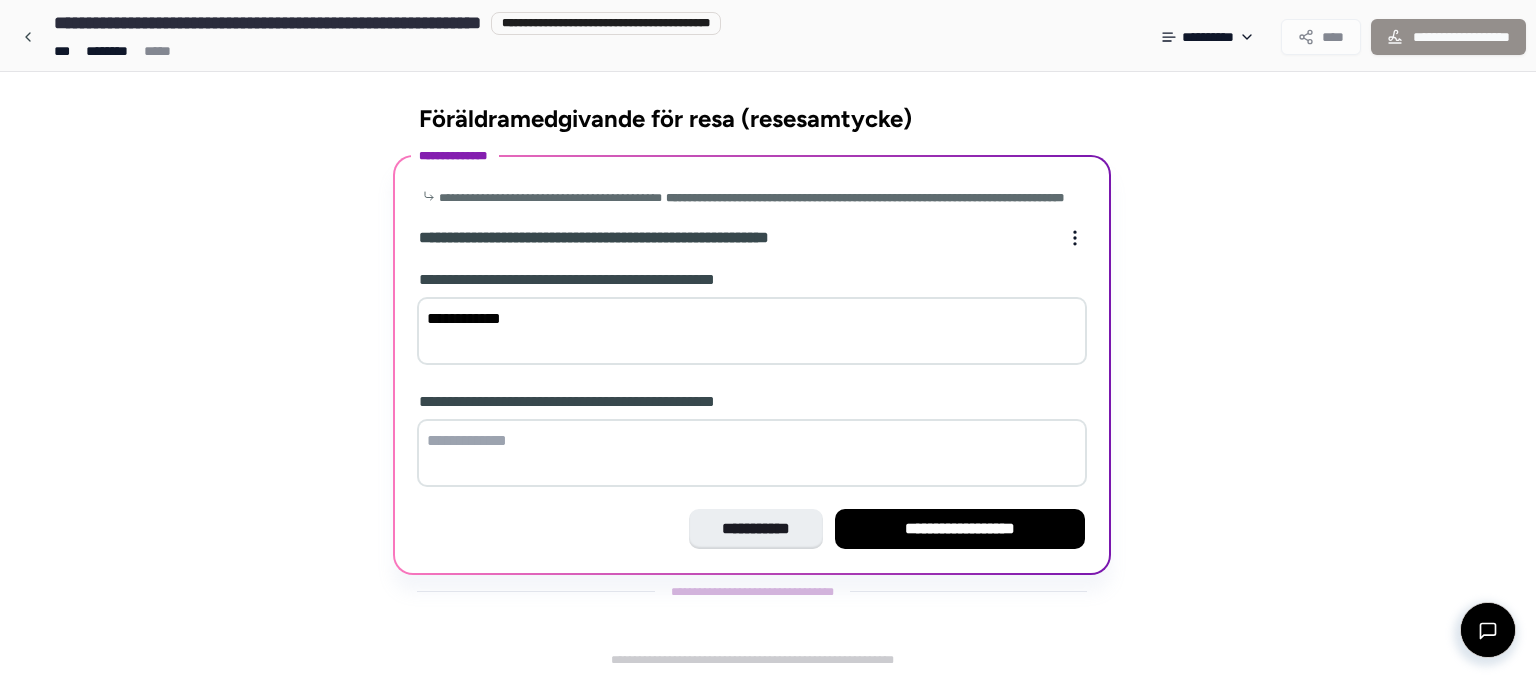 type on "**********" 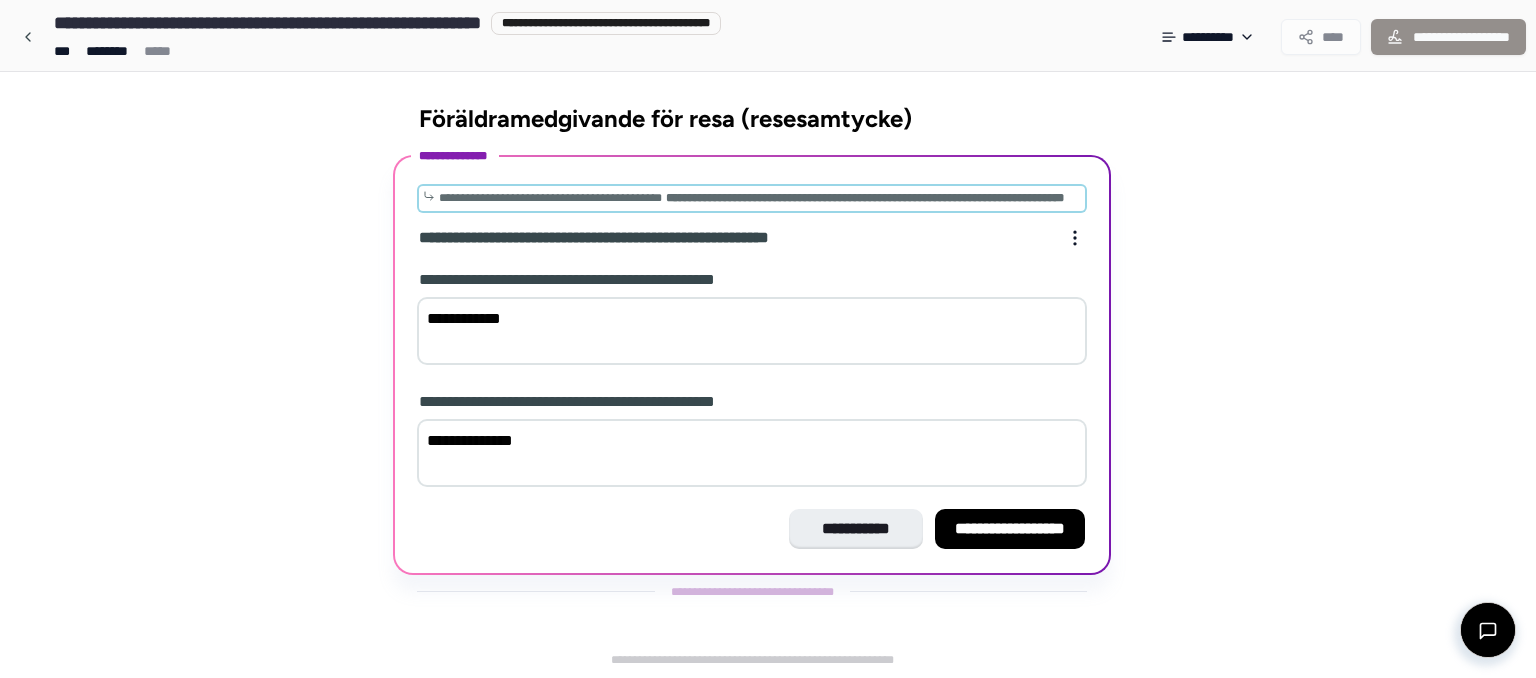 type on "**********" 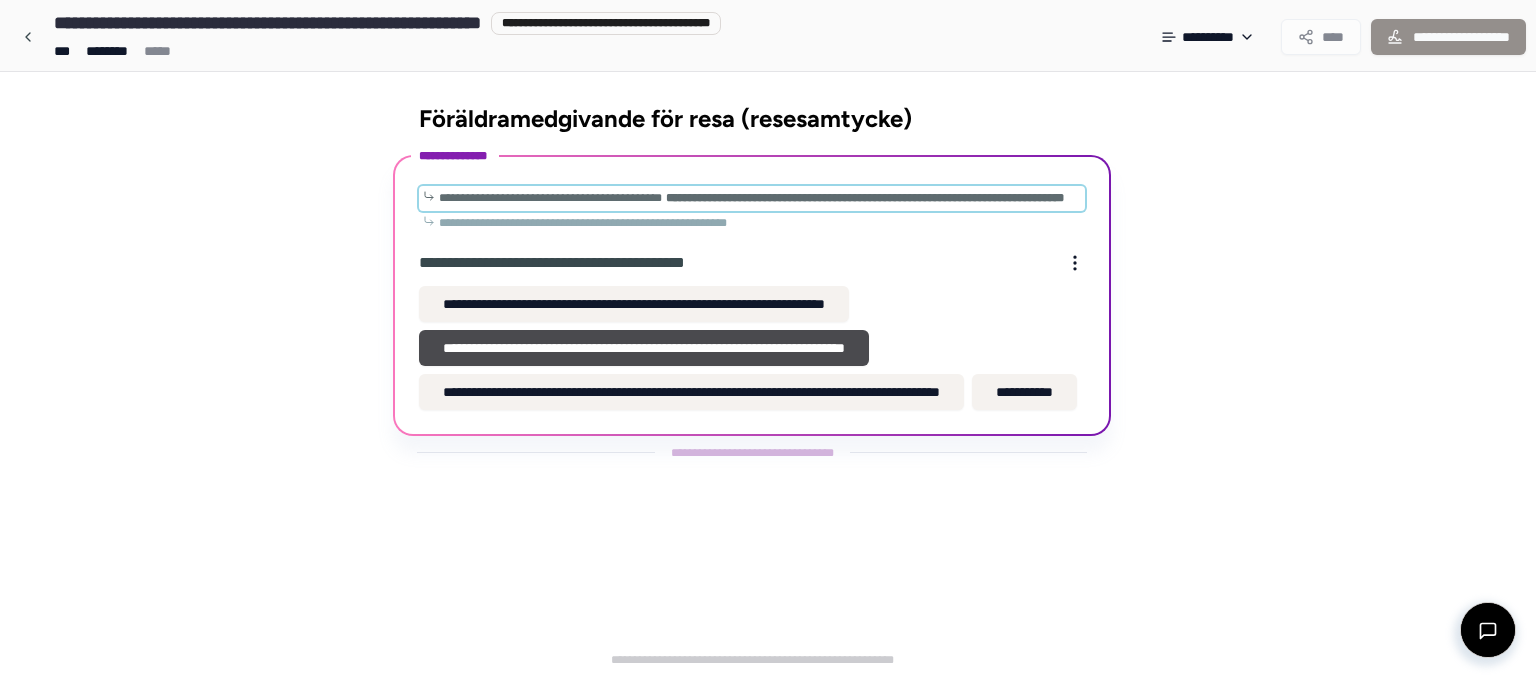 click on "**********" at bounding box center (550, 198) 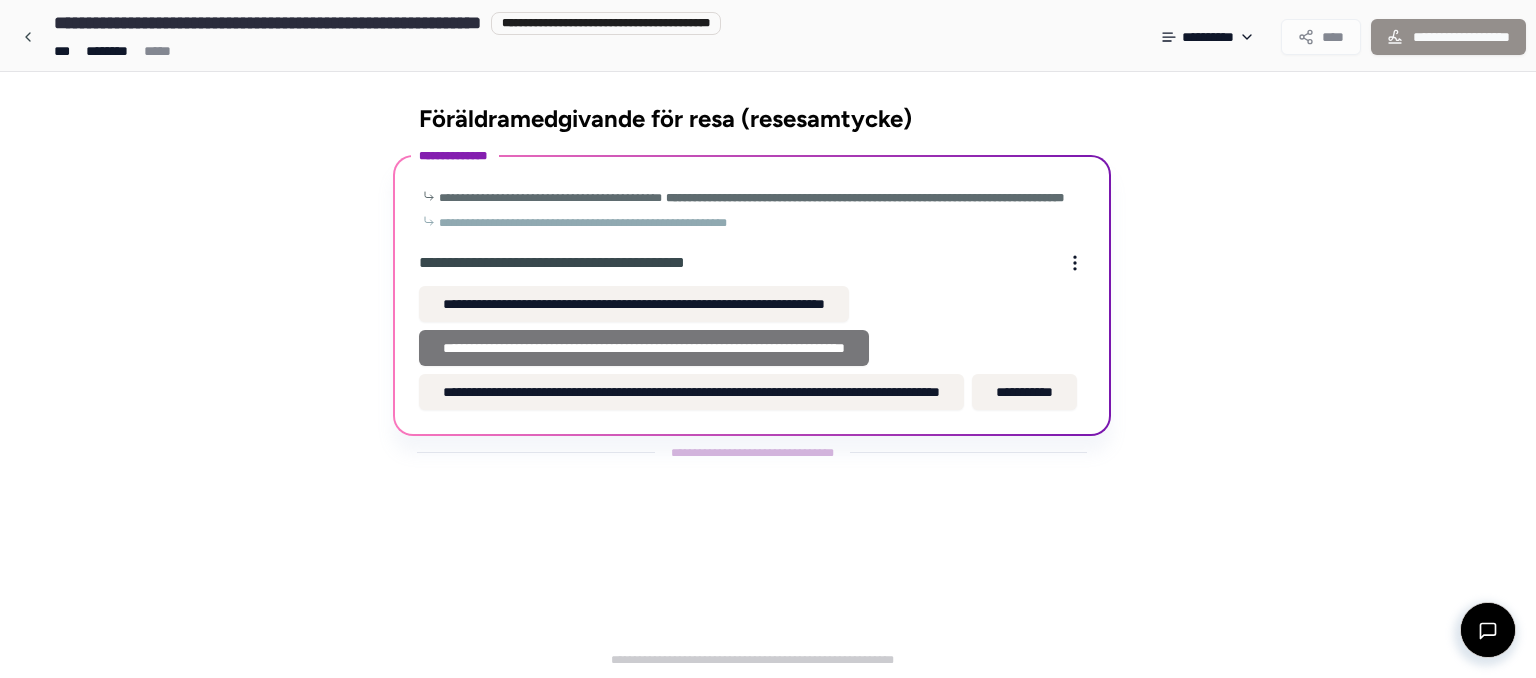 click on "**********" at bounding box center [644, 348] 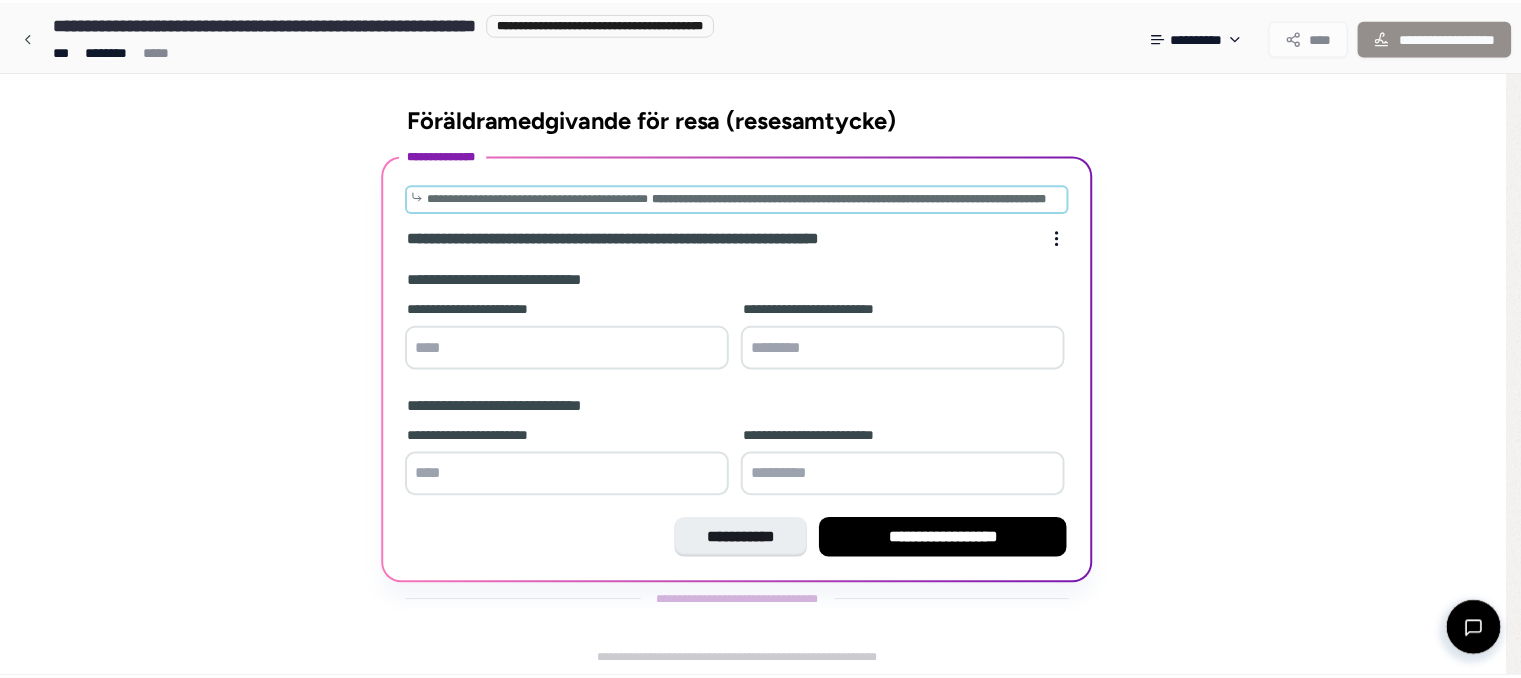 scroll, scrollTop: 0, scrollLeft: 0, axis: both 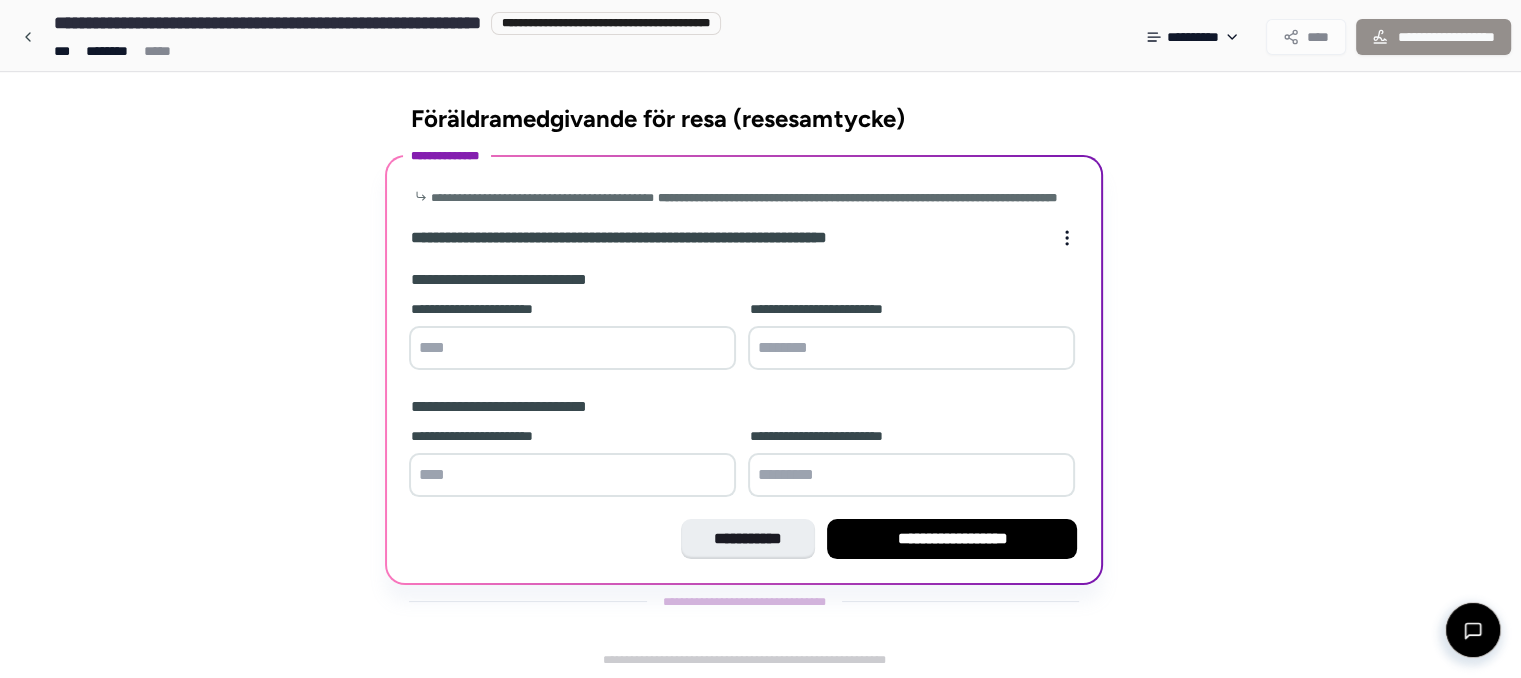 click at bounding box center [572, 348] 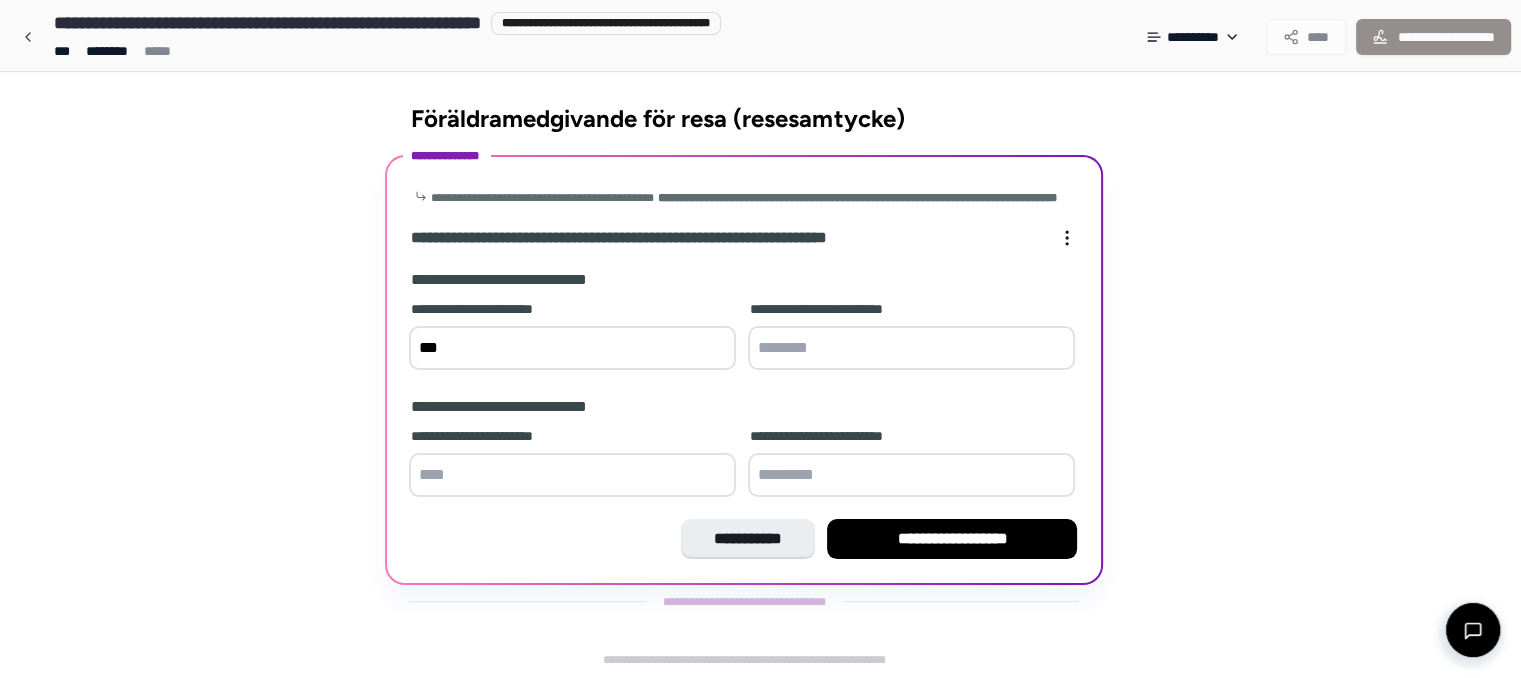 type on "***" 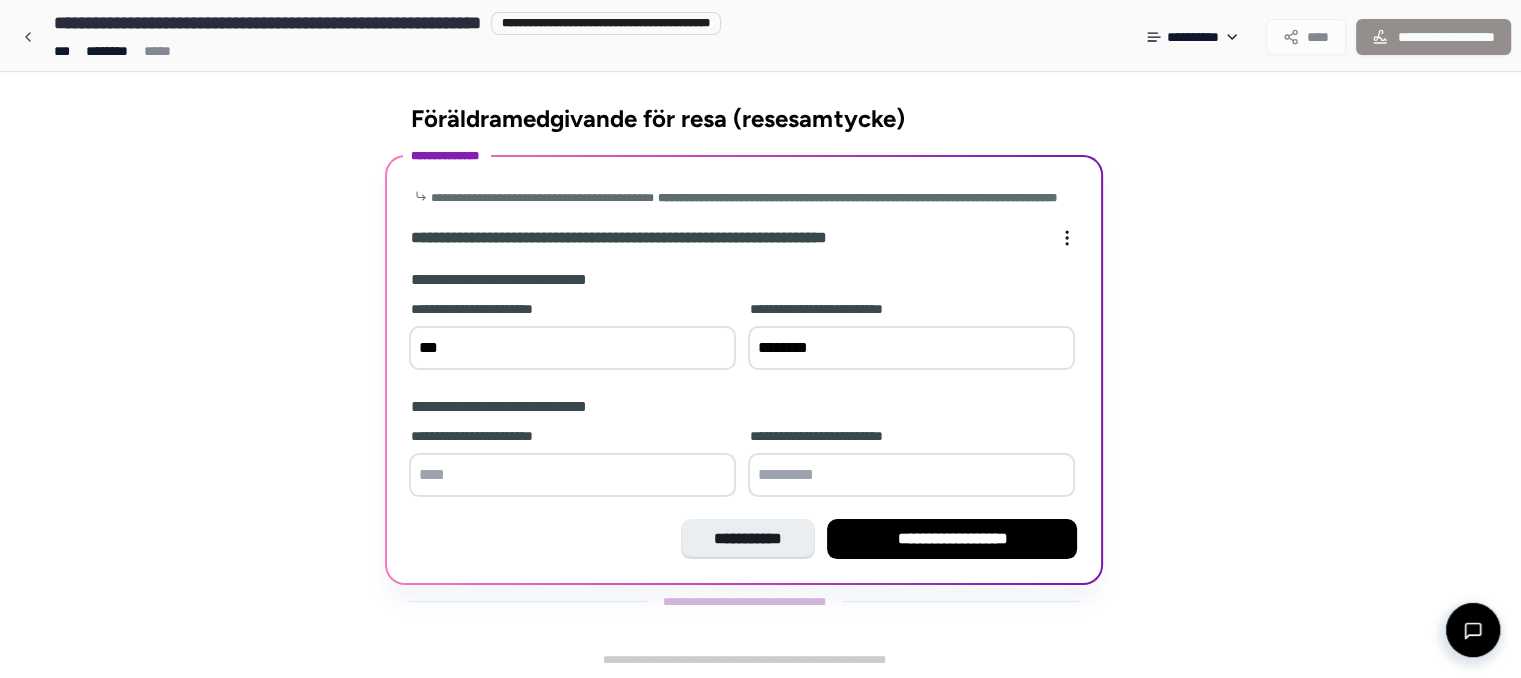 type on "********" 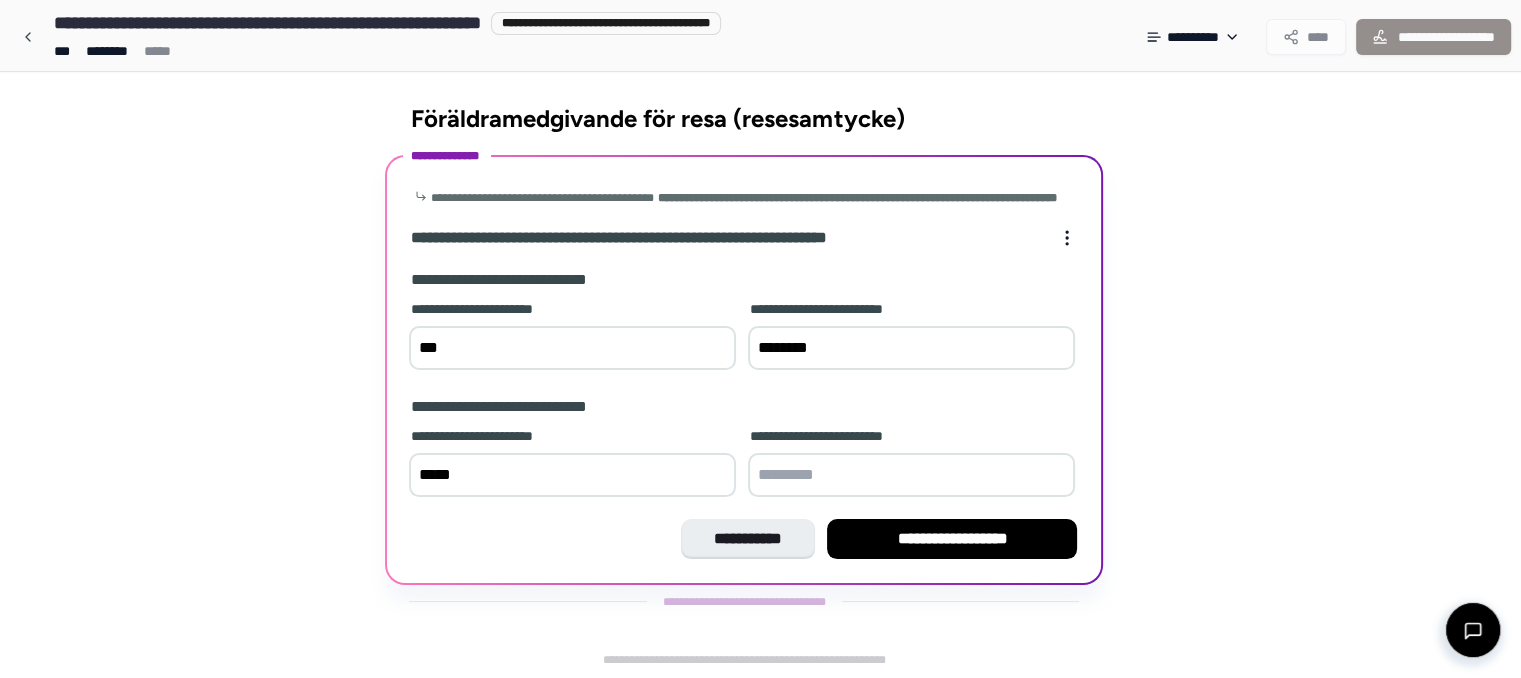 type on "*****" 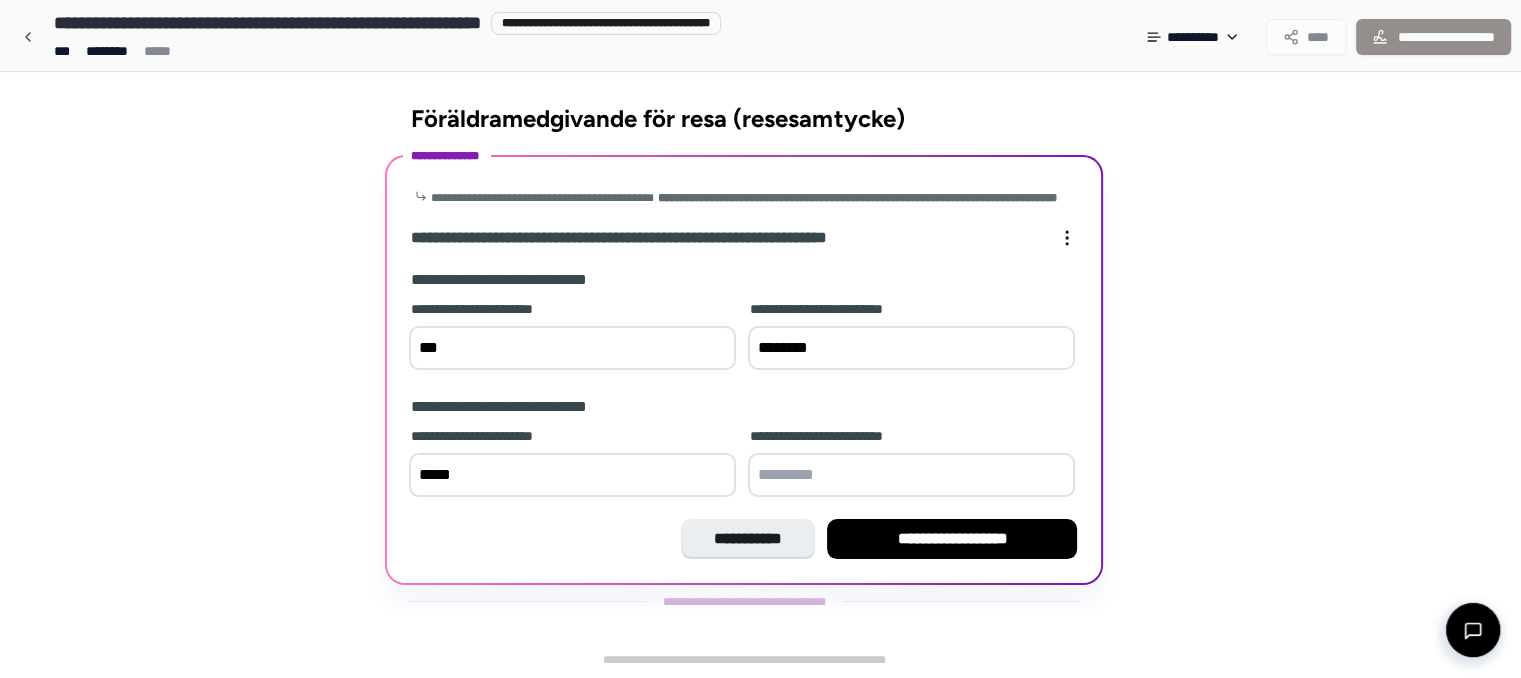 click at bounding box center [911, 475] 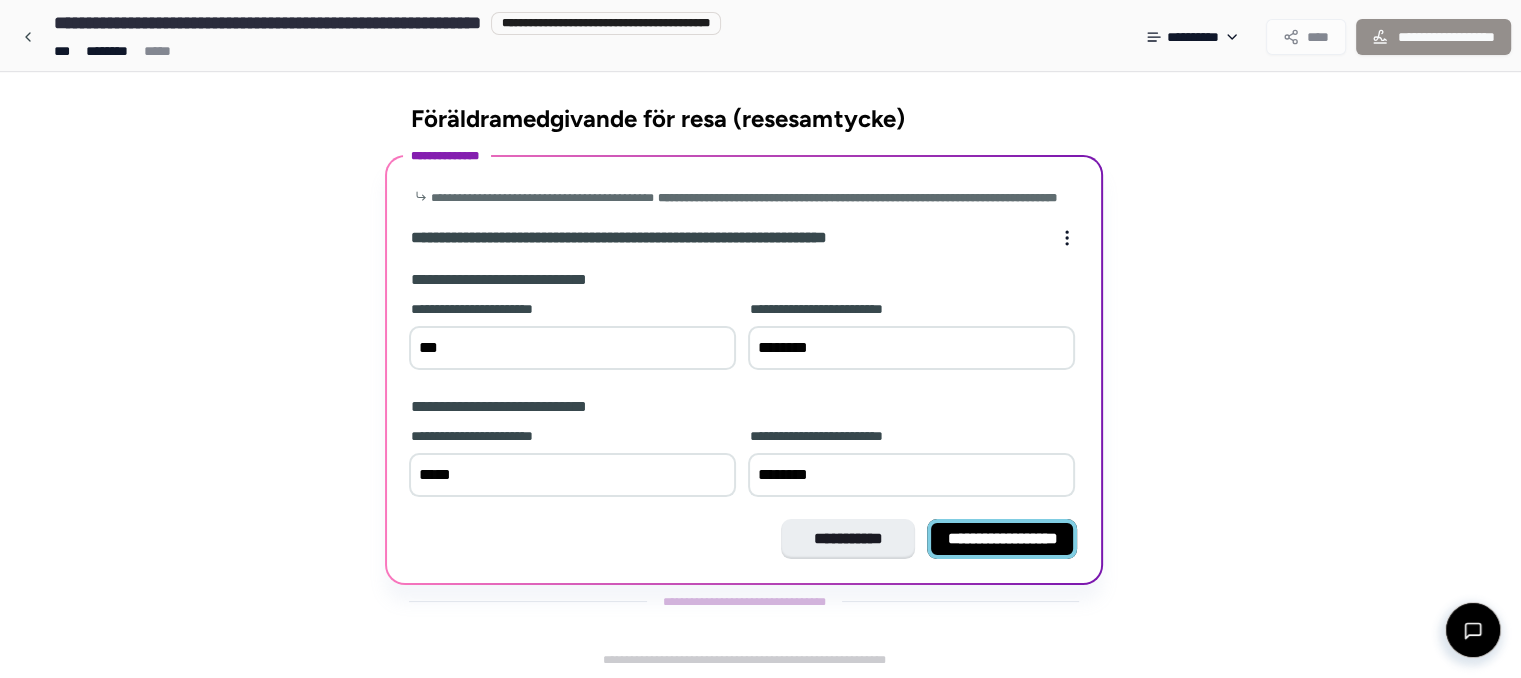 type on "********" 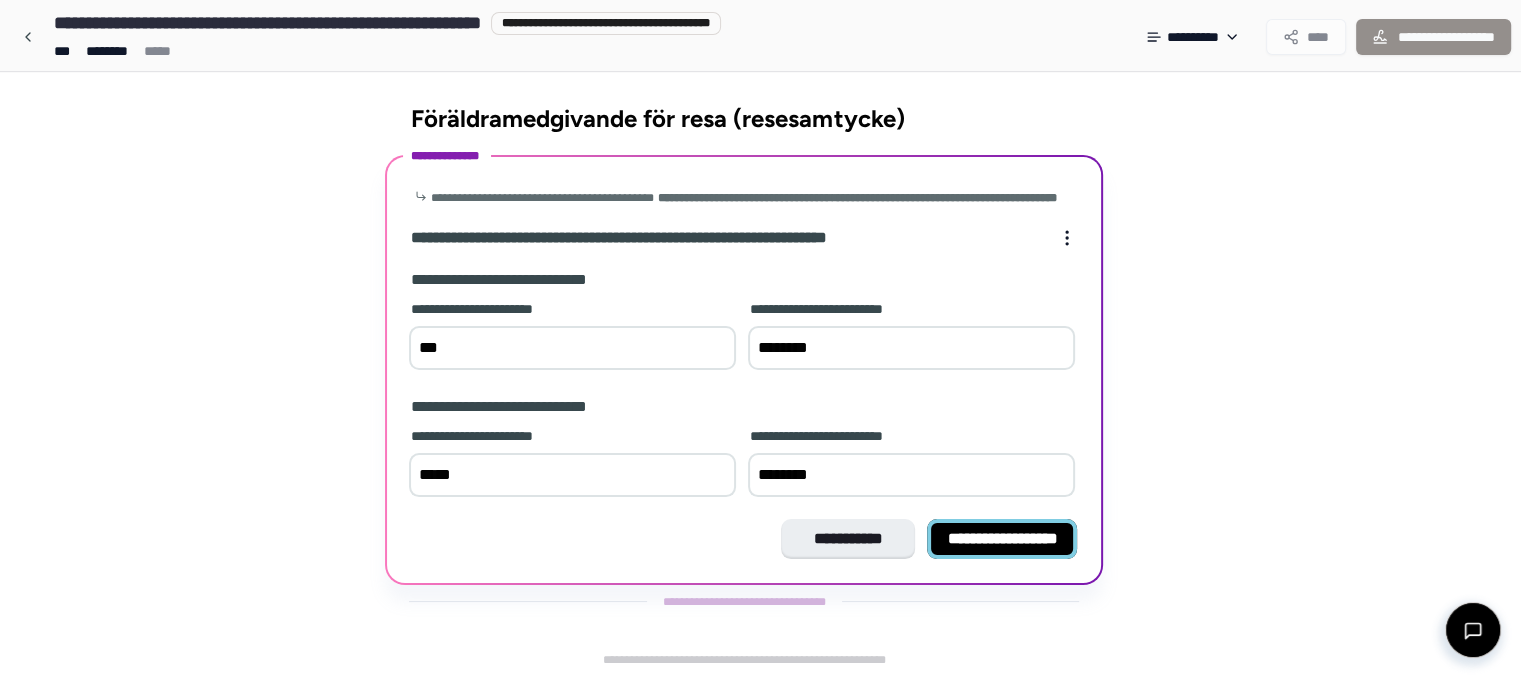 click on "**********" at bounding box center (1002, 538) 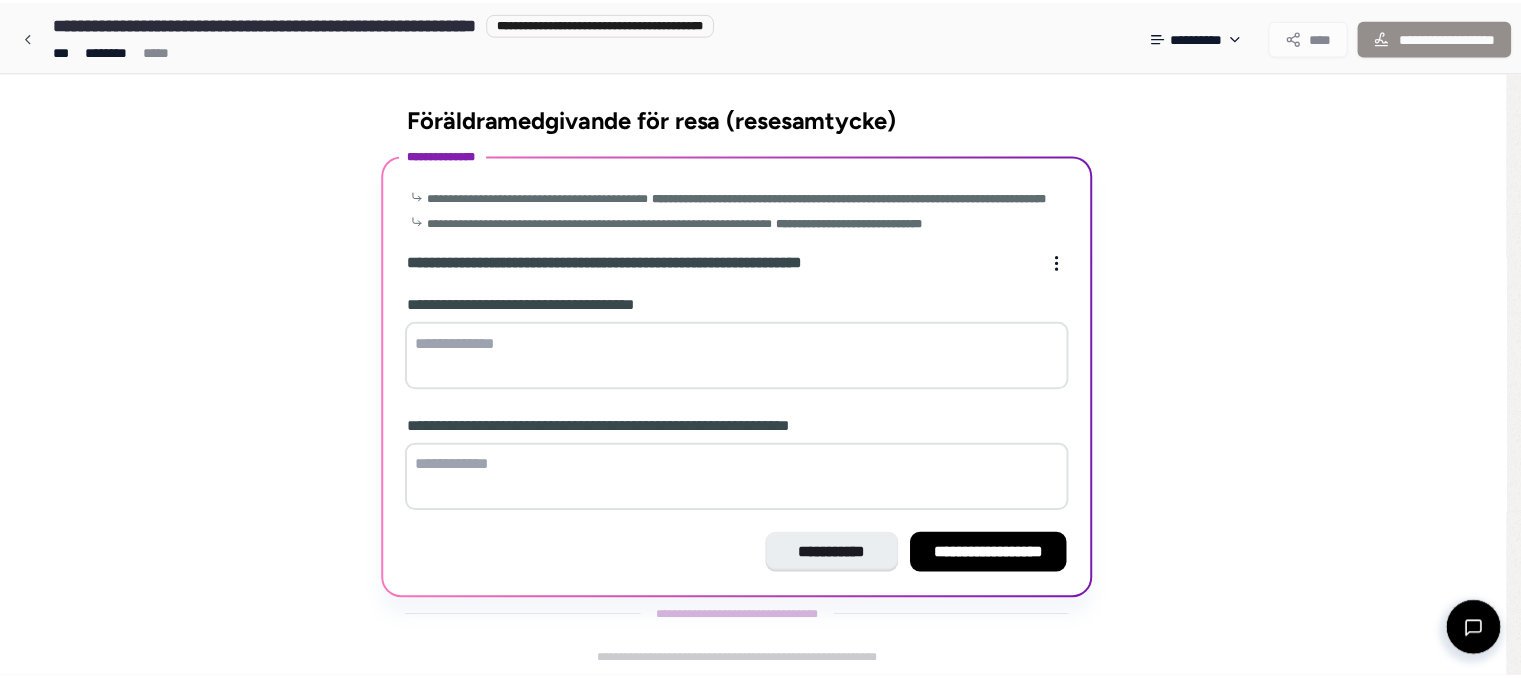 scroll, scrollTop: 16, scrollLeft: 0, axis: vertical 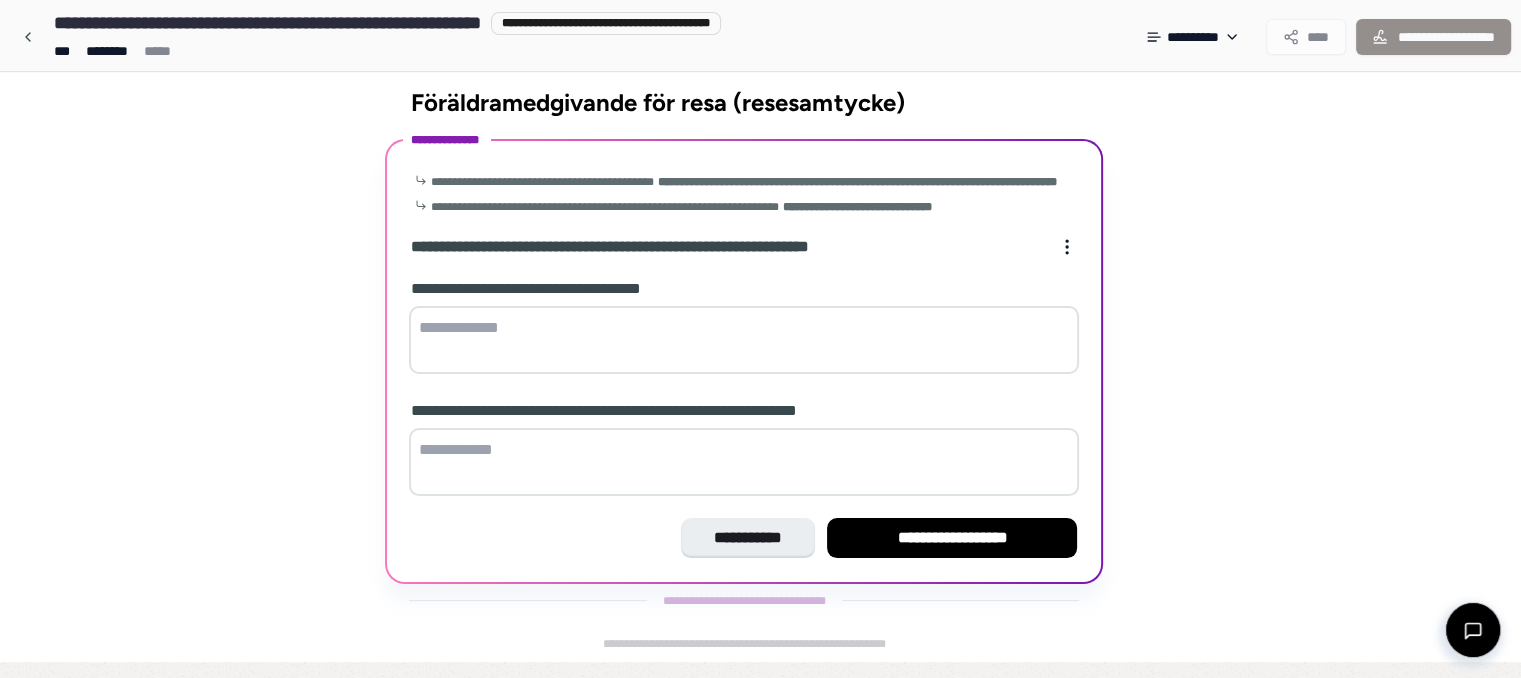 click at bounding box center [744, 340] 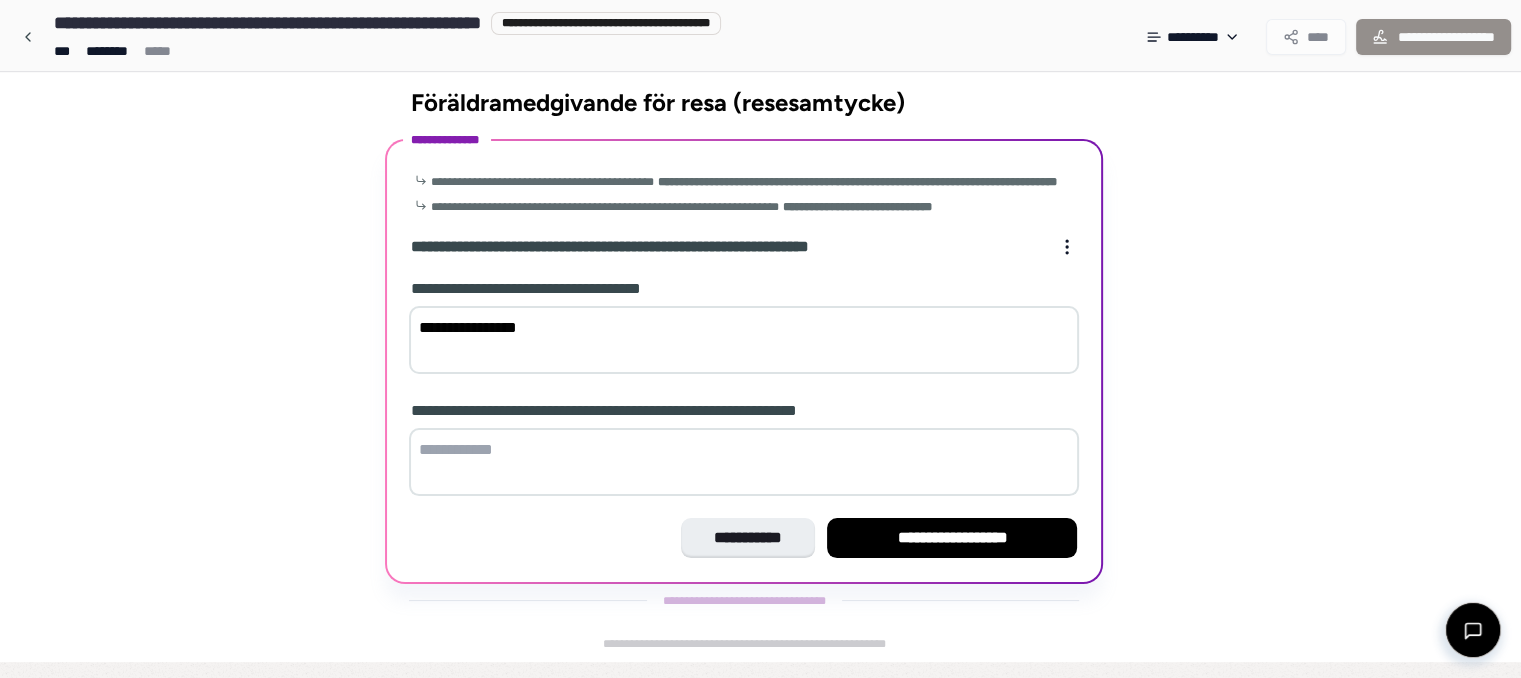 type on "**********" 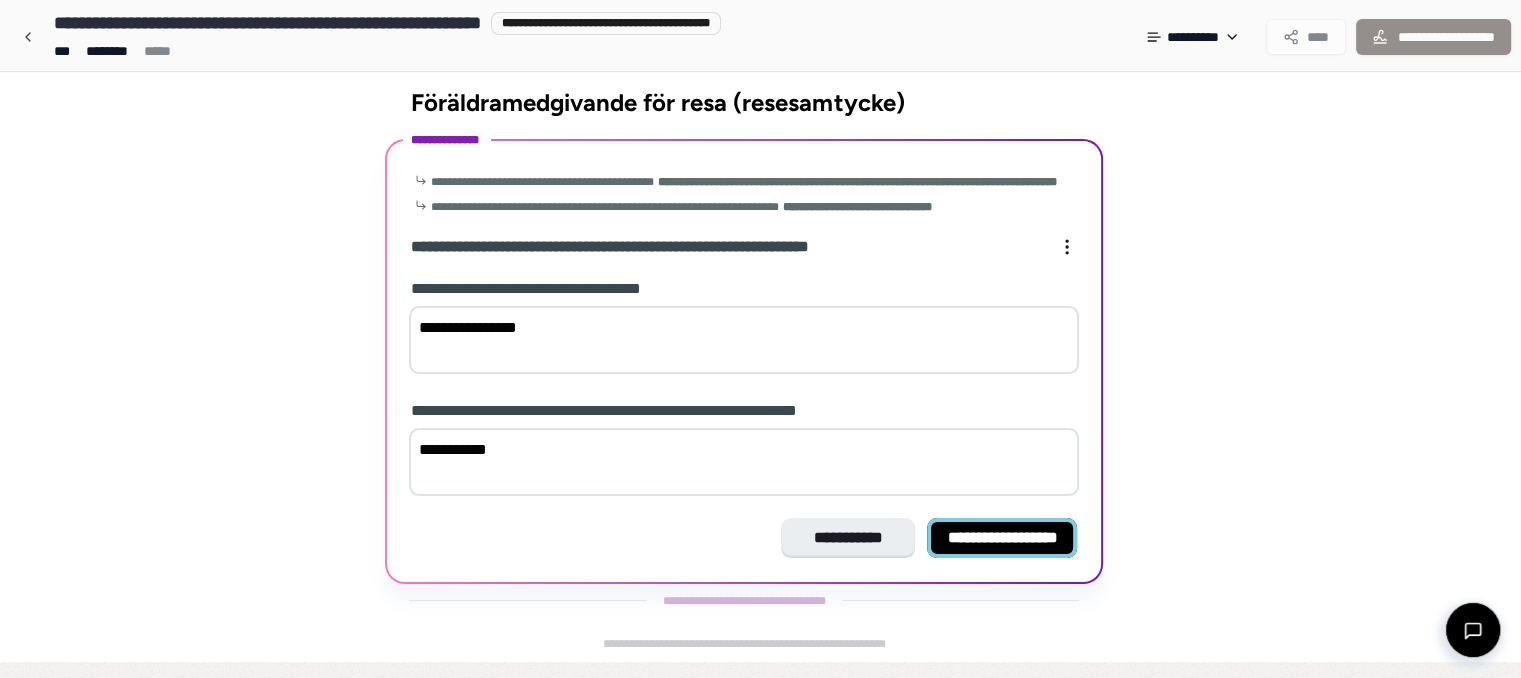 type on "**********" 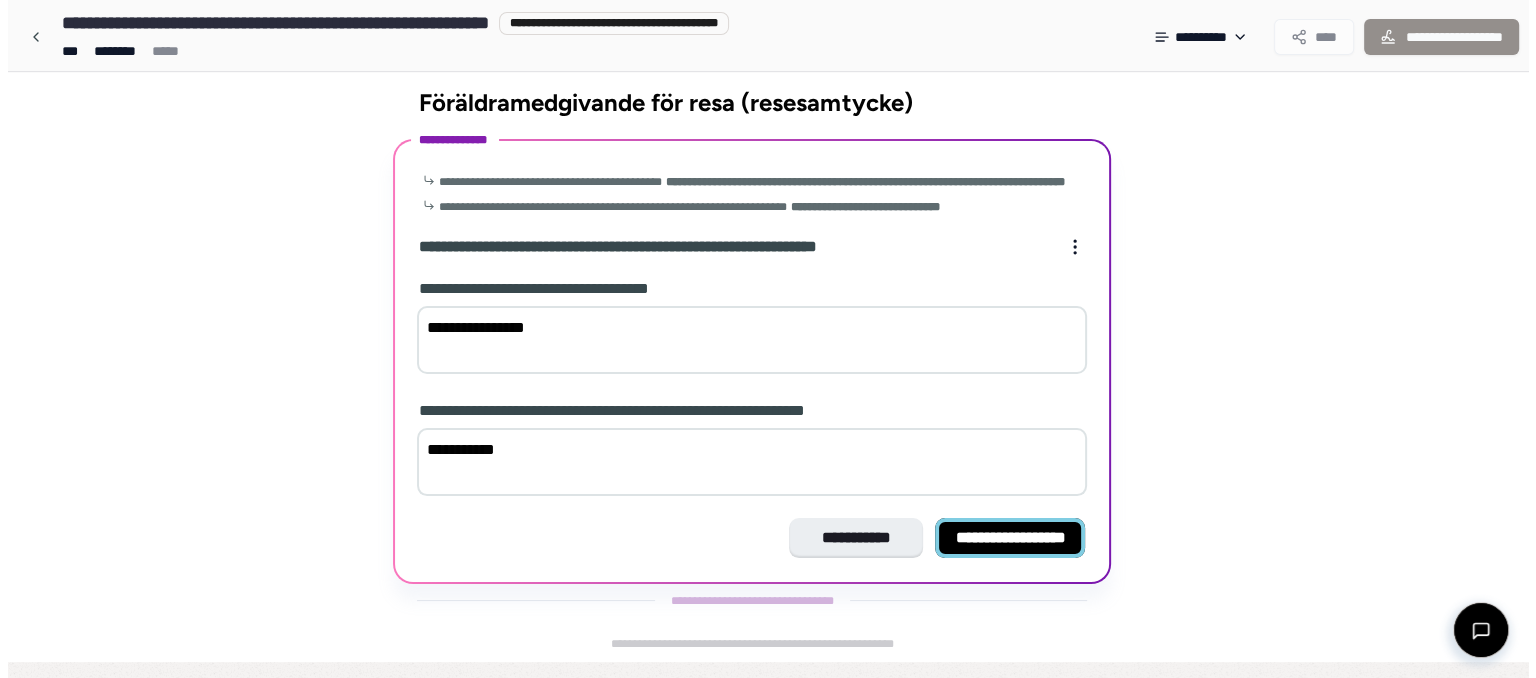 scroll, scrollTop: 0, scrollLeft: 0, axis: both 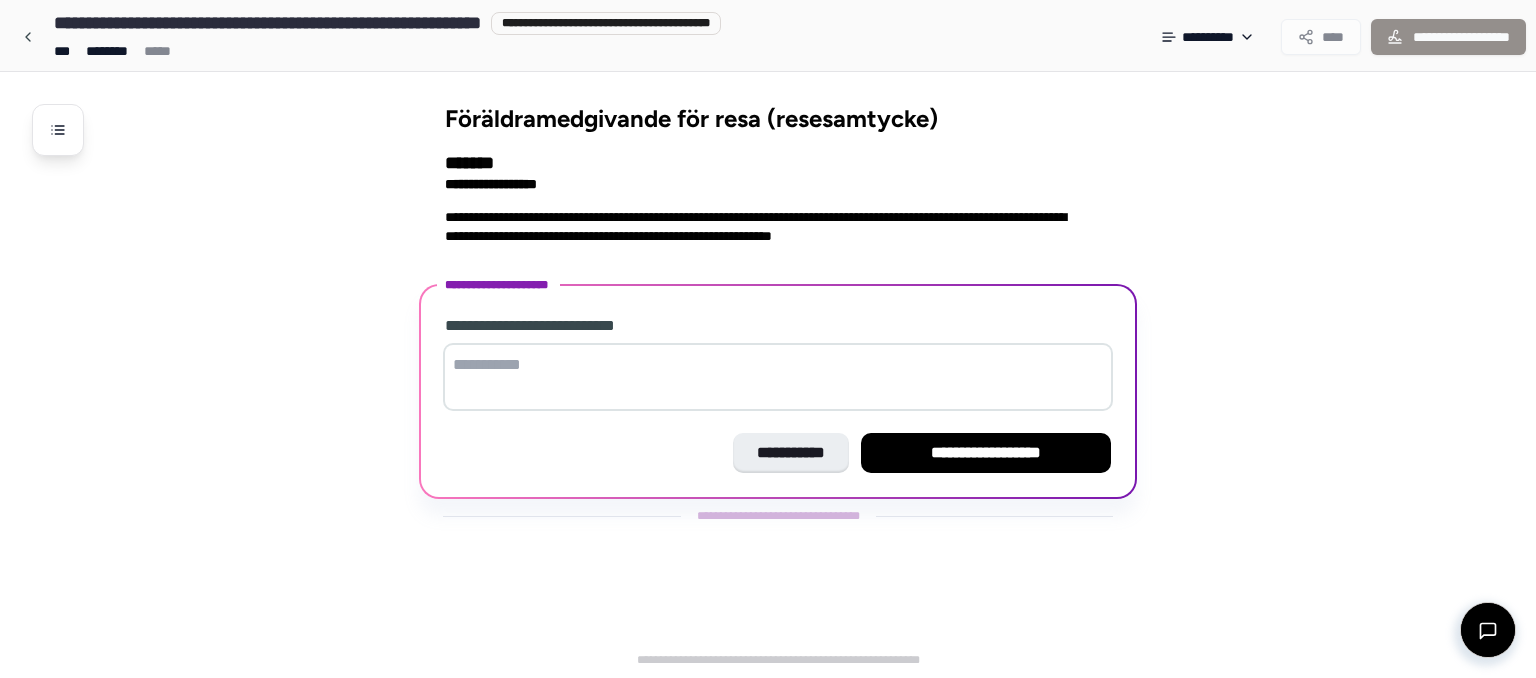 click at bounding box center (778, 377) 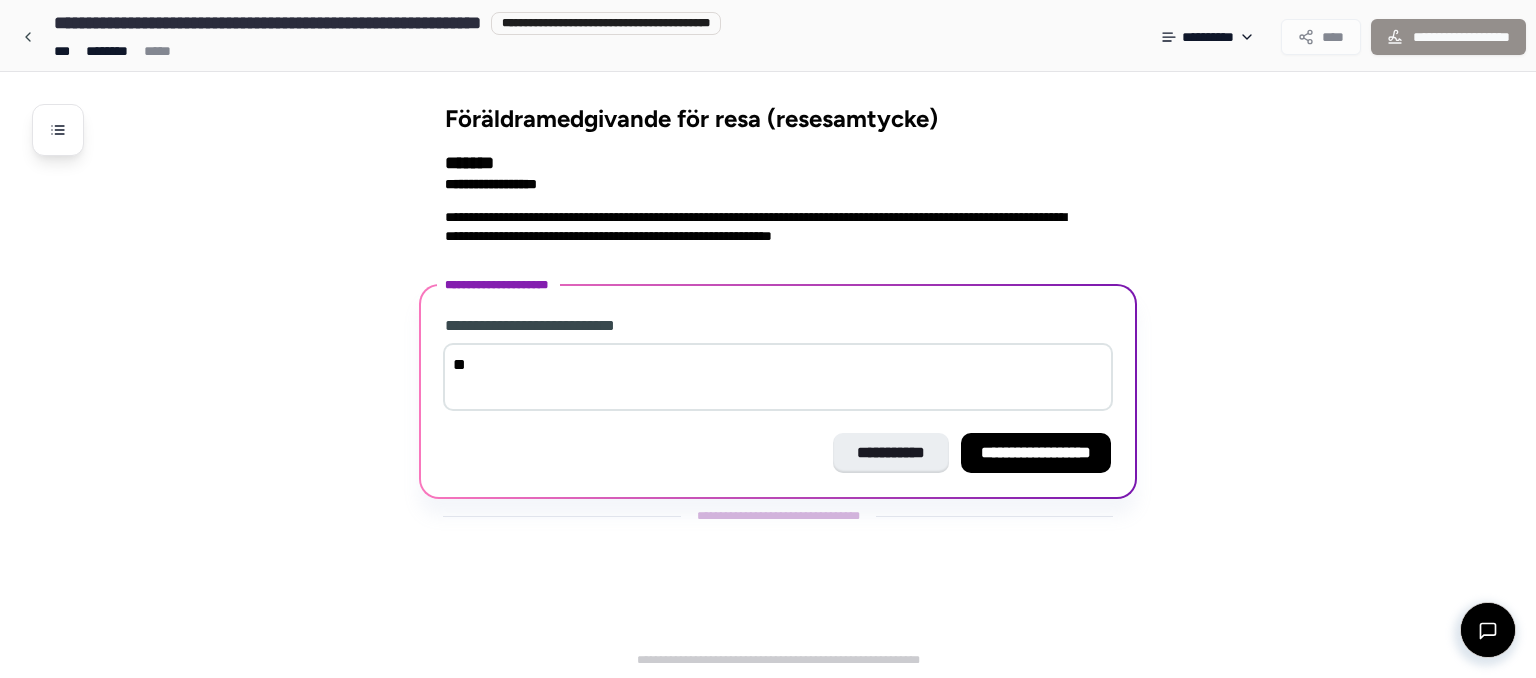 type on "*" 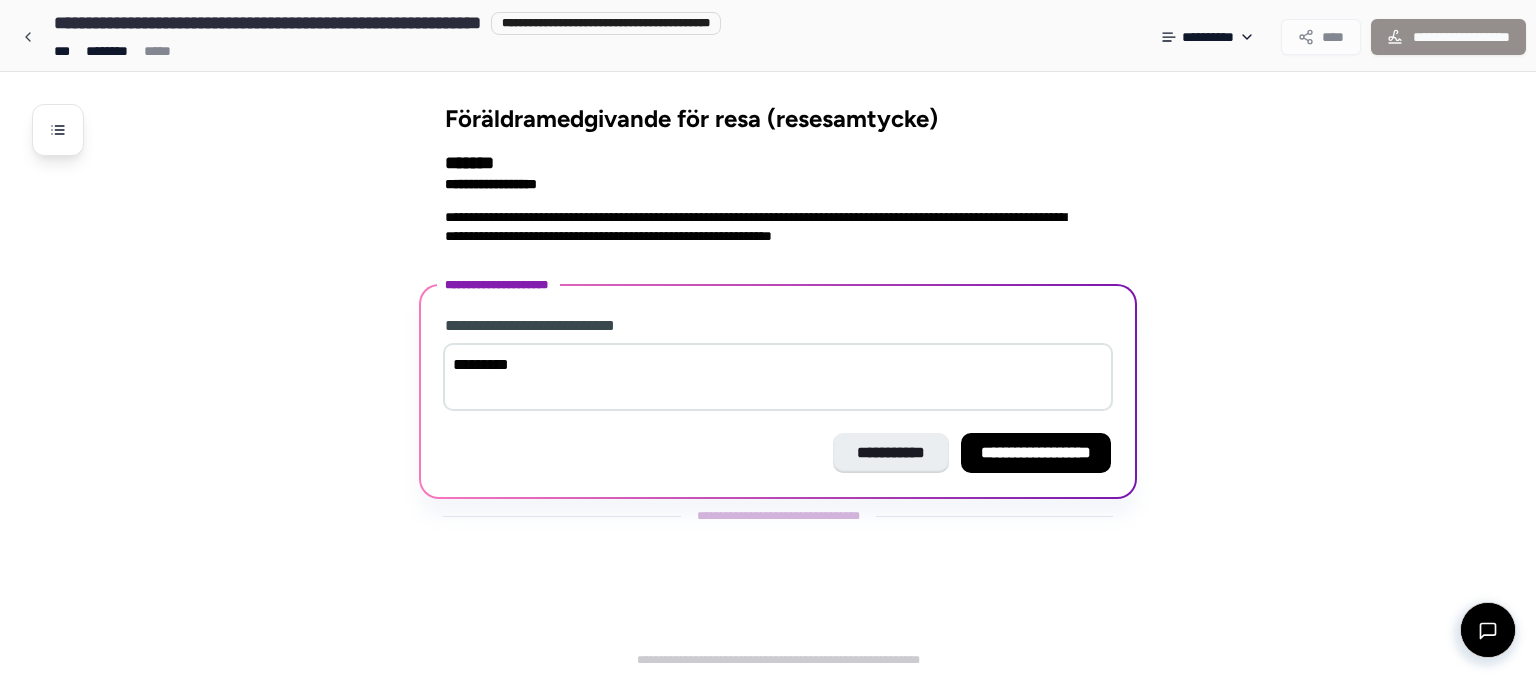 click on "*********" at bounding box center (778, 377) 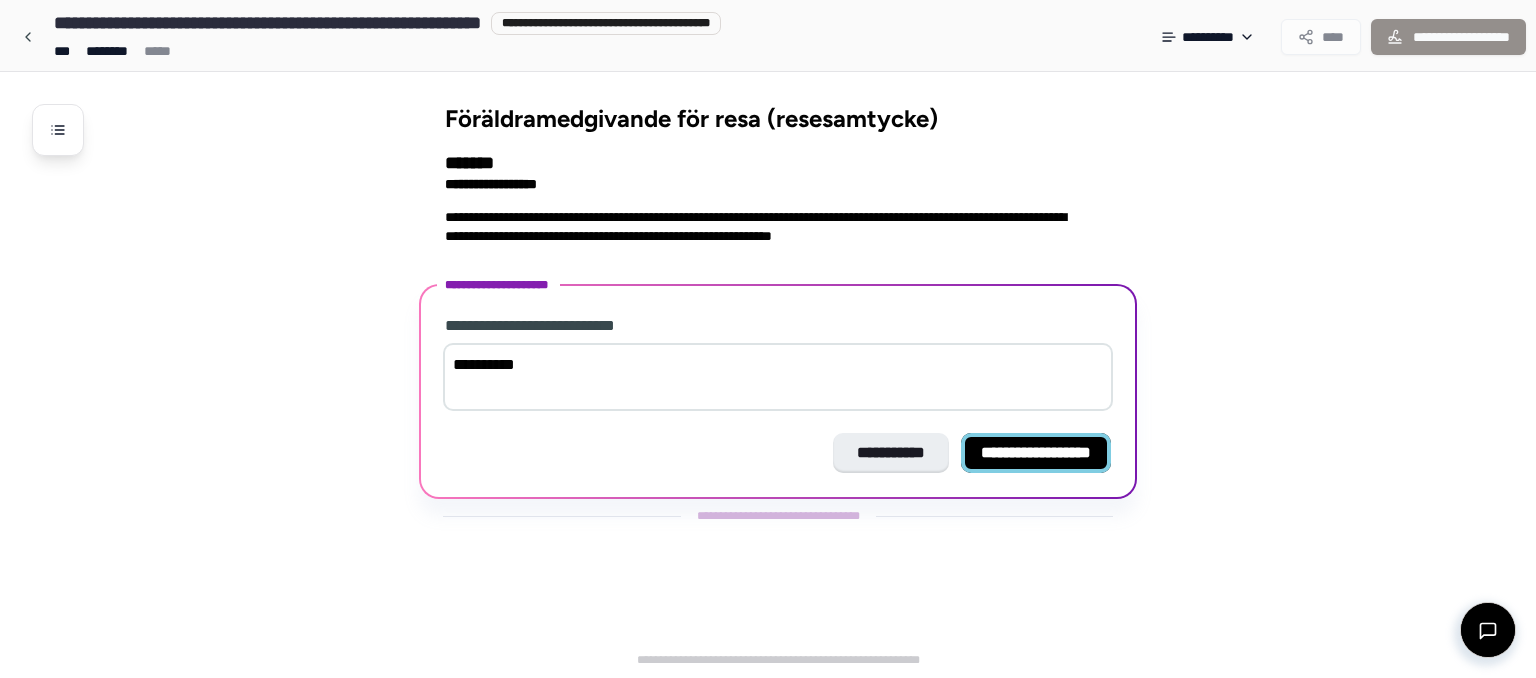 type on "**********" 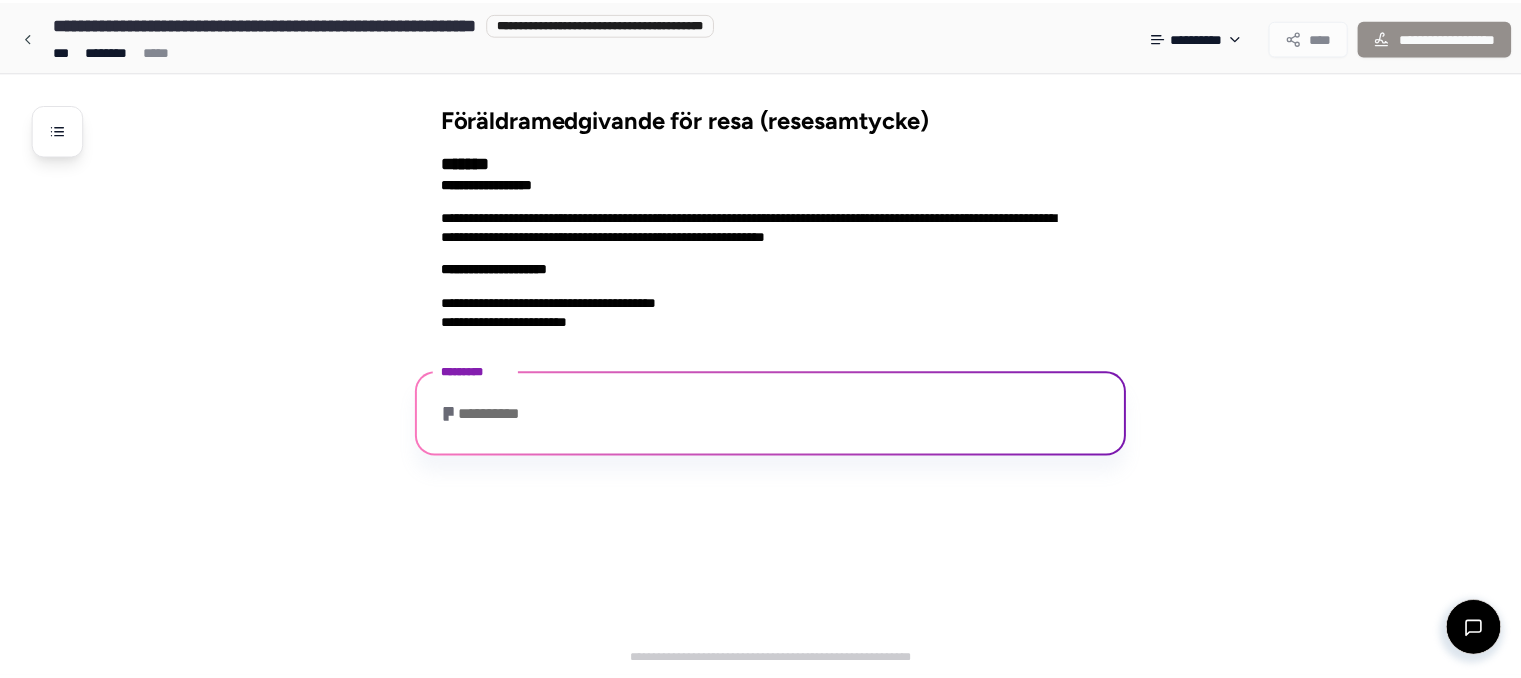 scroll, scrollTop: 480, scrollLeft: 0, axis: vertical 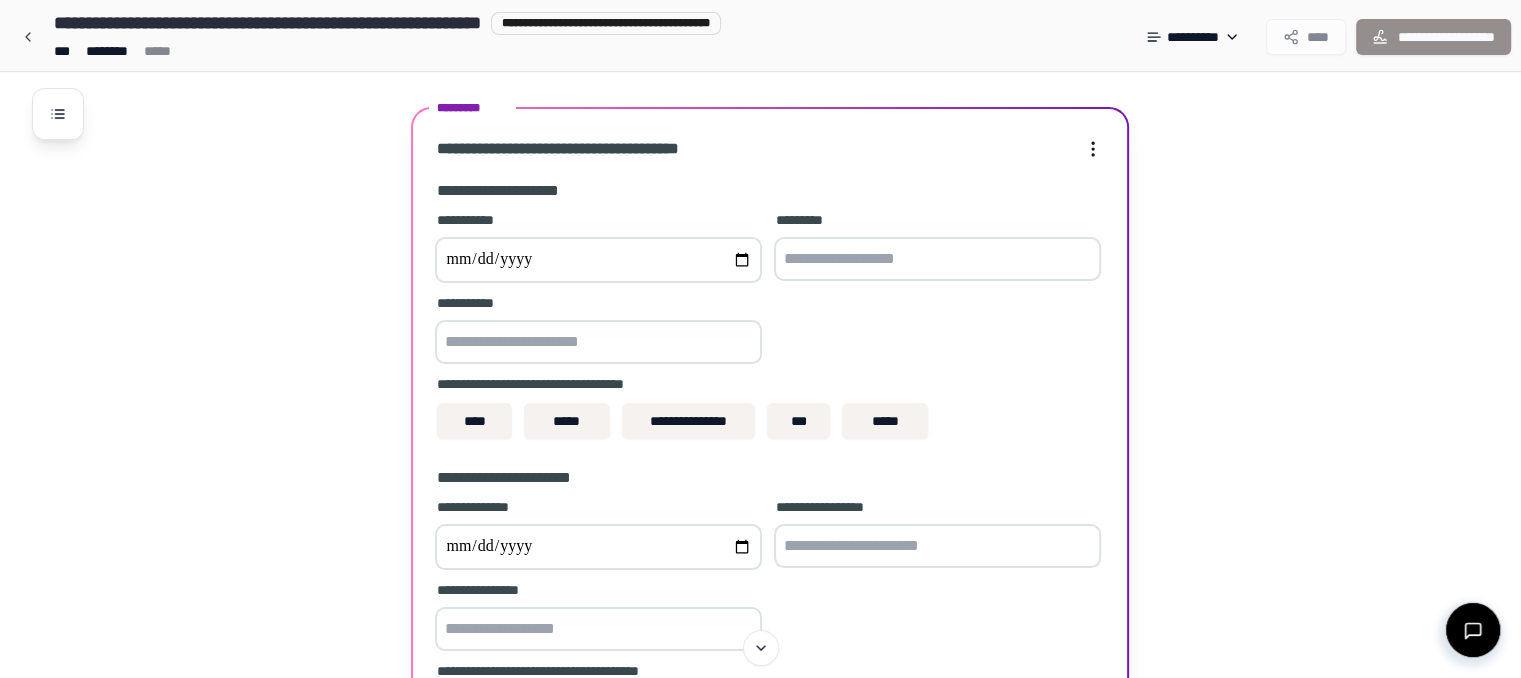 click at bounding box center [598, 260] 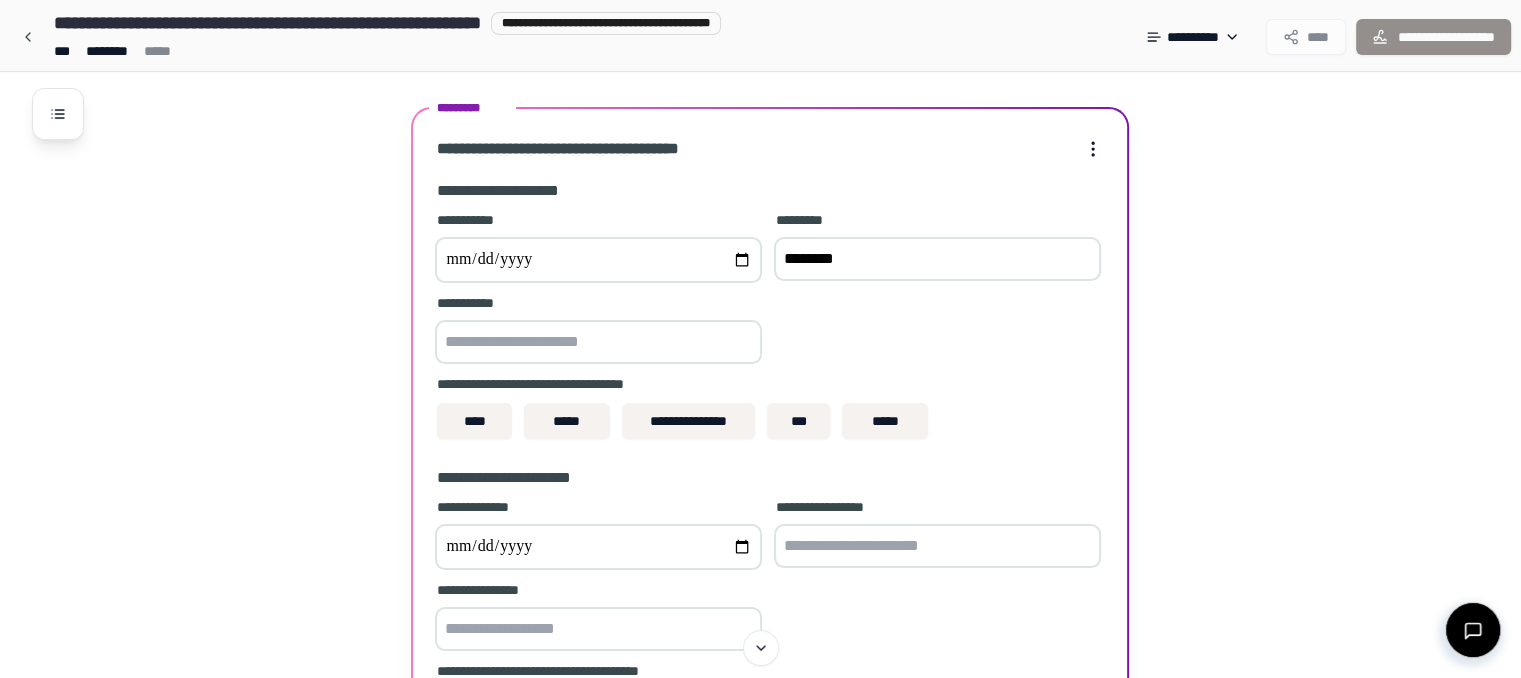 type on "********" 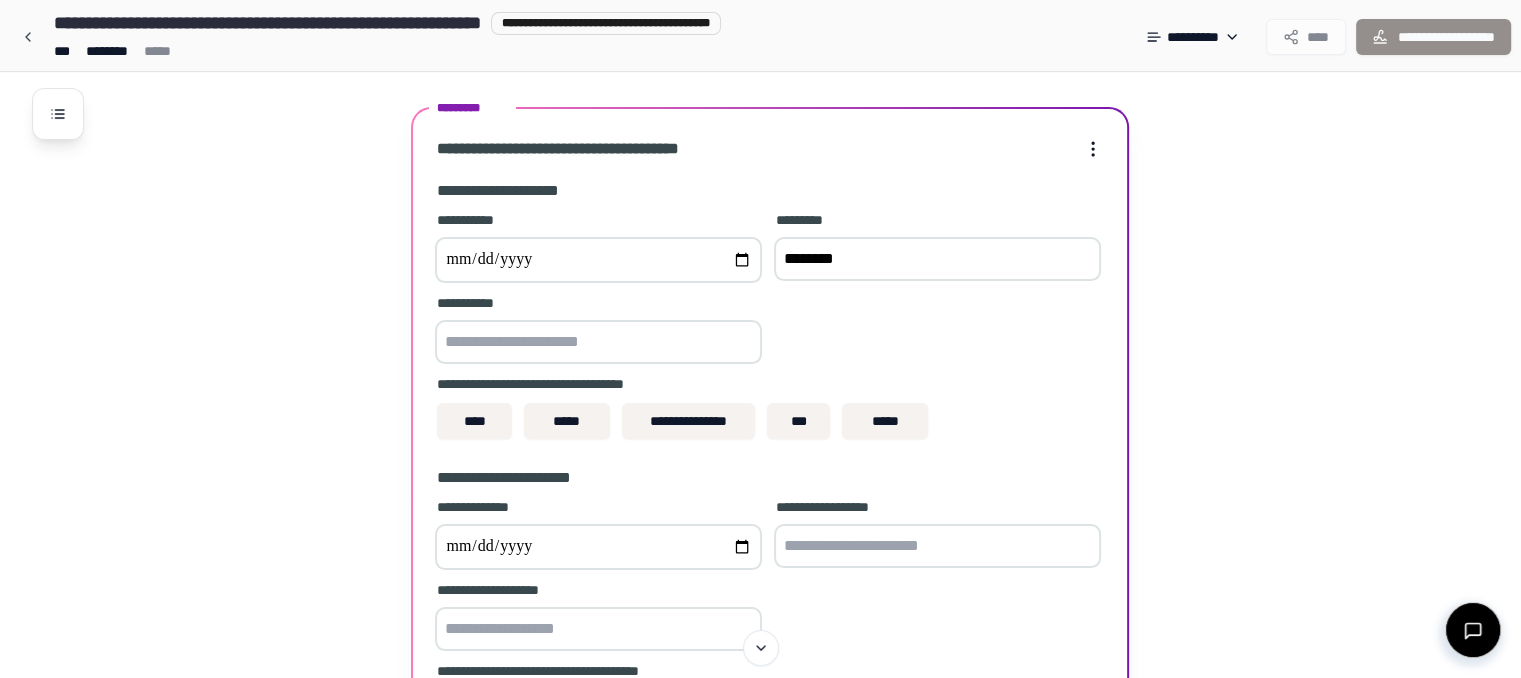 click at bounding box center (598, 342) 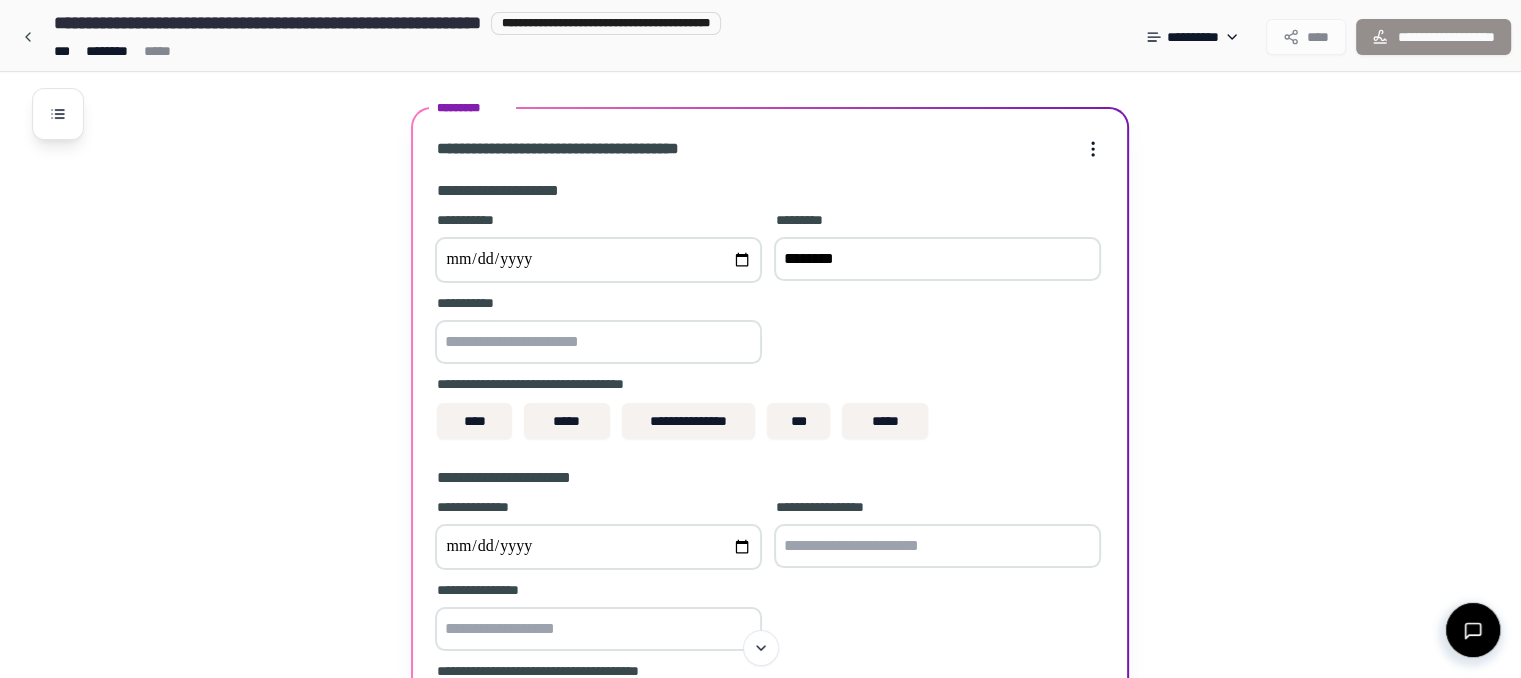 type on "*" 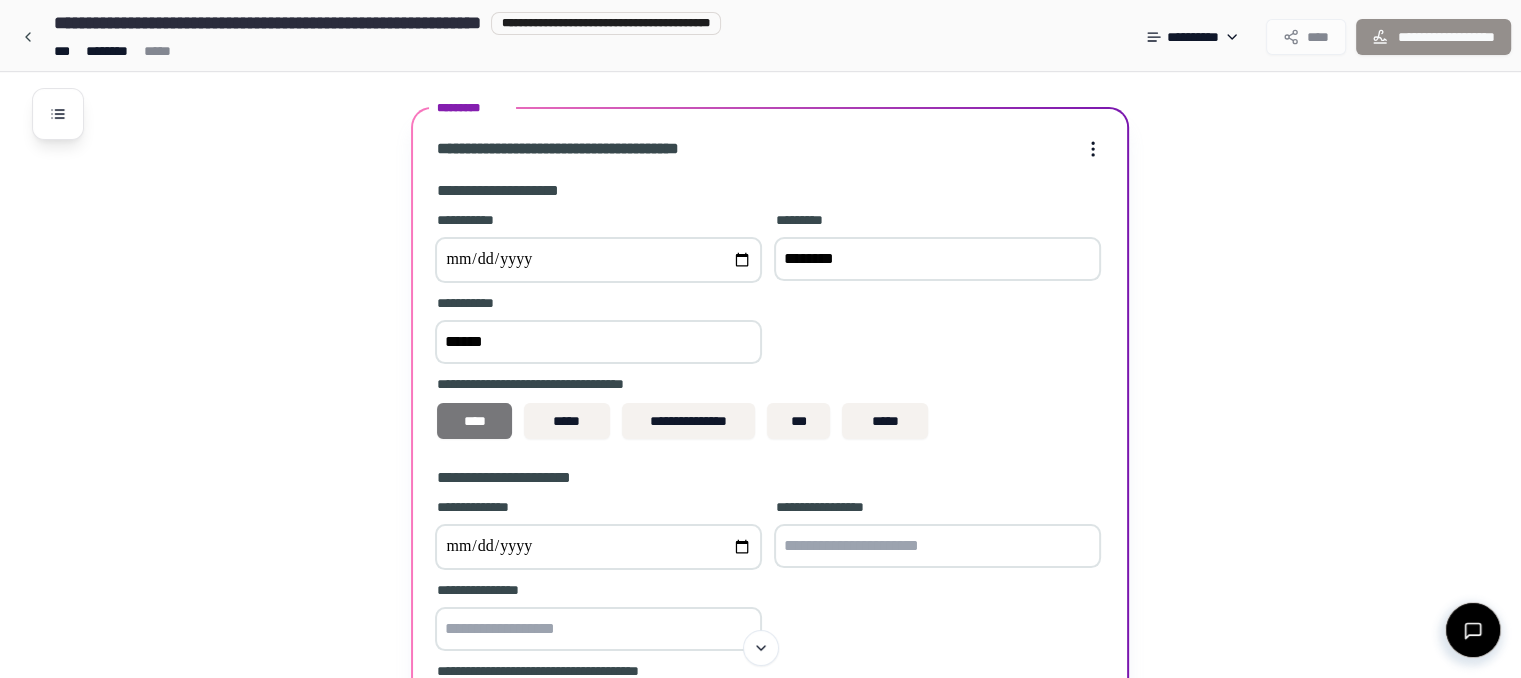 type on "******" 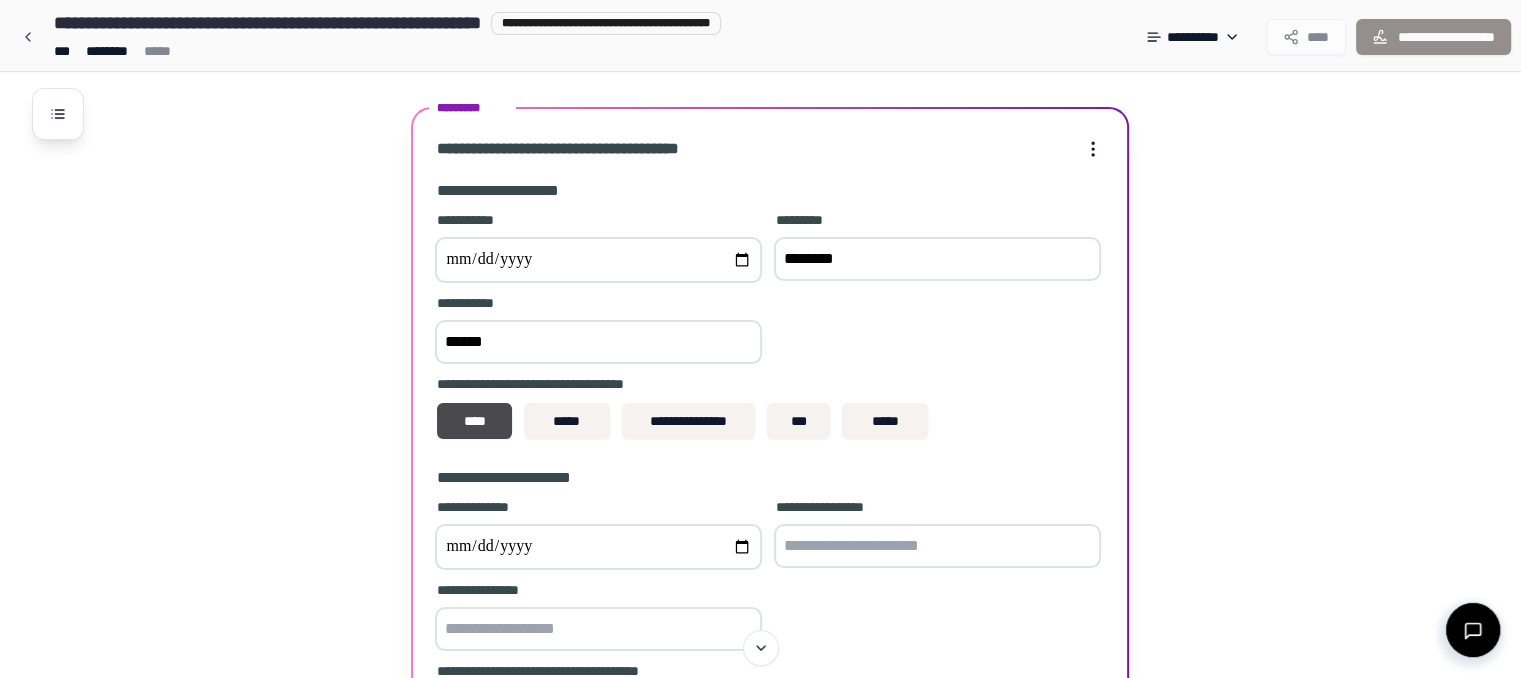 click at bounding box center [598, 547] 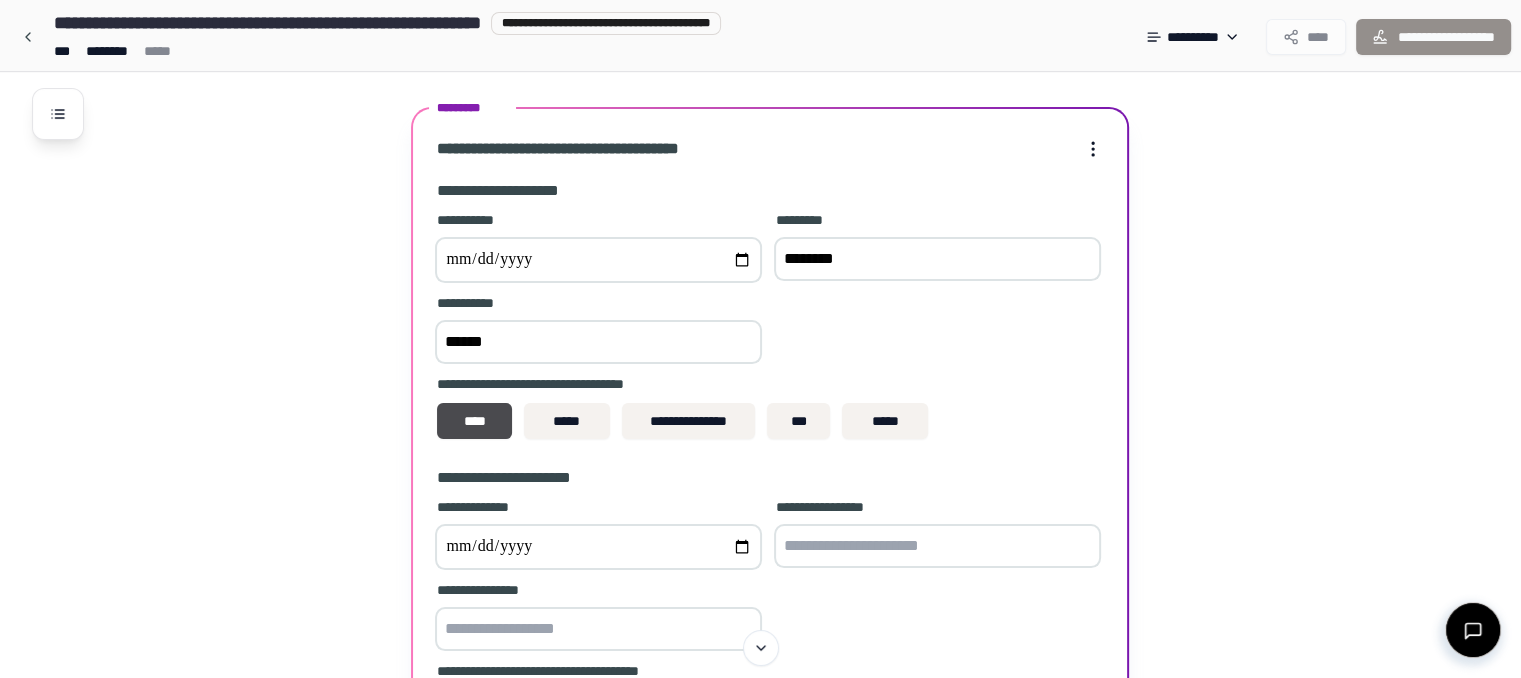 type on "**********" 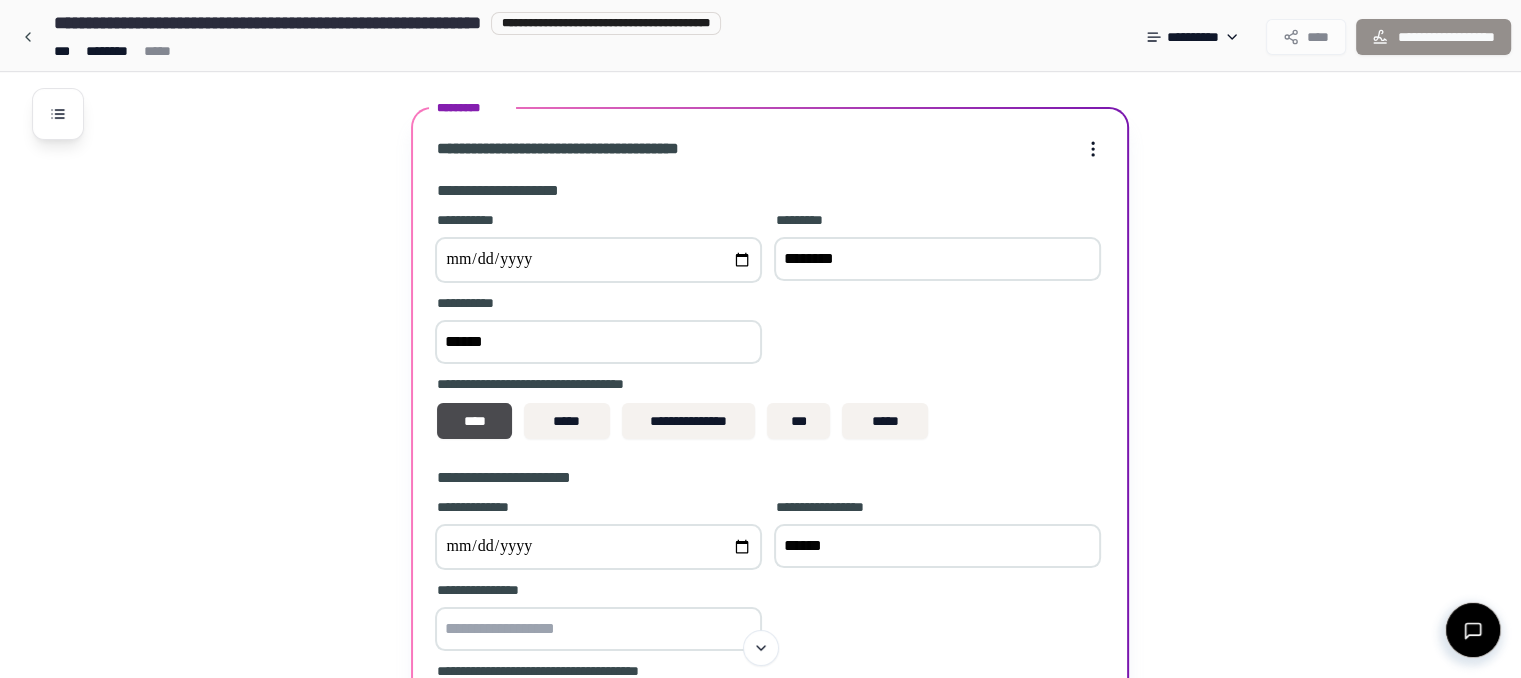 type on "******" 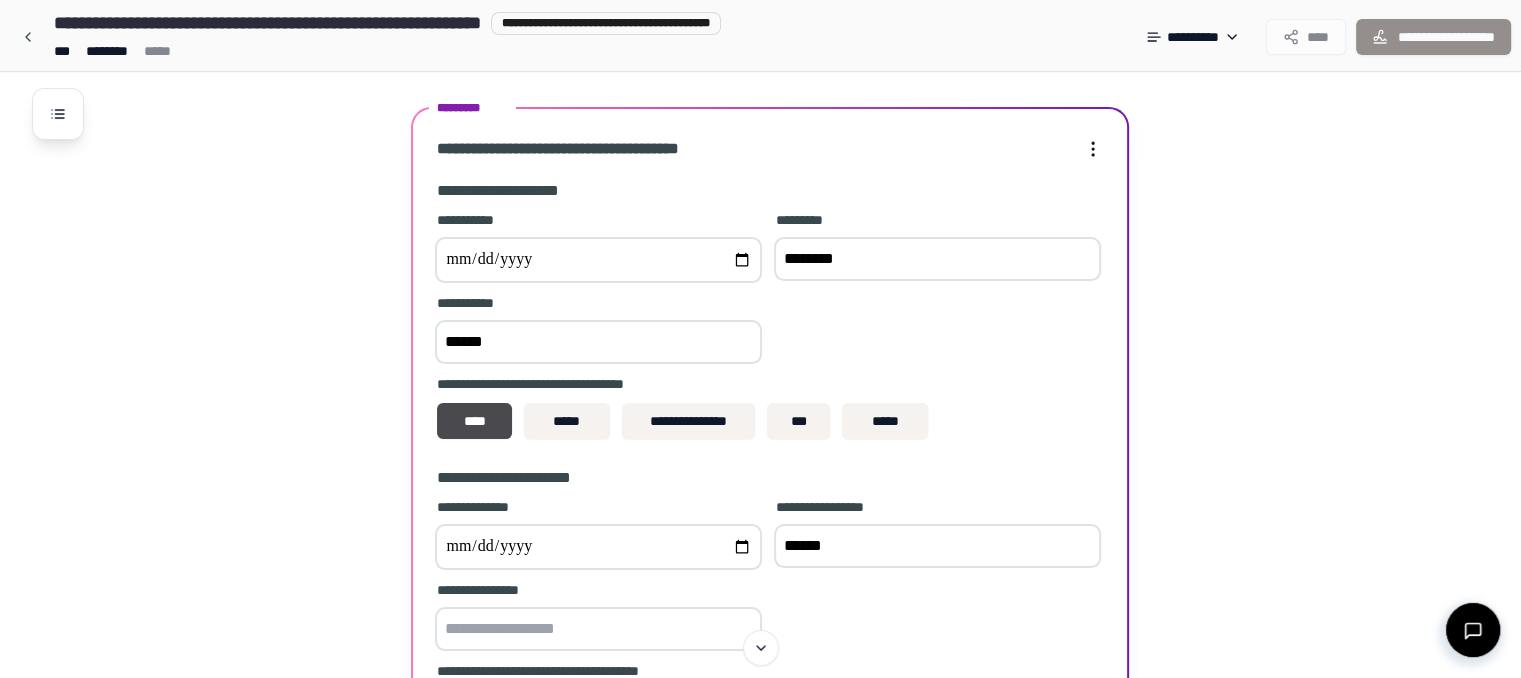 click at bounding box center (598, 629) 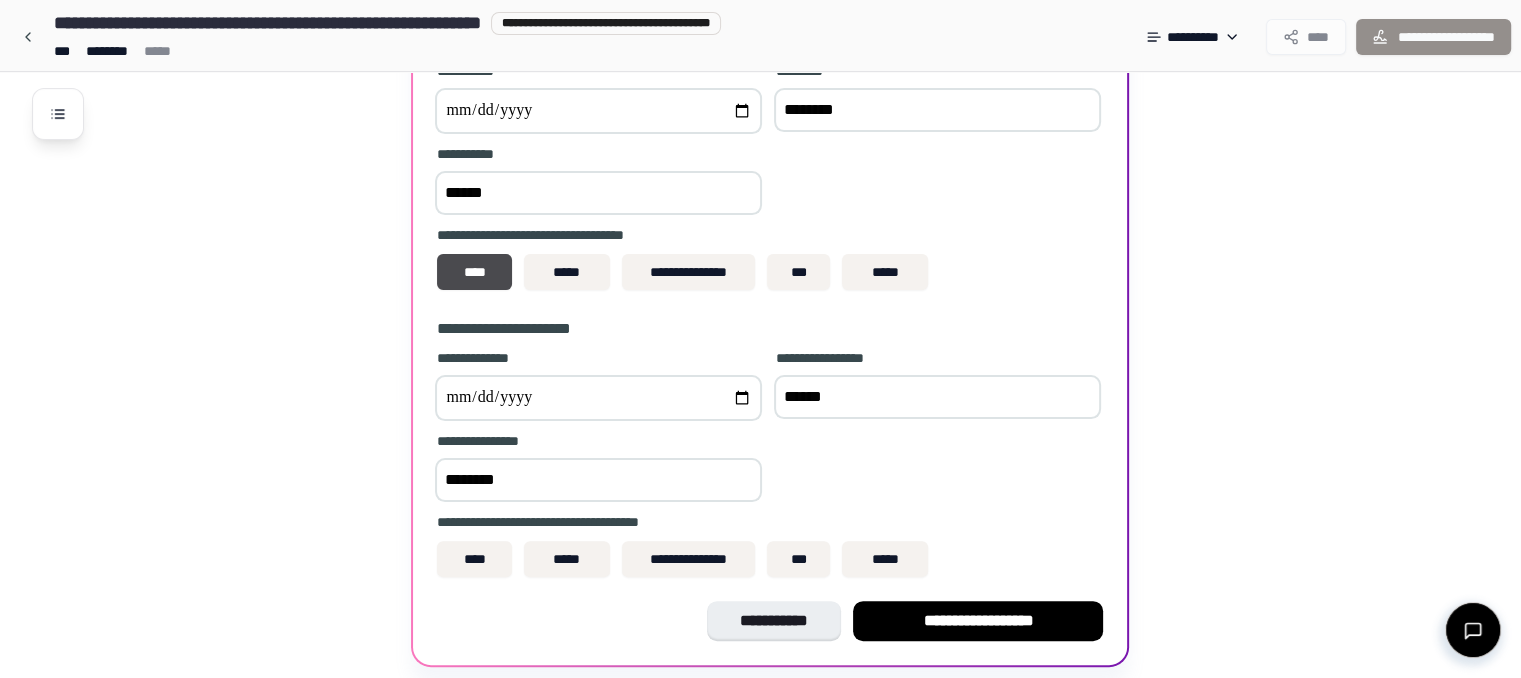 scroll, scrollTop: 480, scrollLeft: 0, axis: vertical 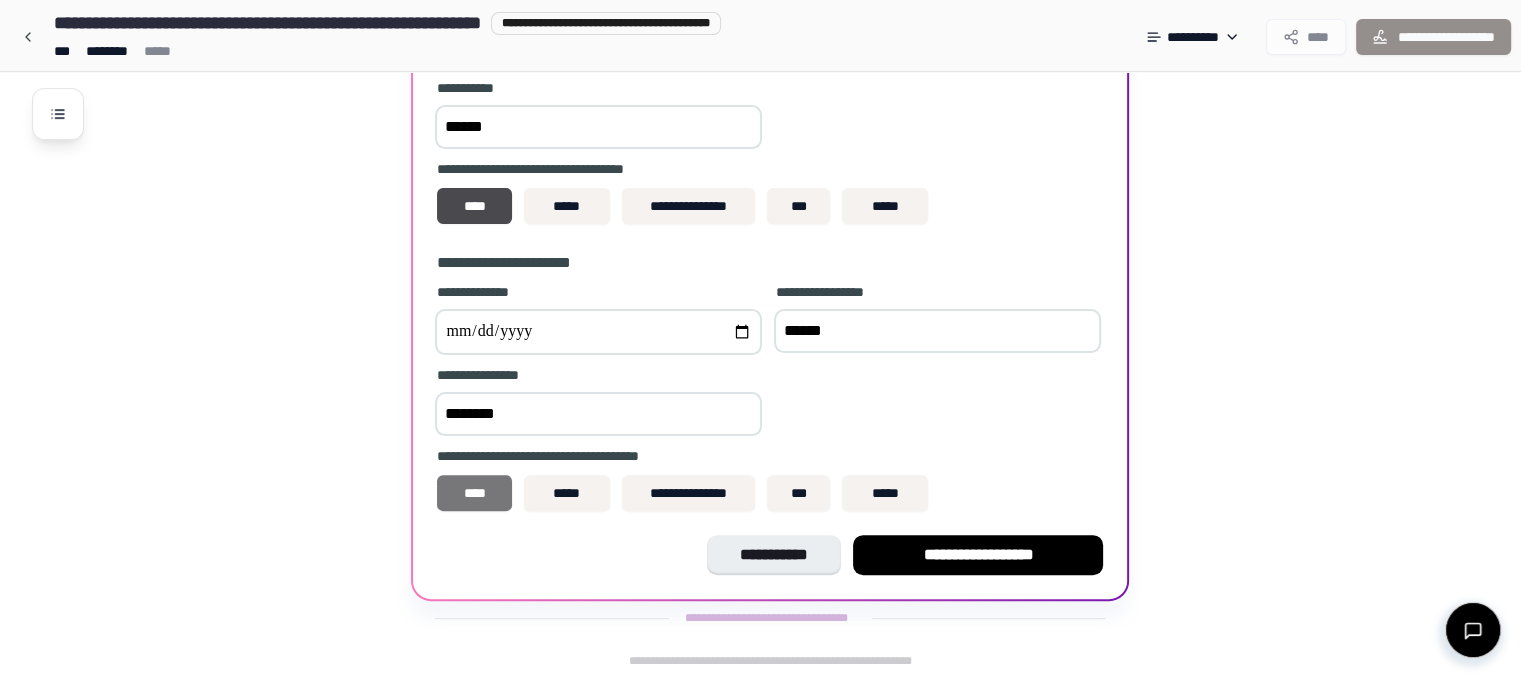 type on "********" 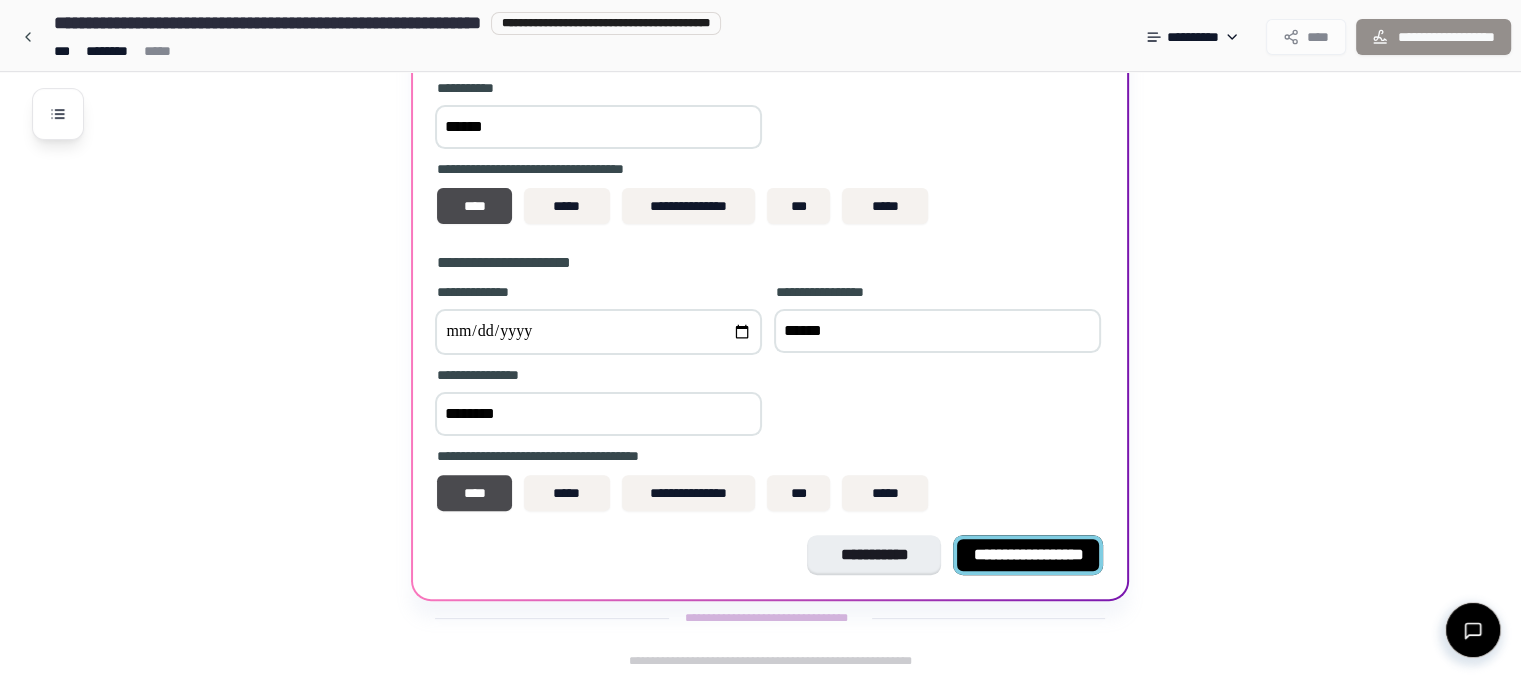 click on "**********" at bounding box center (1028, 554) 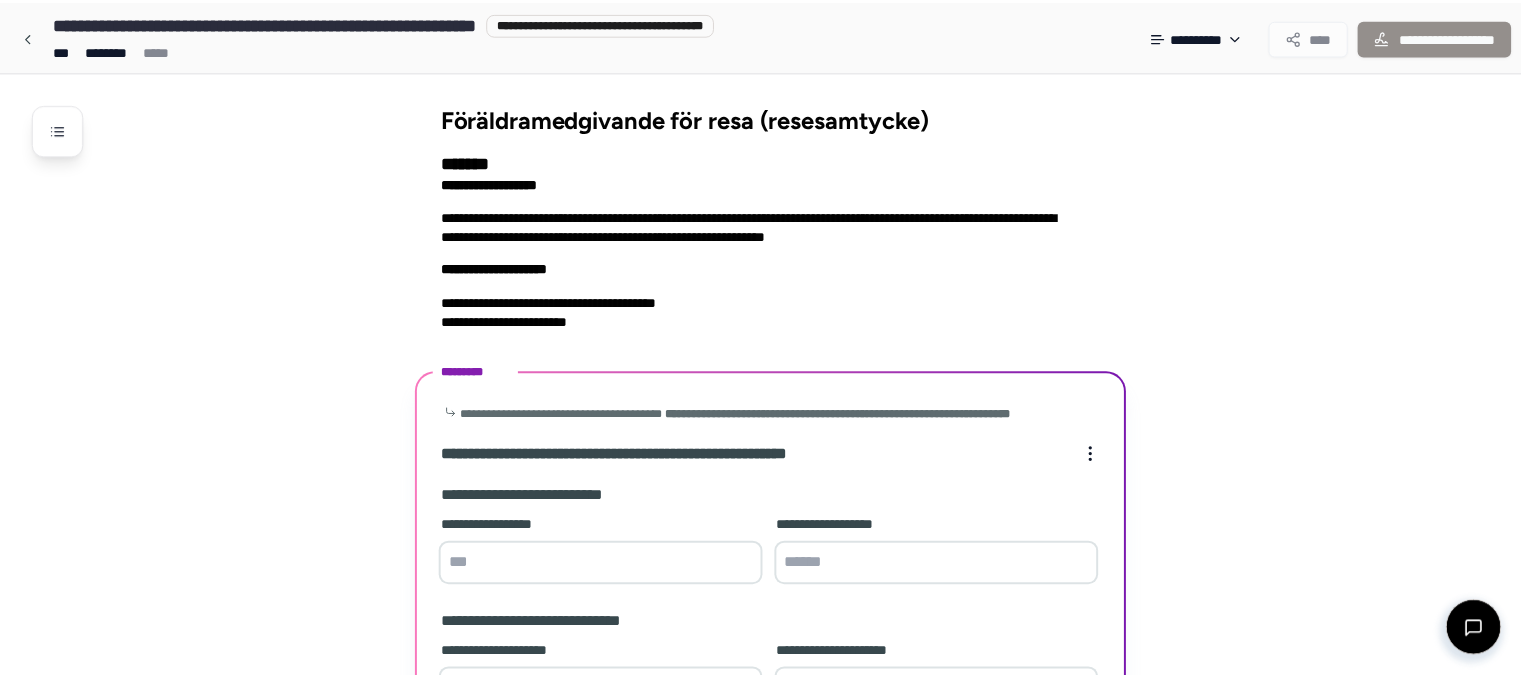 scroll, scrollTop: 200, scrollLeft: 0, axis: vertical 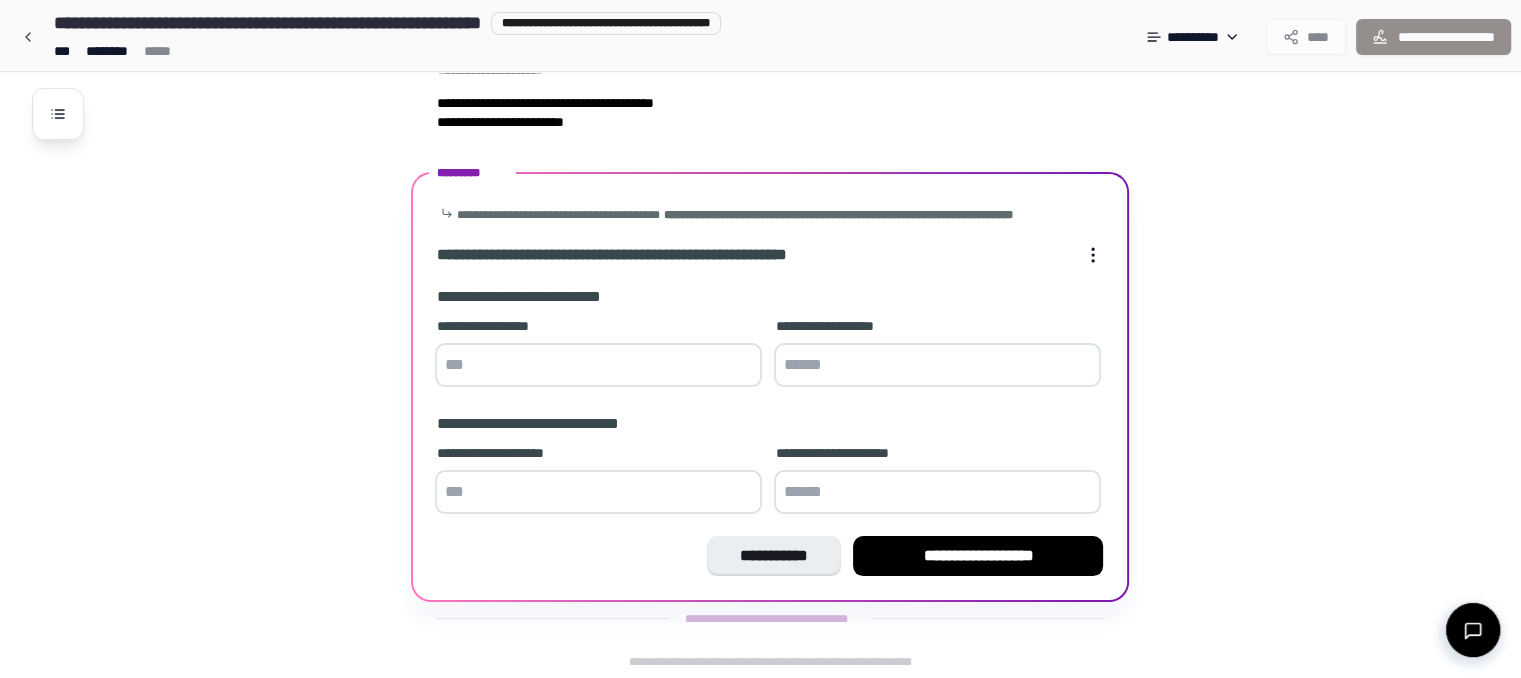 click at bounding box center [598, 365] 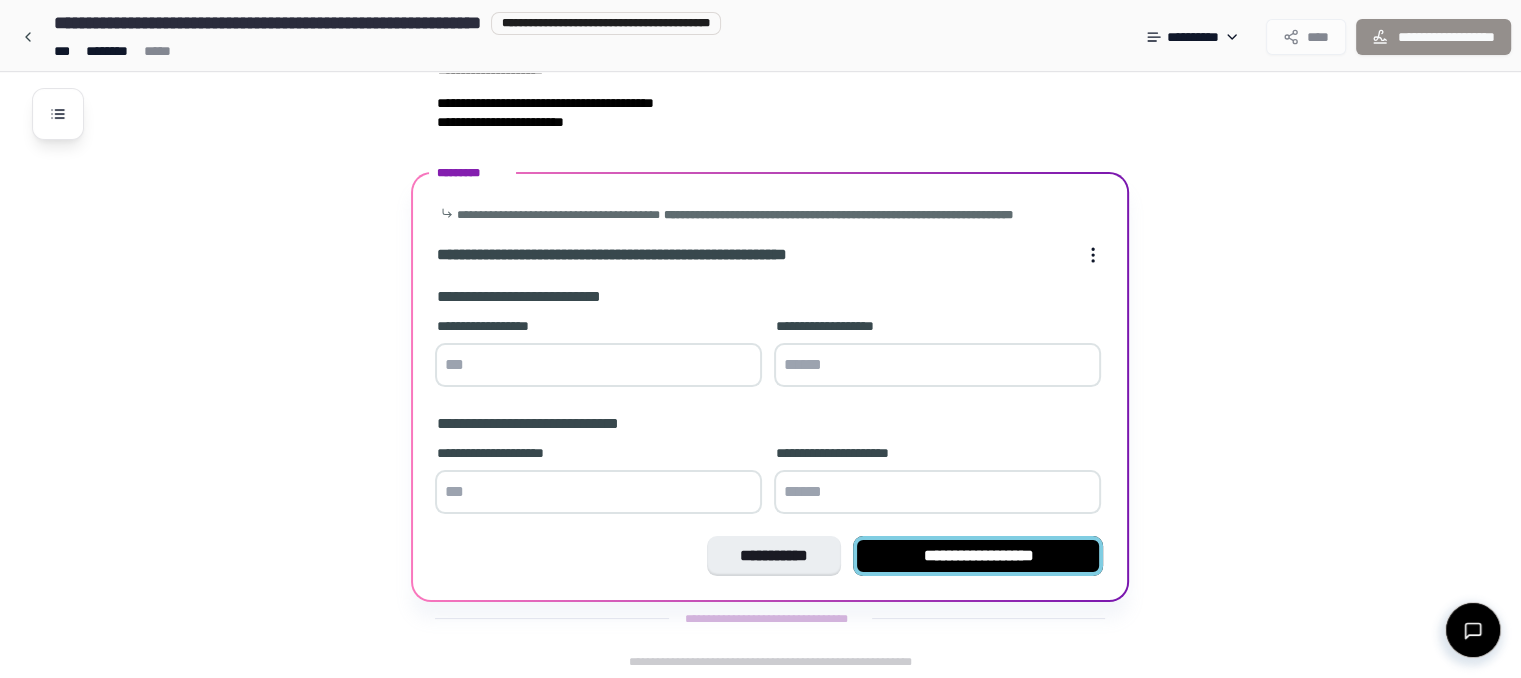 click on "**********" at bounding box center (978, 555) 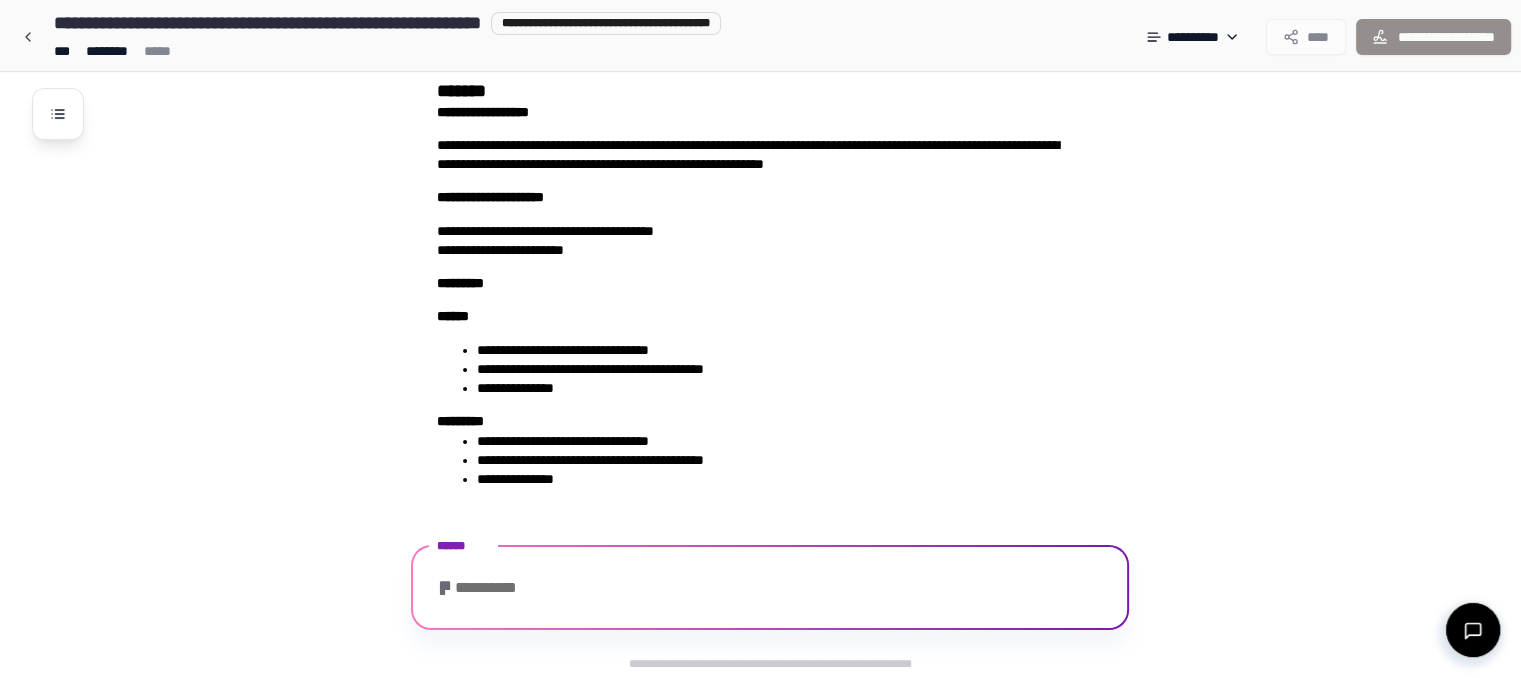 scroll, scrollTop: 171, scrollLeft: 0, axis: vertical 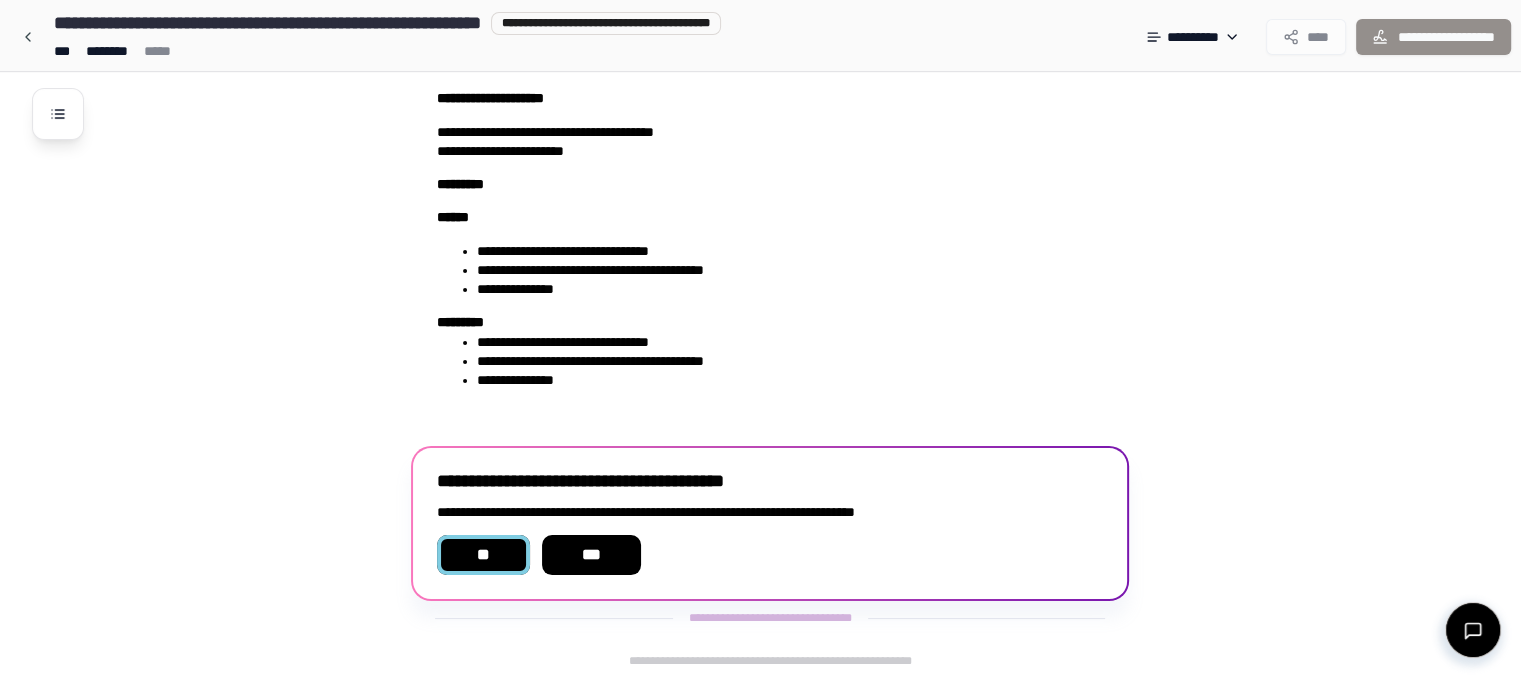 click on "**" at bounding box center (483, 555) 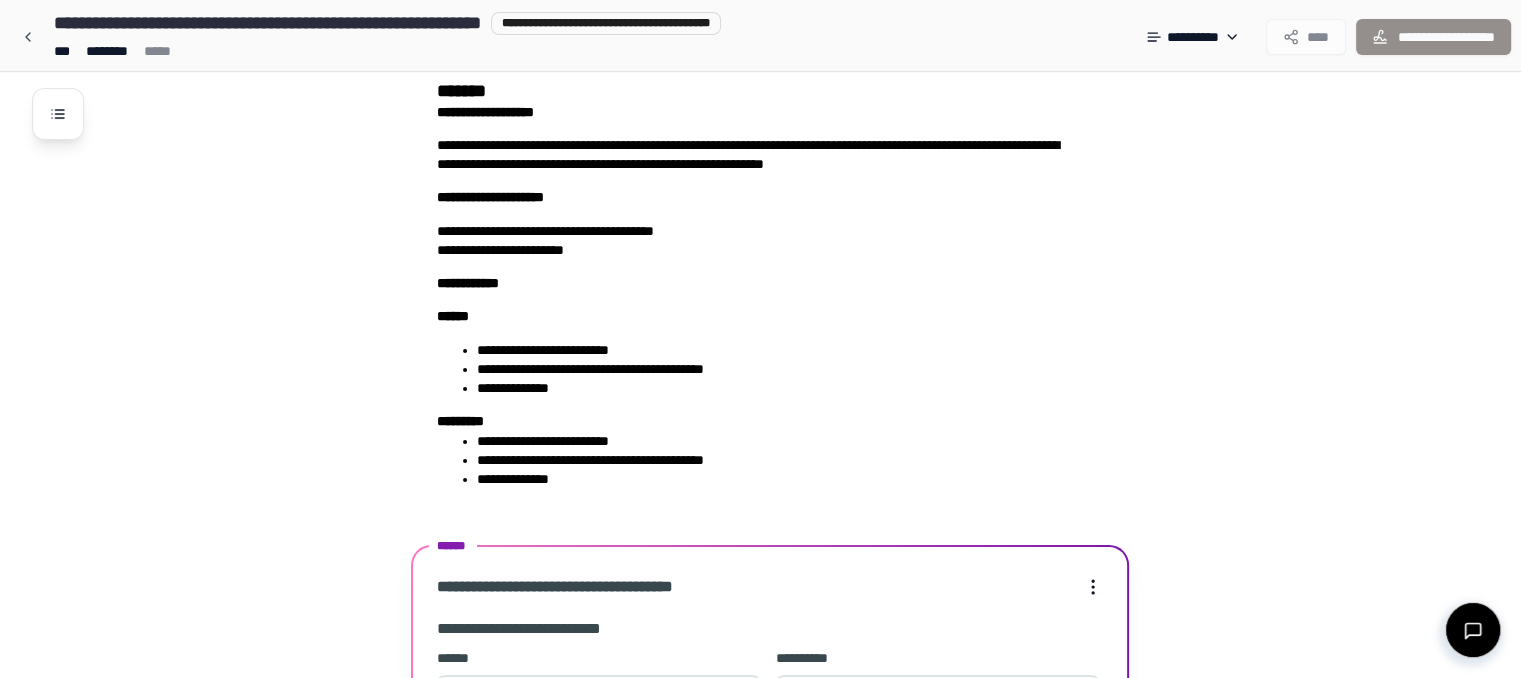 scroll, scrollTop: 452, scrollLeft: 0, axis: vertical 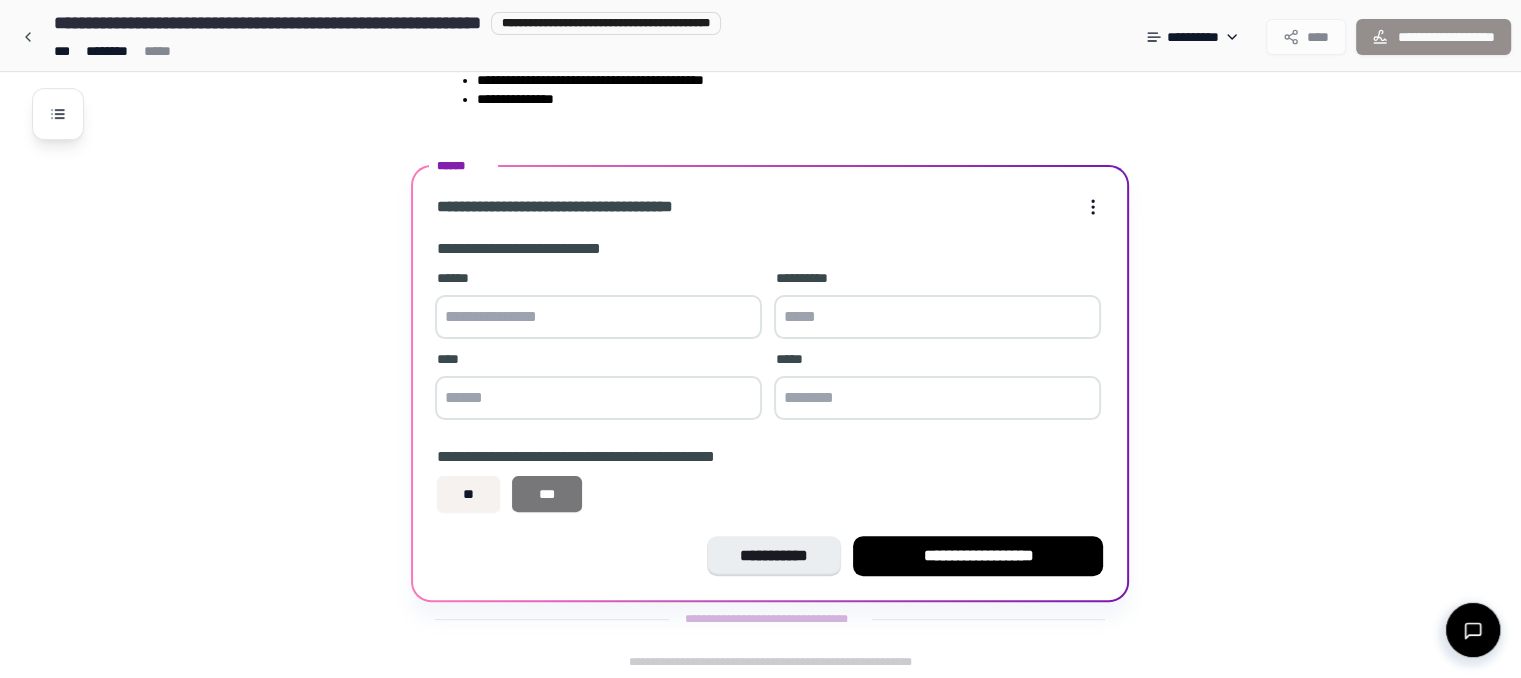 click on "***" at bounding box center (547, 494) 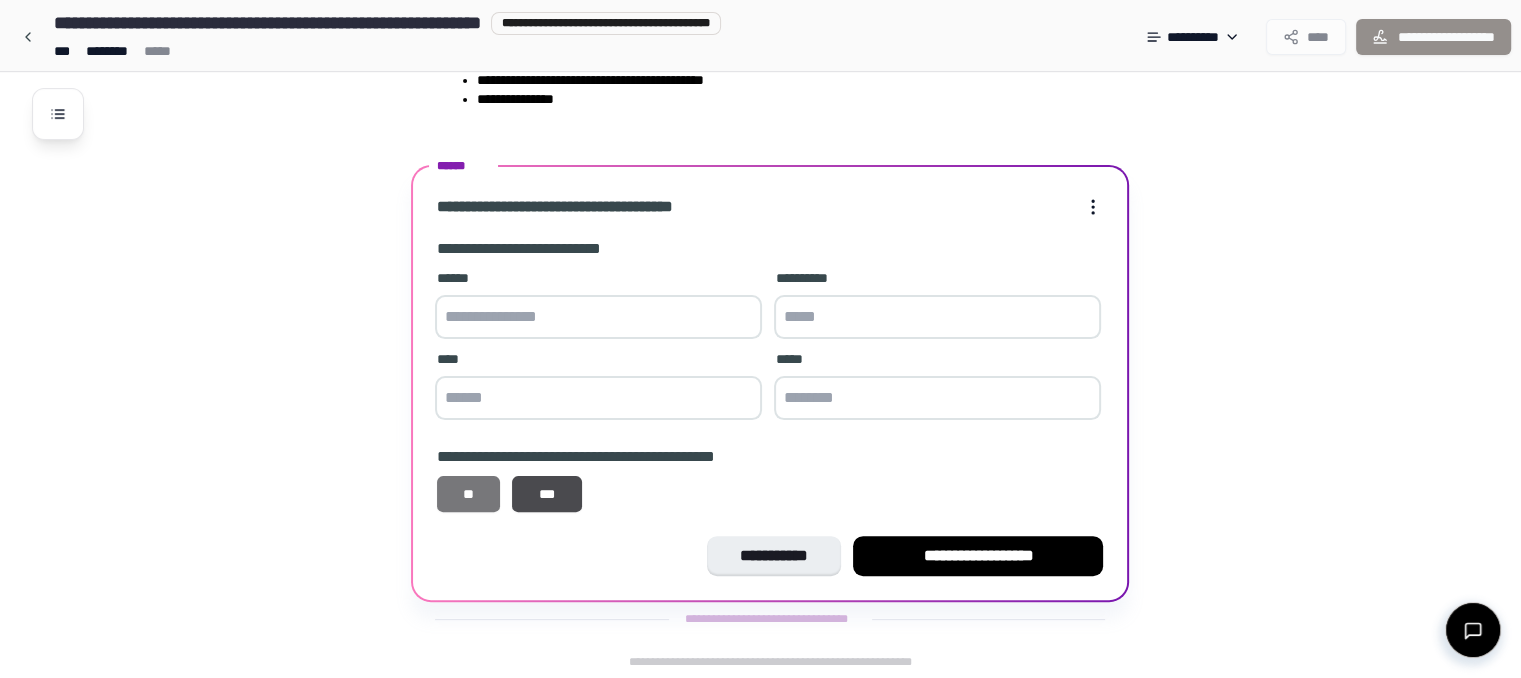 click on "**" at bounding box center [468, 494] 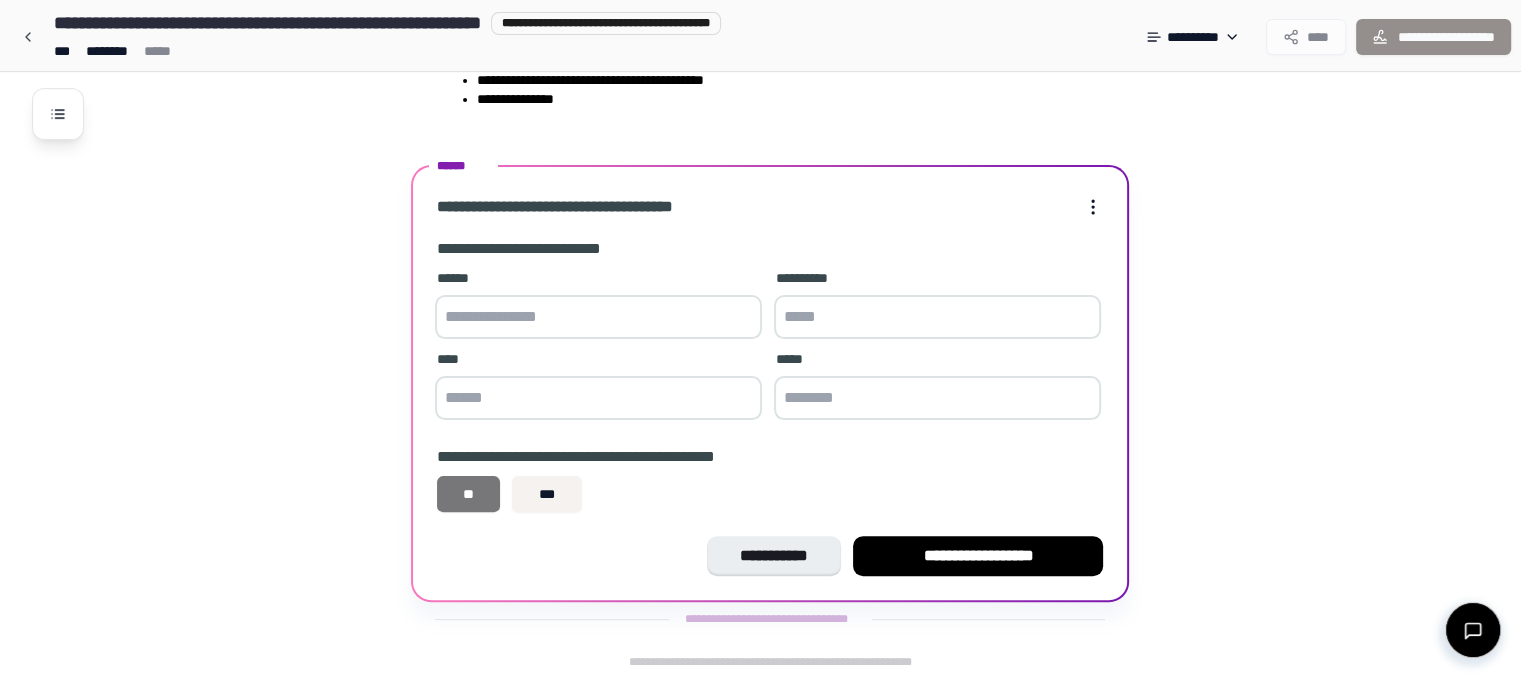 click on "**" at bounding box center [468, 494] 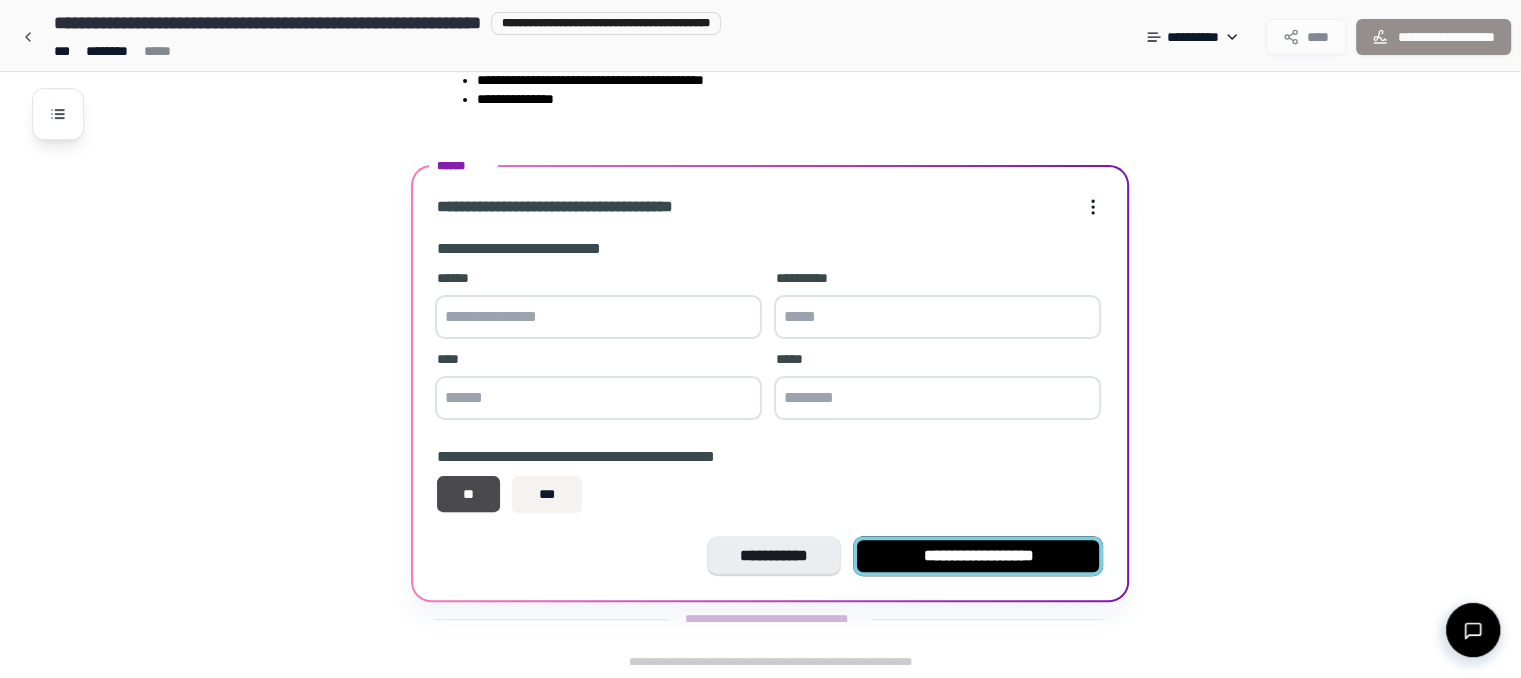 click on "**********" at bounding box center [978, 555] 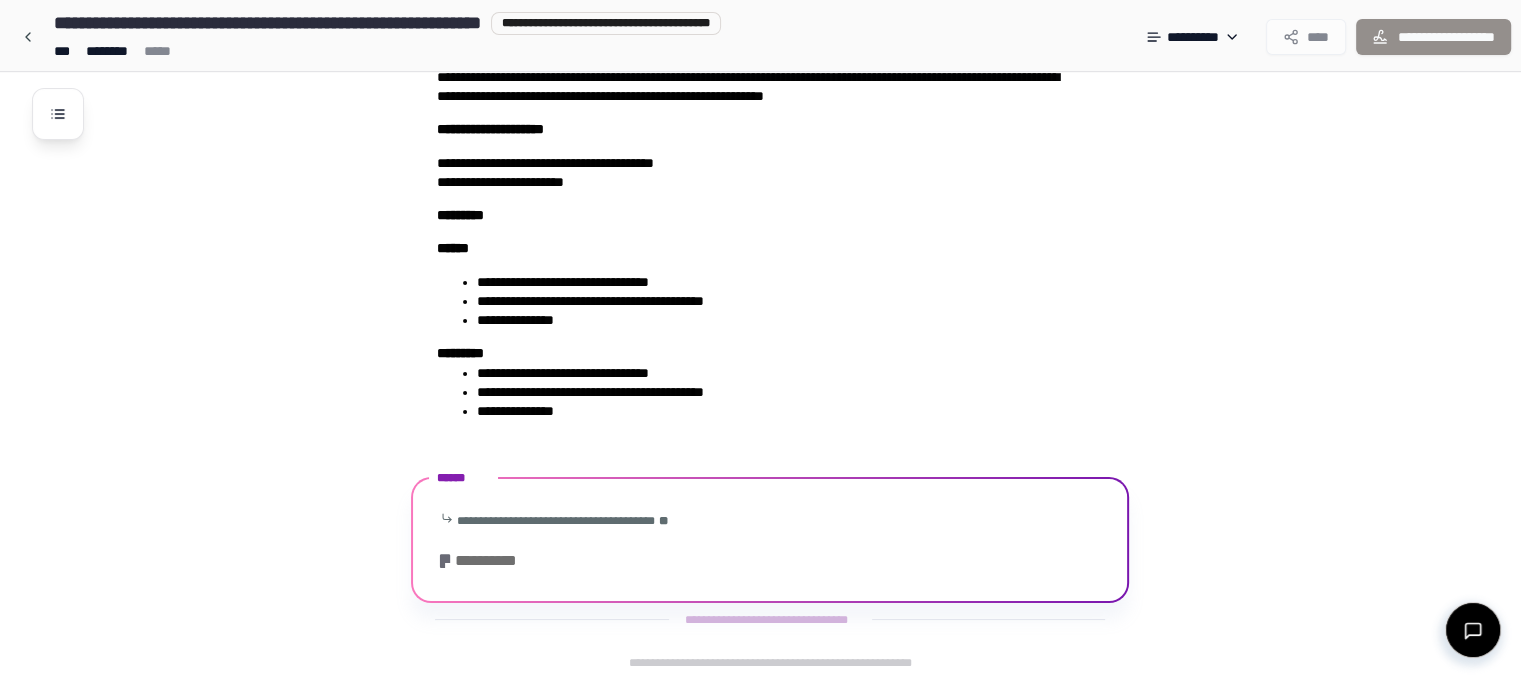 scroll, scrollTop: 272, scrollLeft: 0, axis: vertical 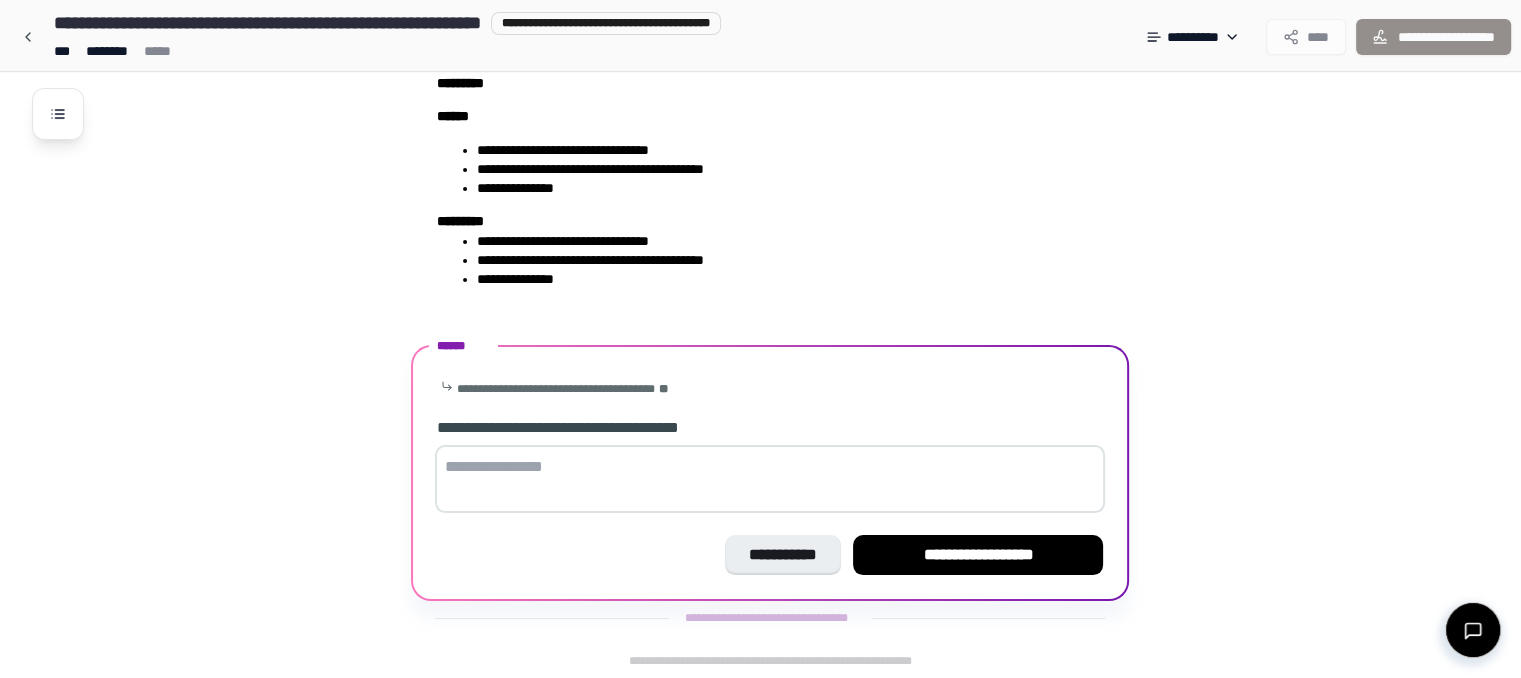 click at bounding box center [770, 479] 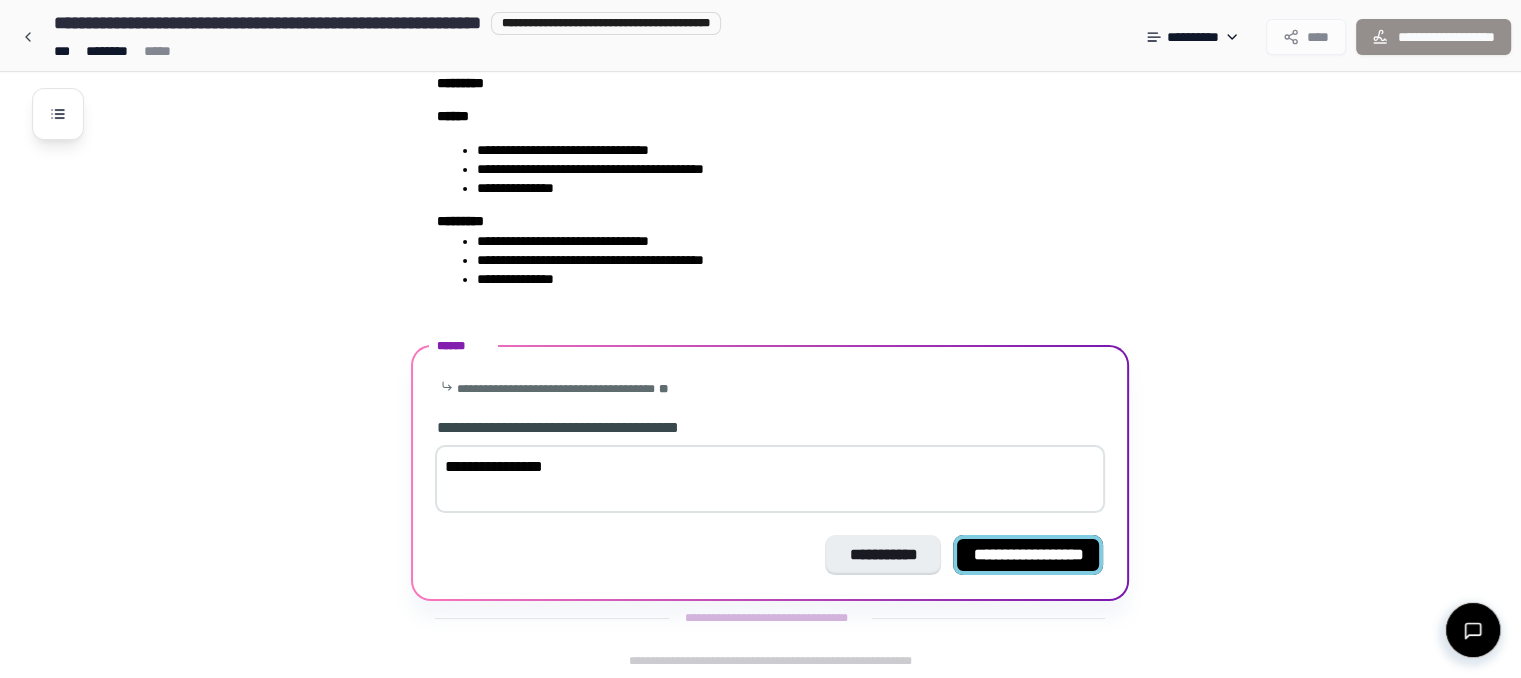 type on "**********" 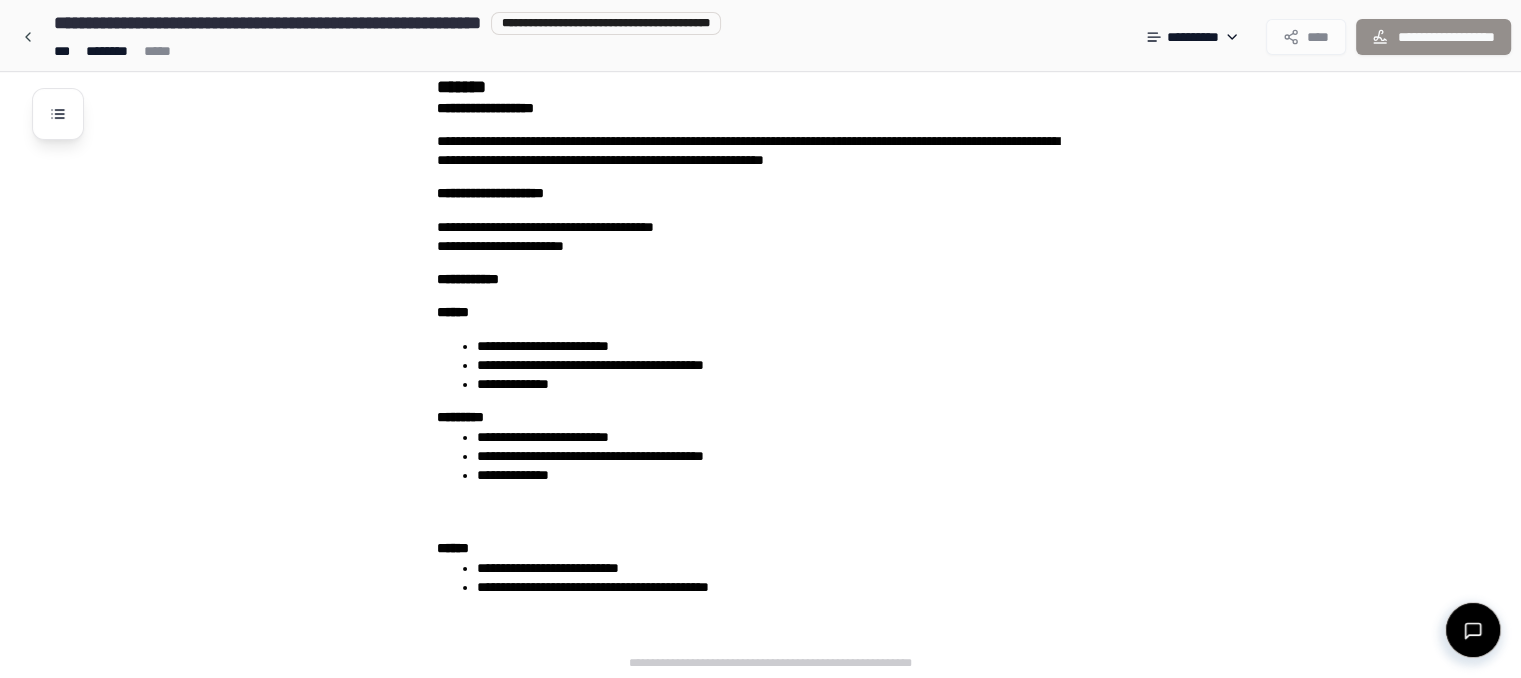 scroll, scrollTop: 160, scrollLeft: 0, axis: vertical 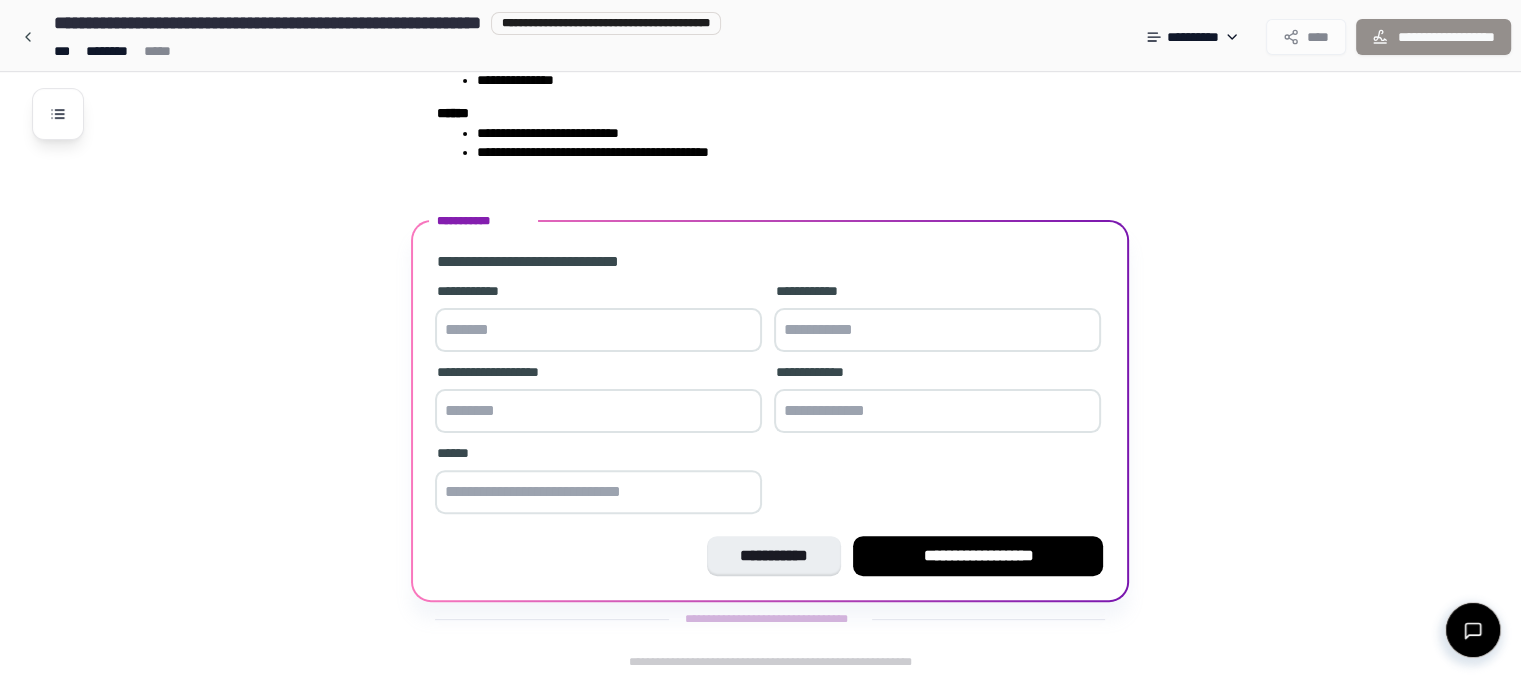click at bounding box center (937, 330) 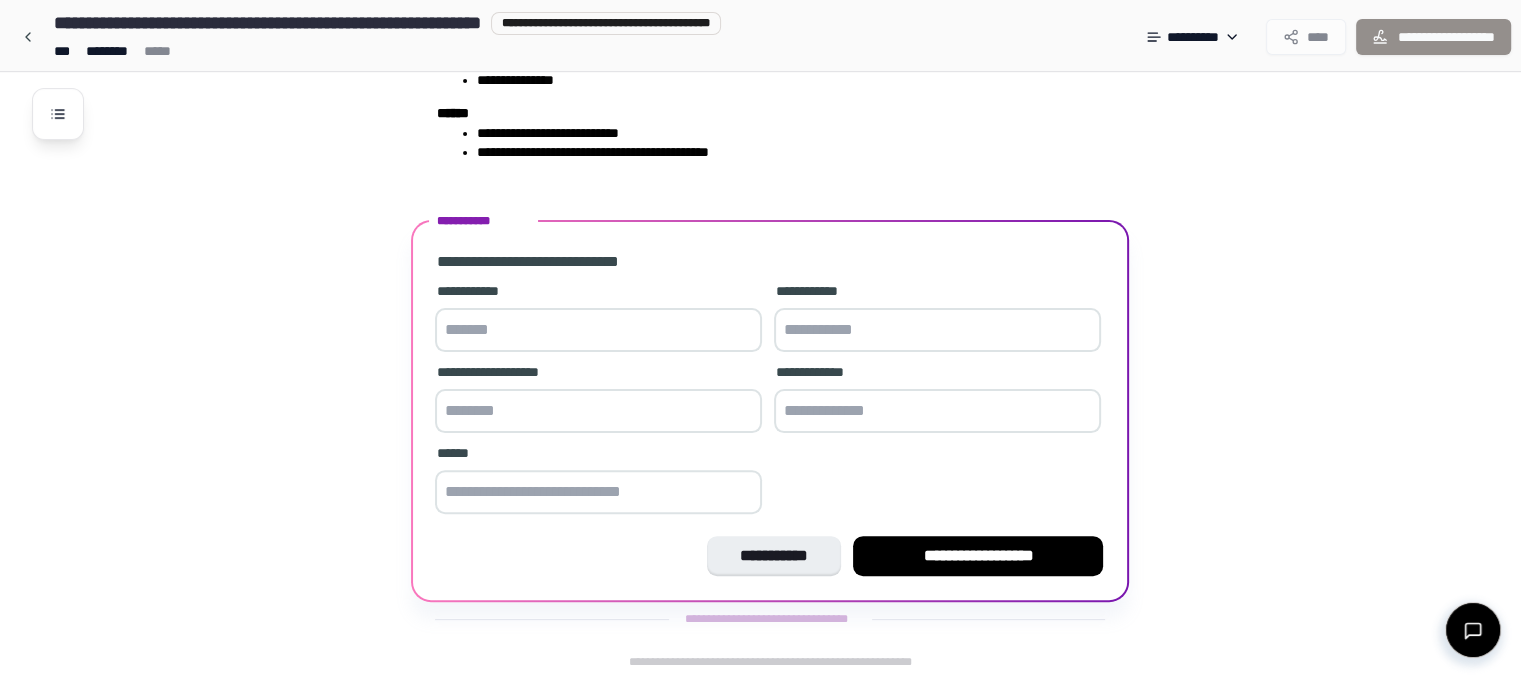 click at bounding box center (598, 330) 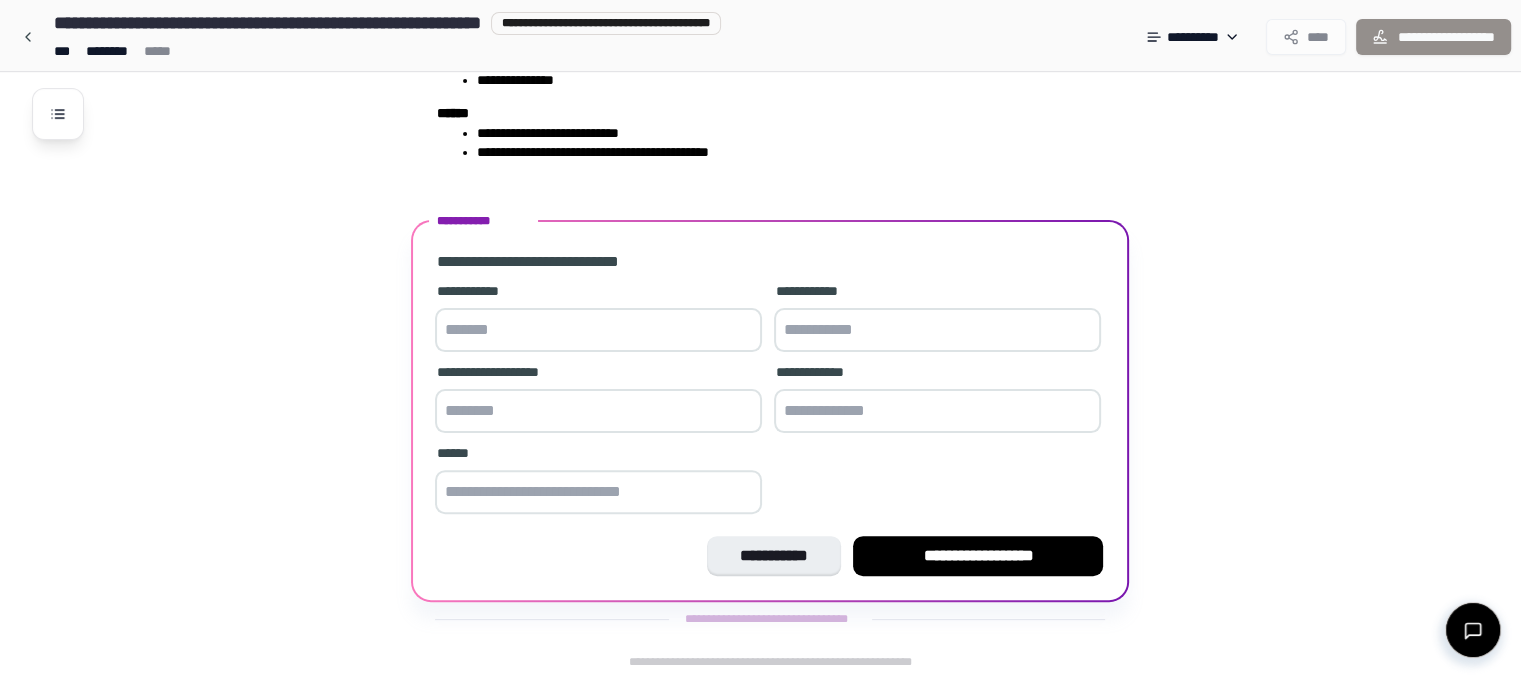 click at bounding box center (937, 330) 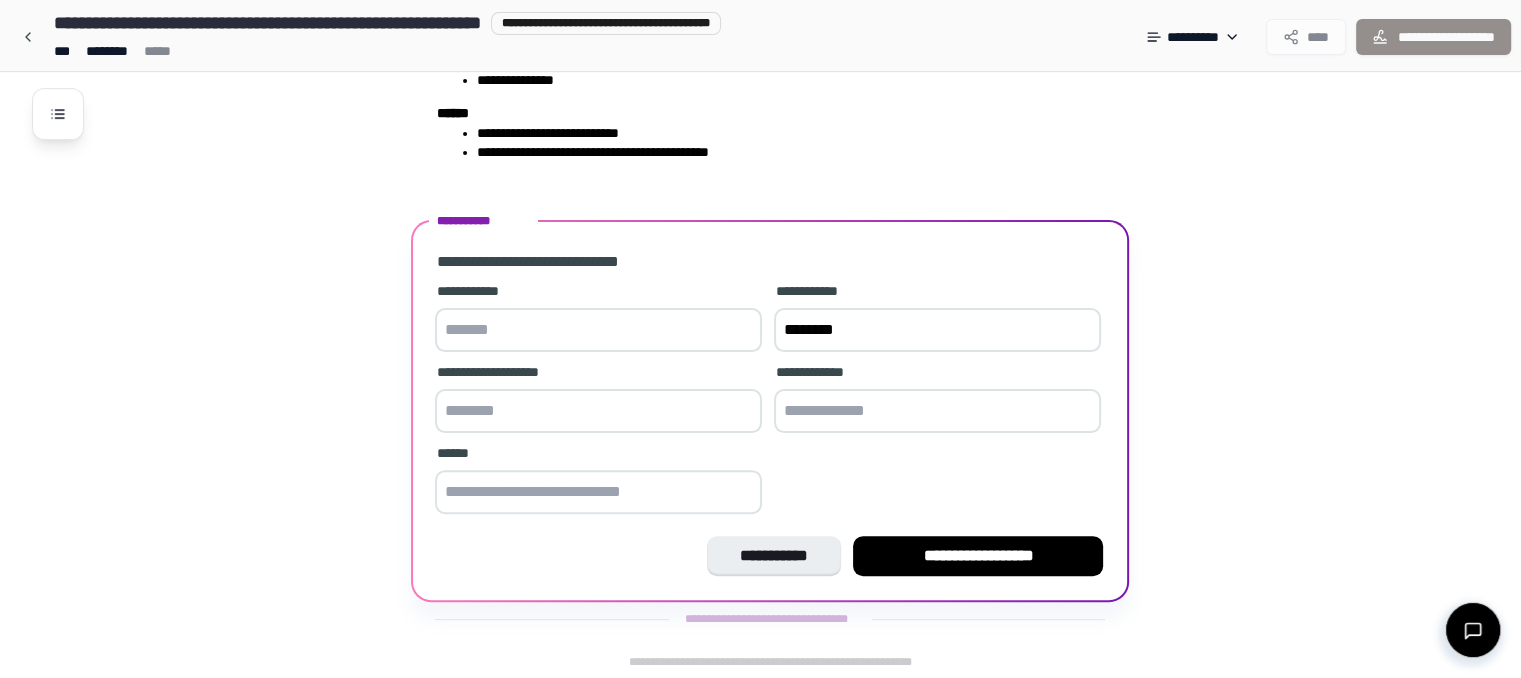 type on "********" 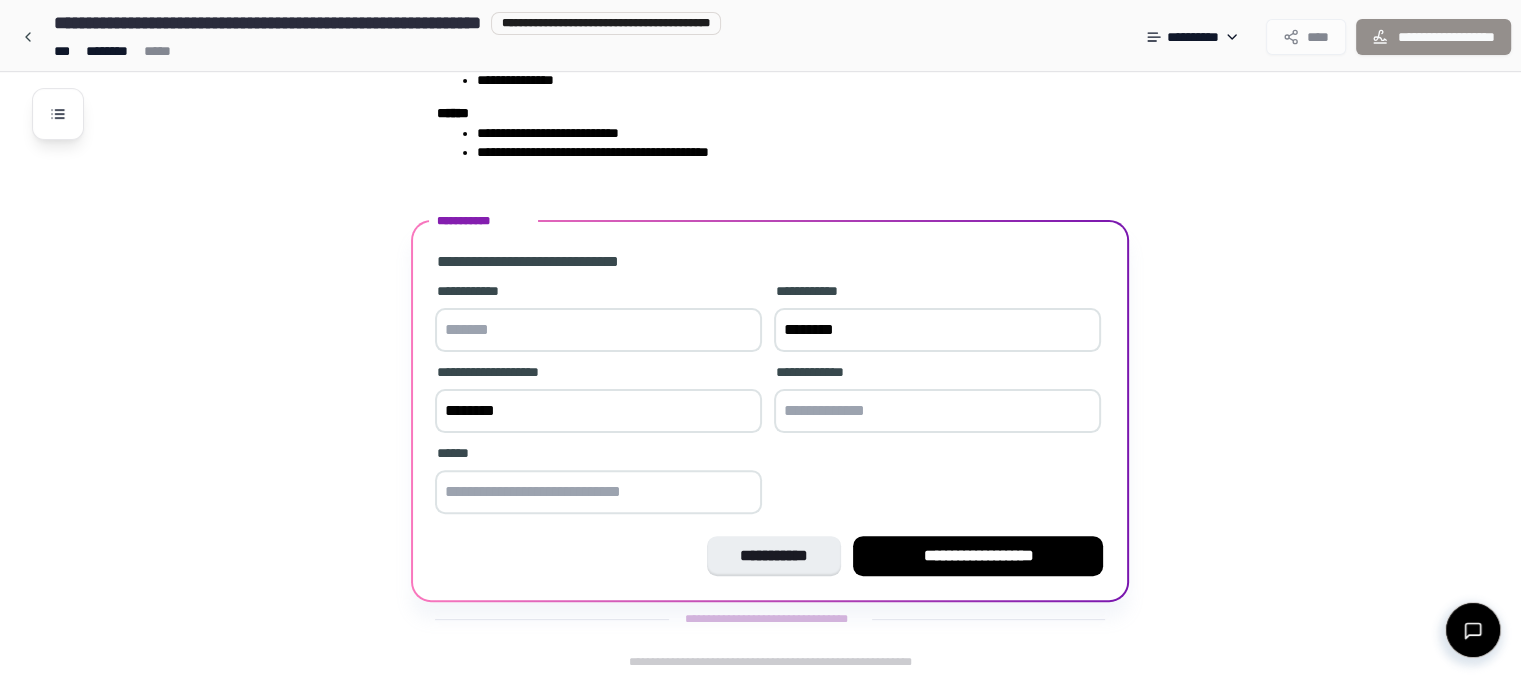 type on "********" 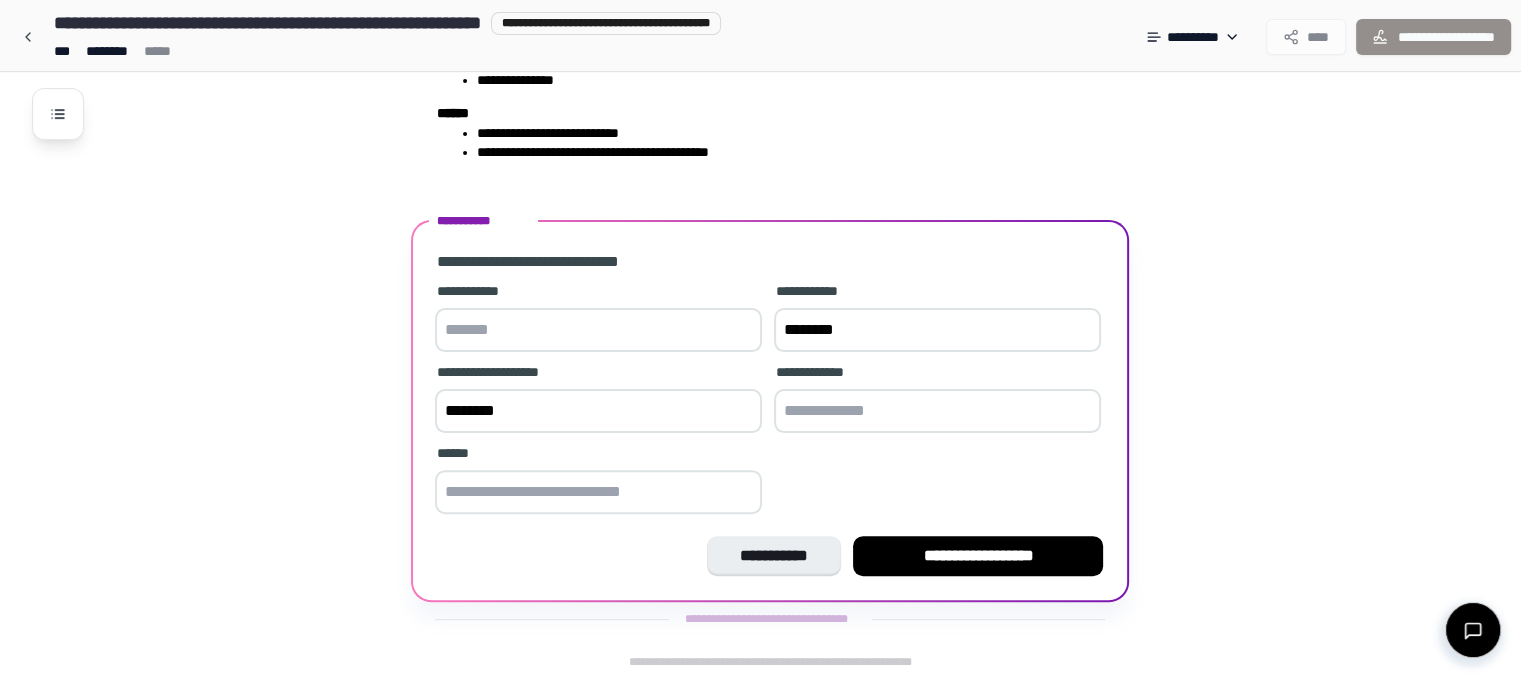 click at bounding box center [937, 411] 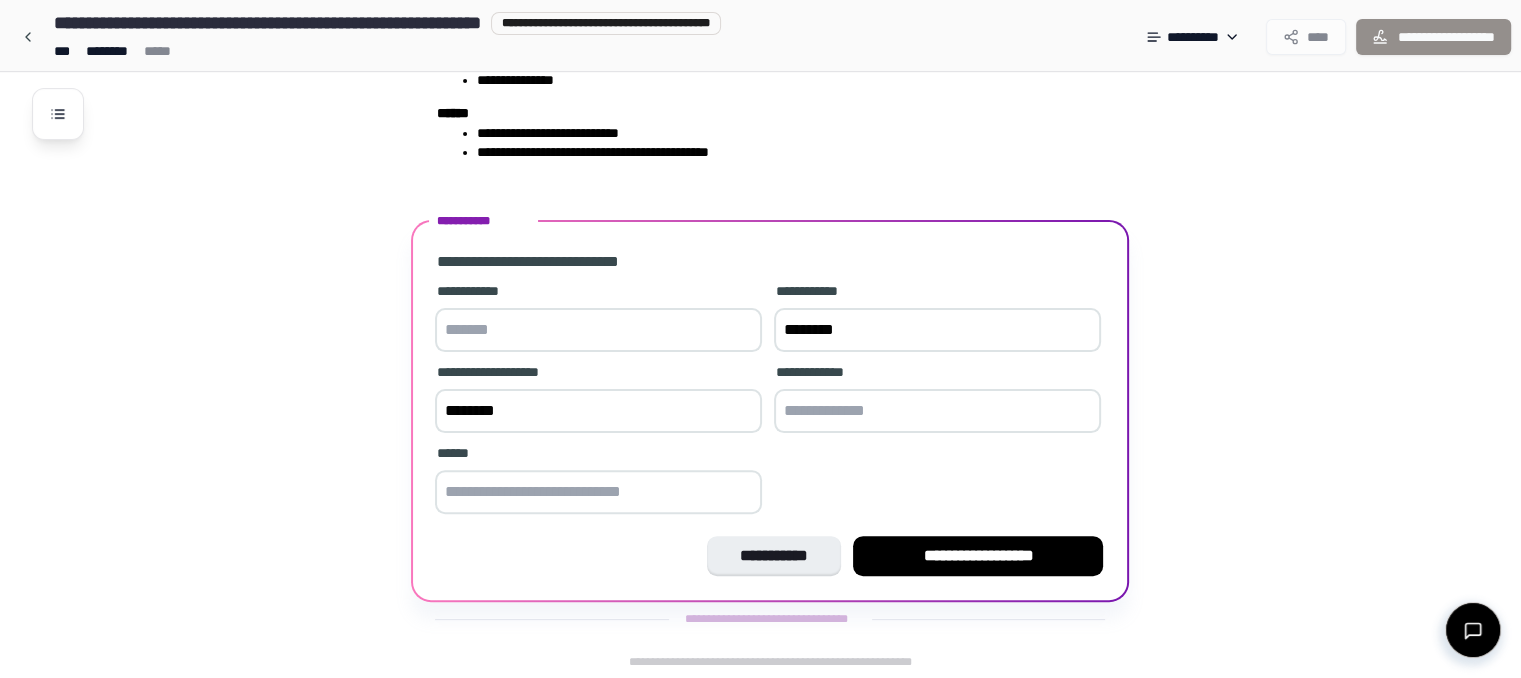 click at bounding box center (598, 330) 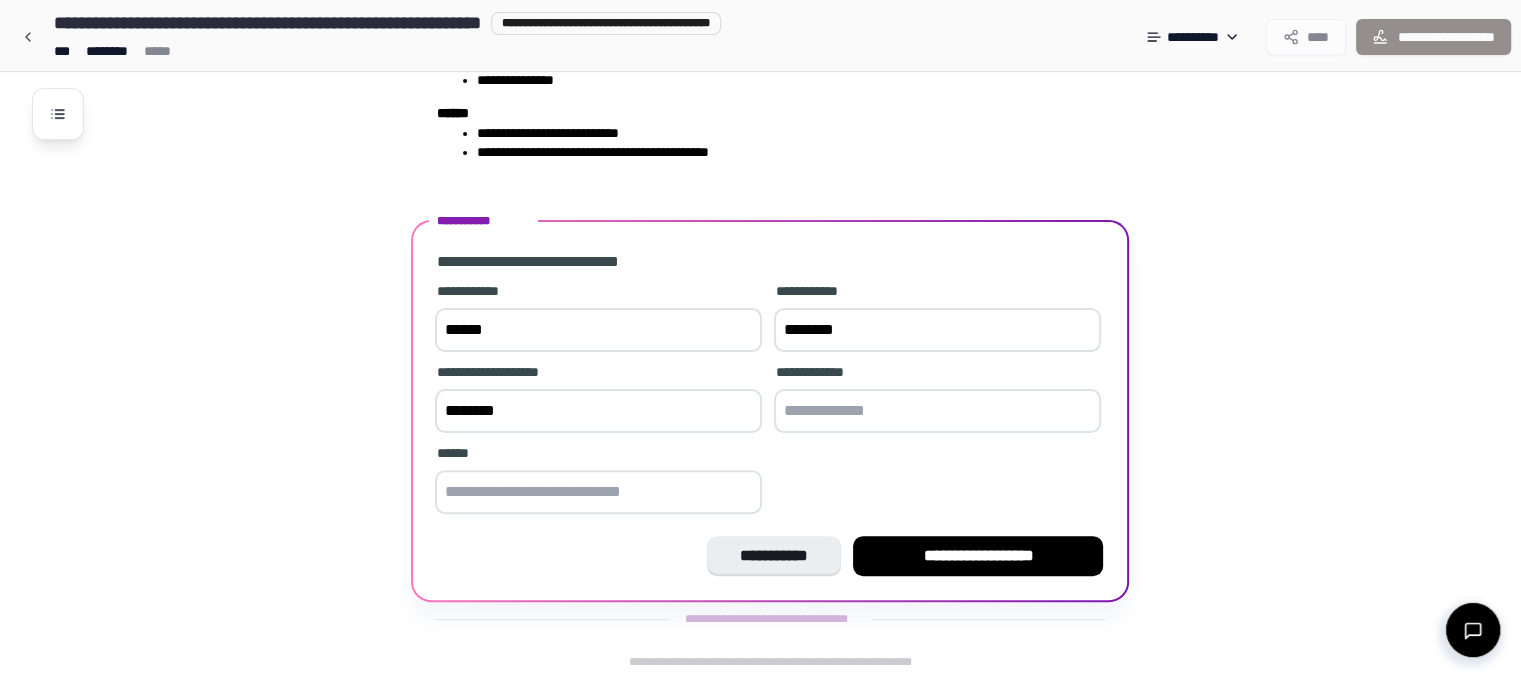 type on "******" 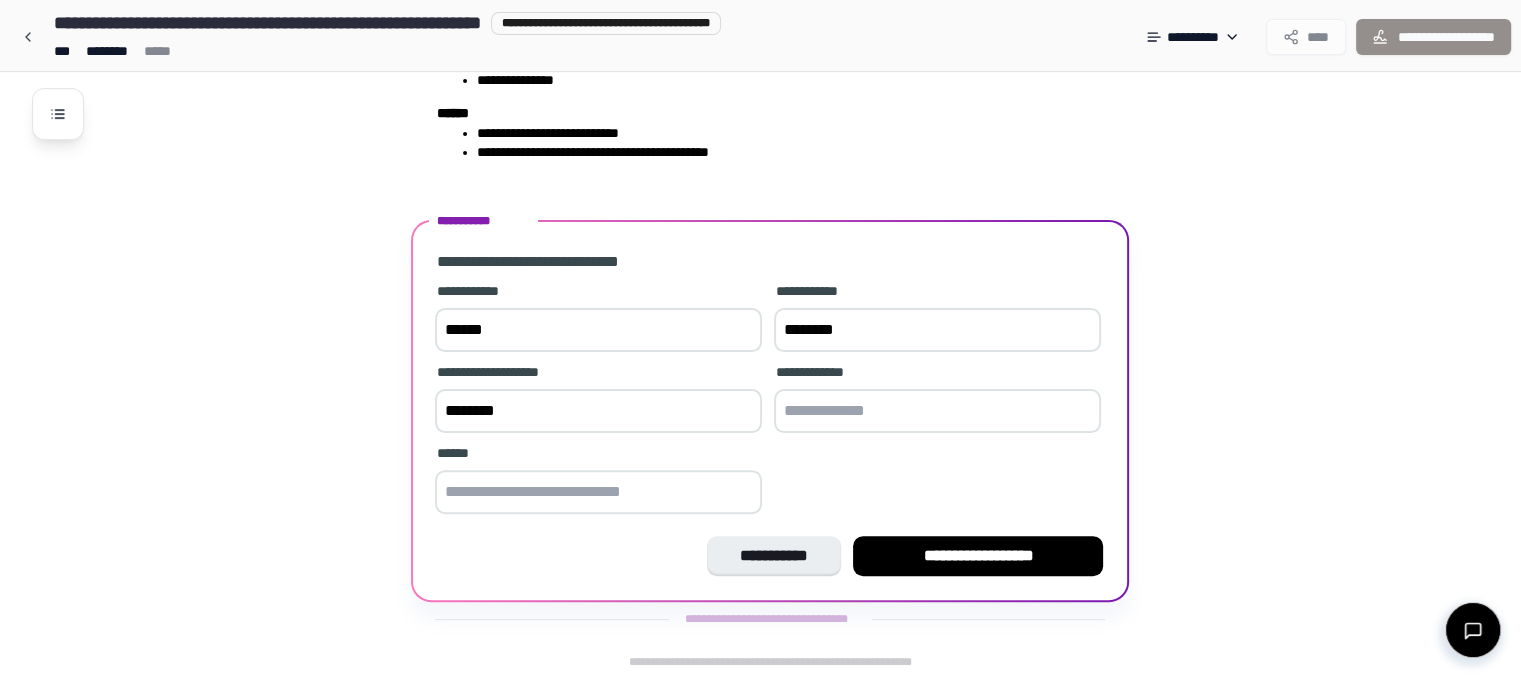 click at bounding box center [937, 411] 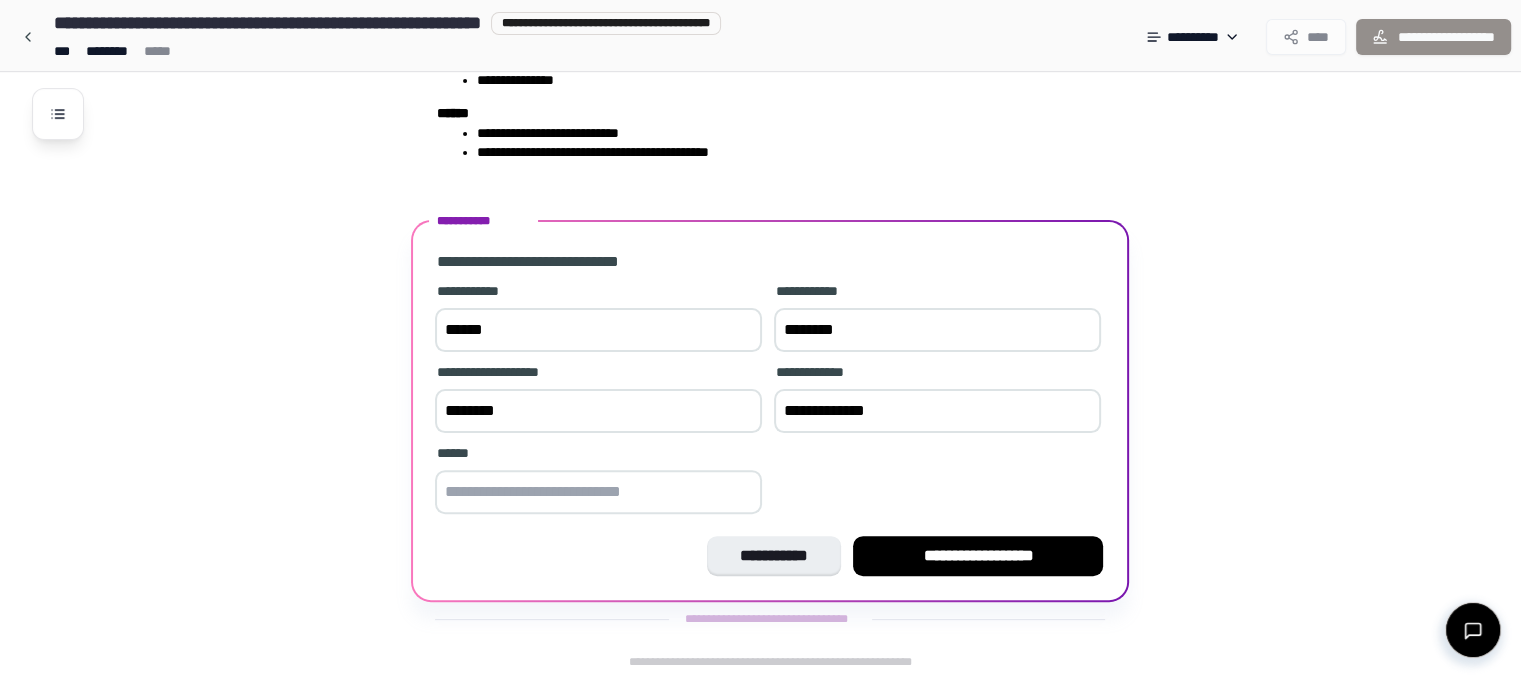 type on "**********" 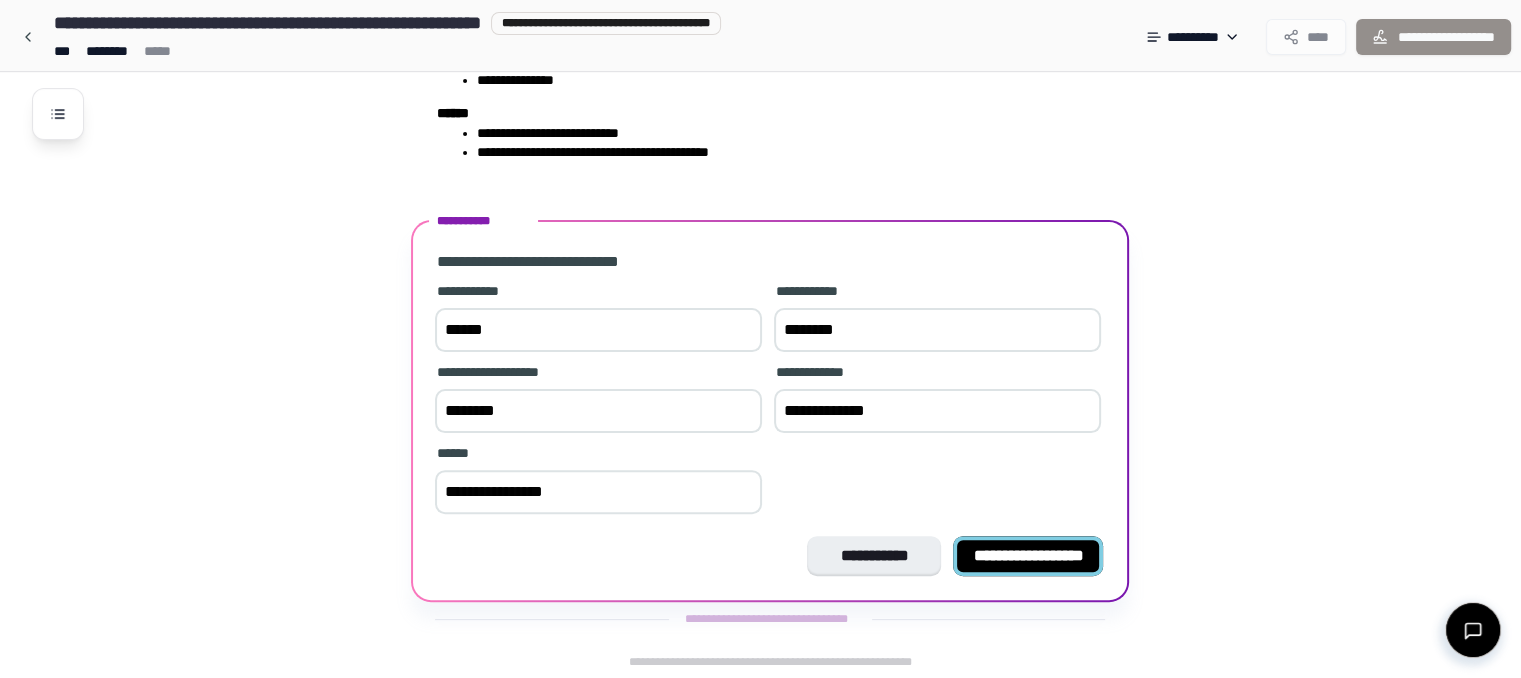 type on "**********" 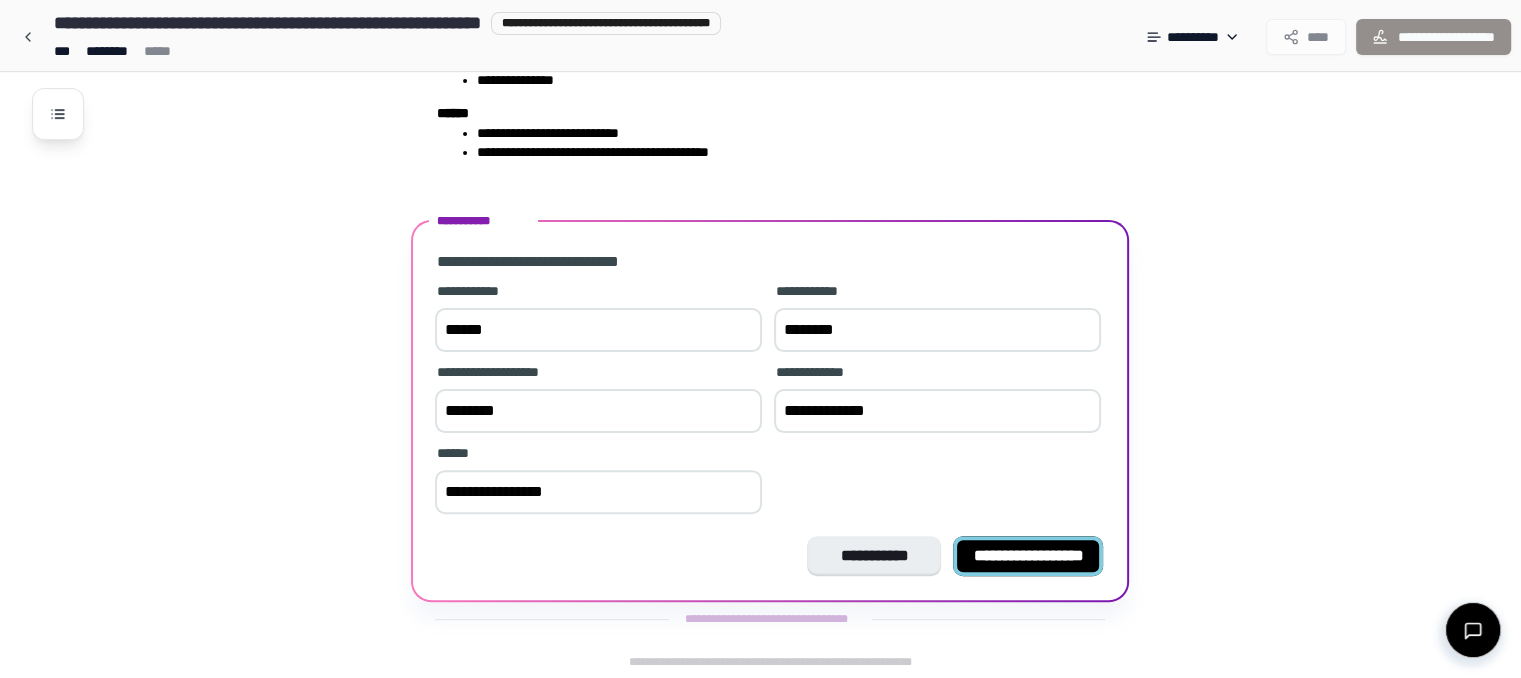 click on "**********" at bounding box center (1028, 555) 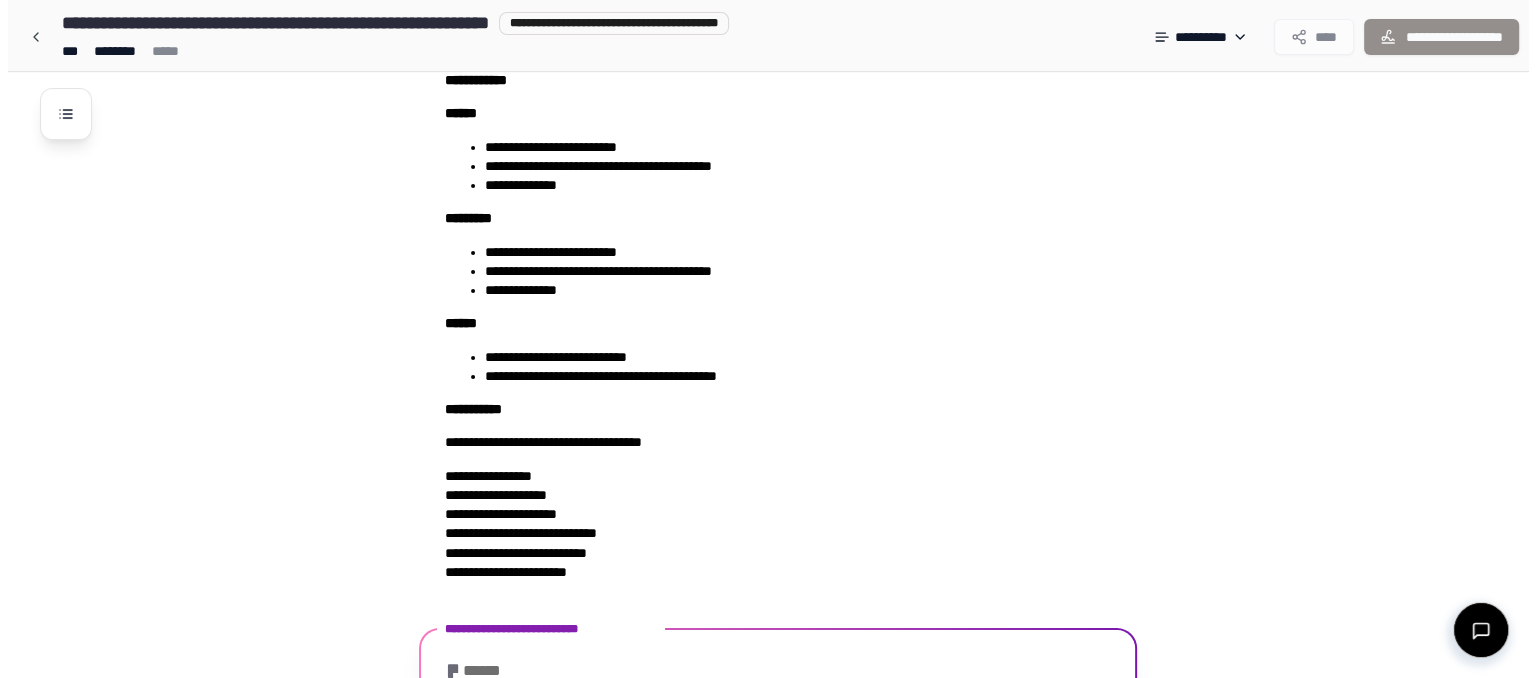 scroll, scrollTop: 359, scrollLeft: 0, axis: vertical 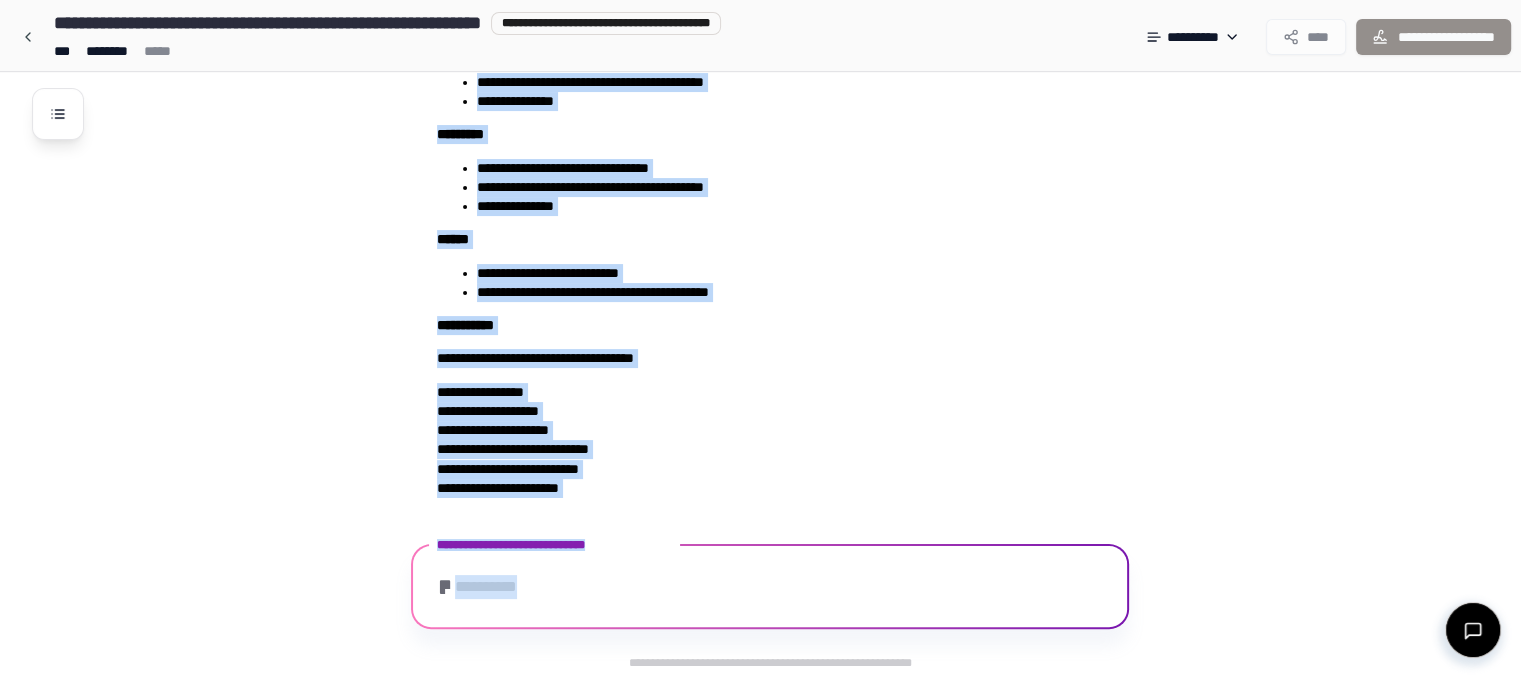 click on "**********" at bounding box center (770, 197) 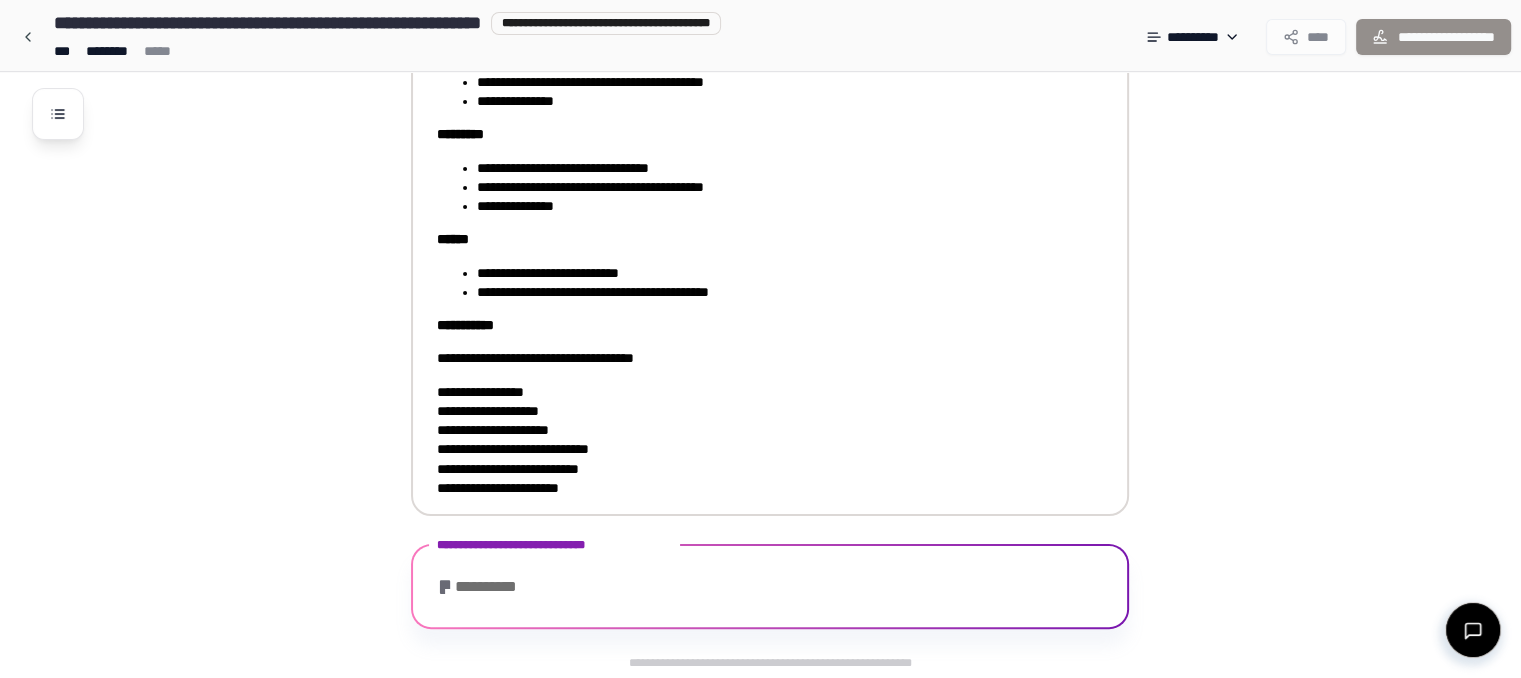 click on "**********" at bounding box center [593, 292] 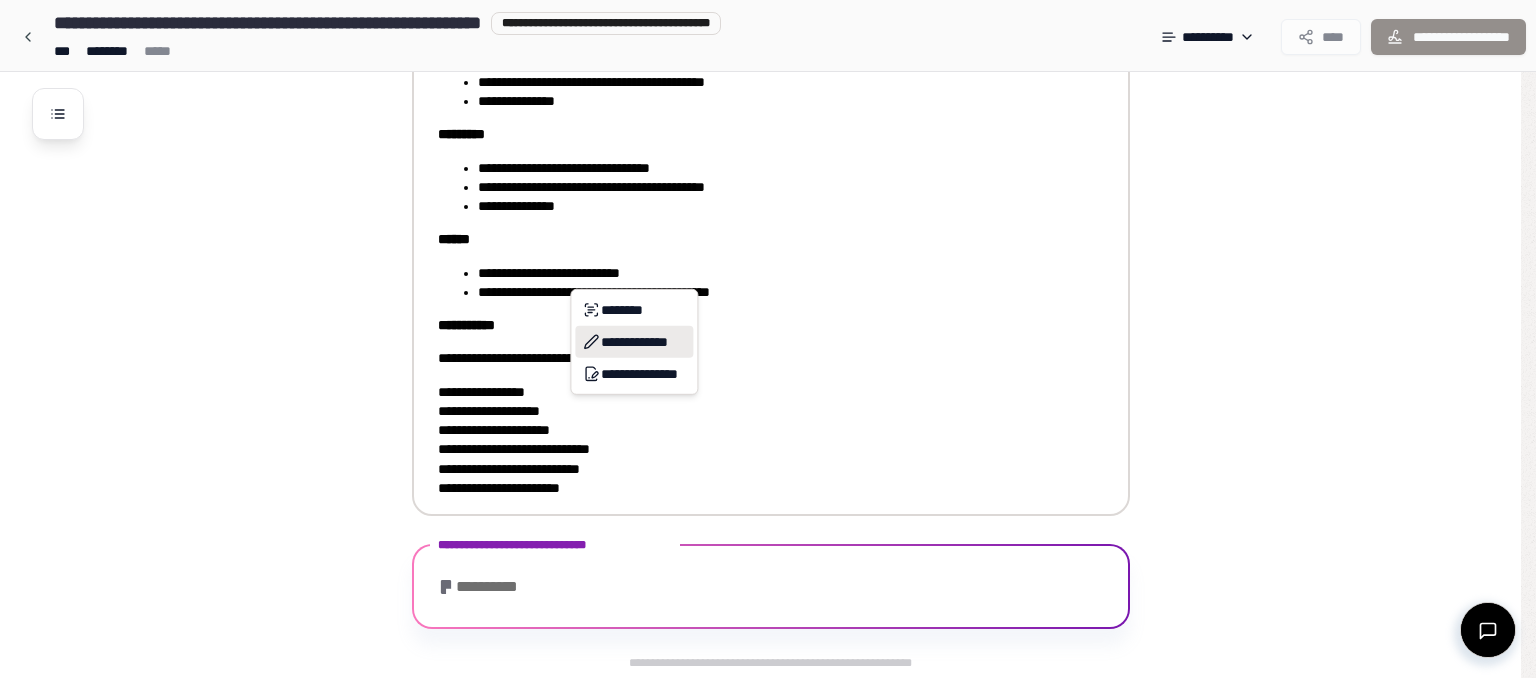 click on "**********" at bounding box center [634, 342] 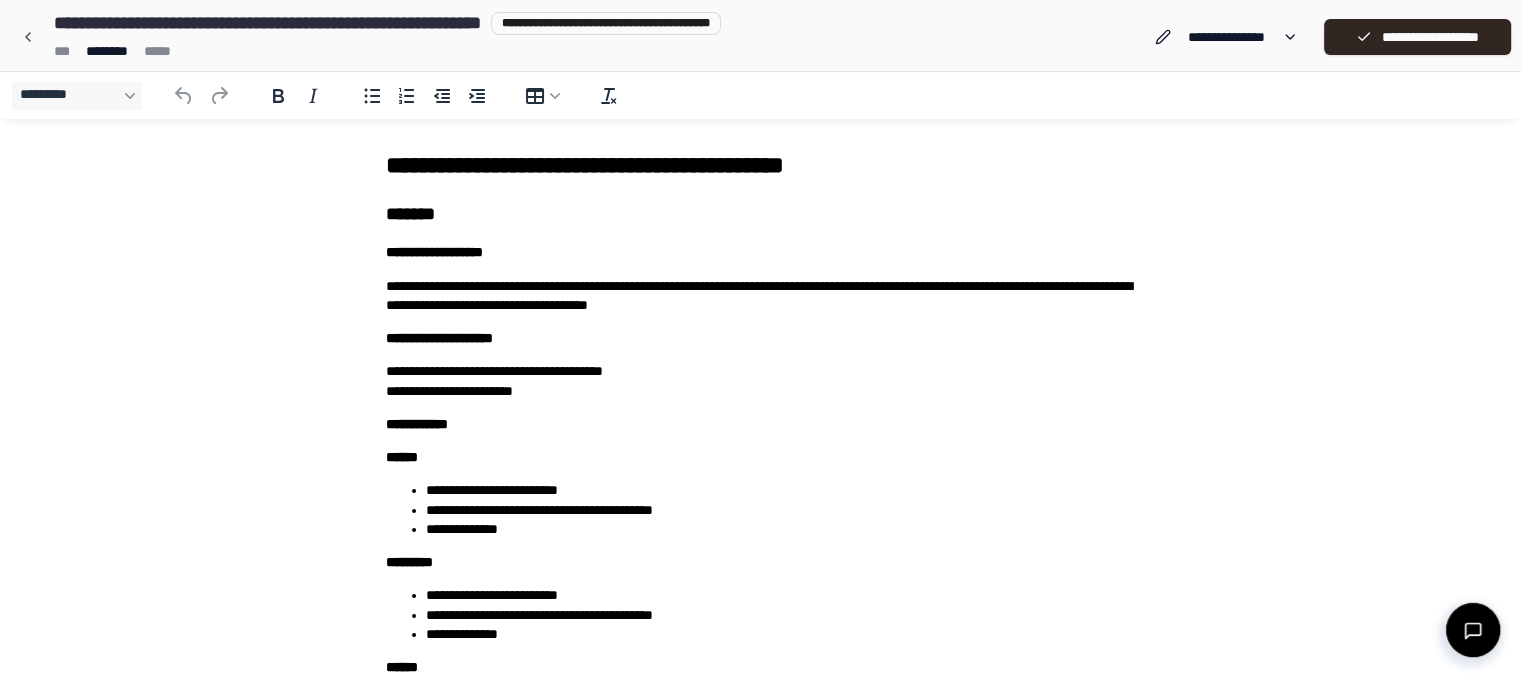 scroll, scrollTop: 0, scrollLeft: 0, axis: both 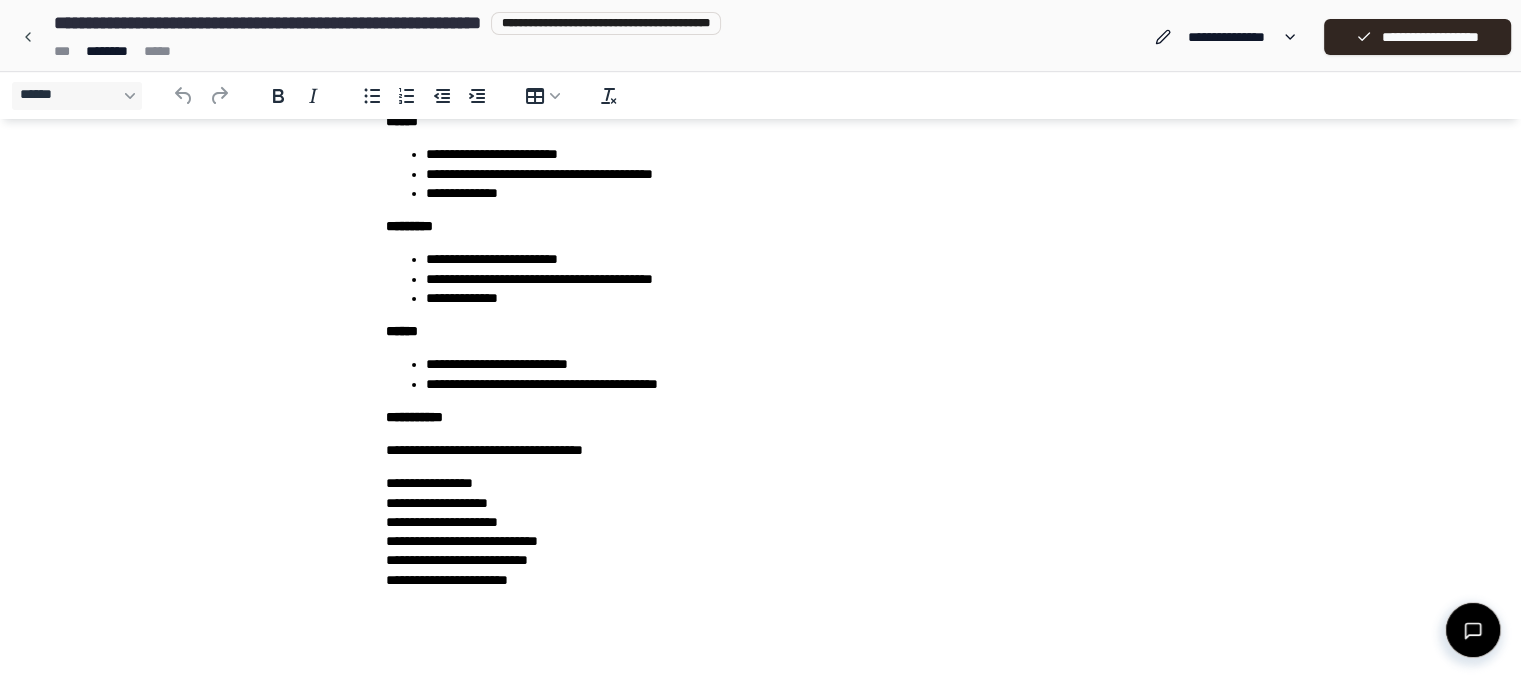 drag, startPoint x: 1526, startPoint y: 165, endPoint x: 1500, endPoint y: 650, distance: 485.6964 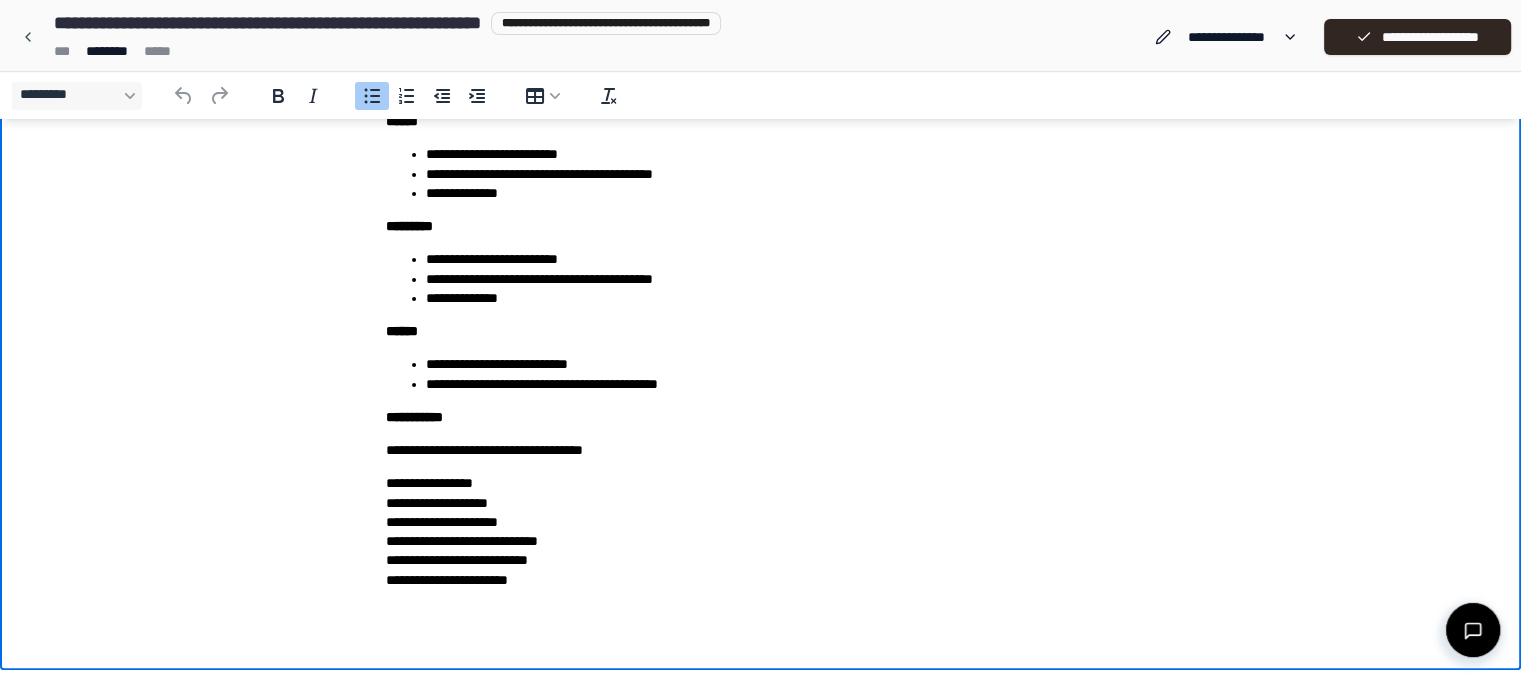 click on "**********" at bounding box center (781, 384) 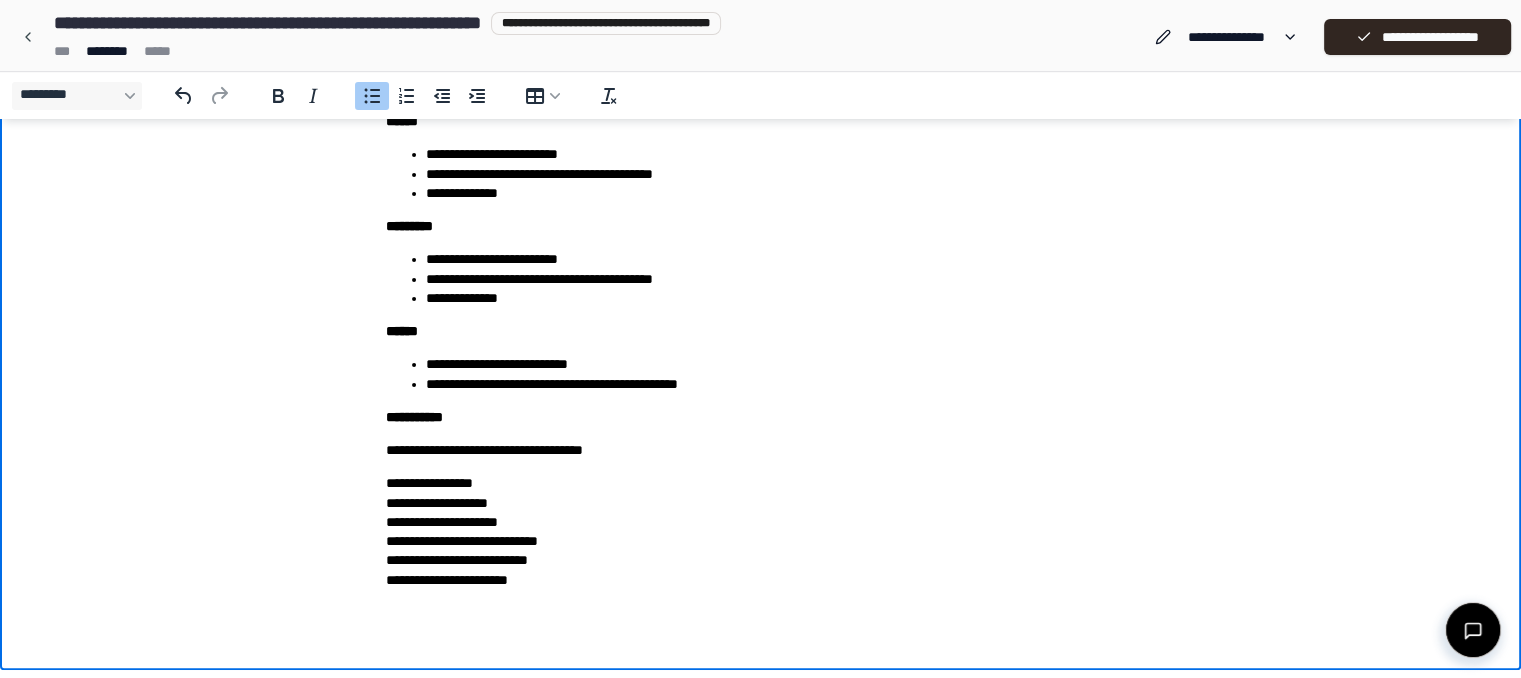 click on "**********" at bounding box center (781, 384) 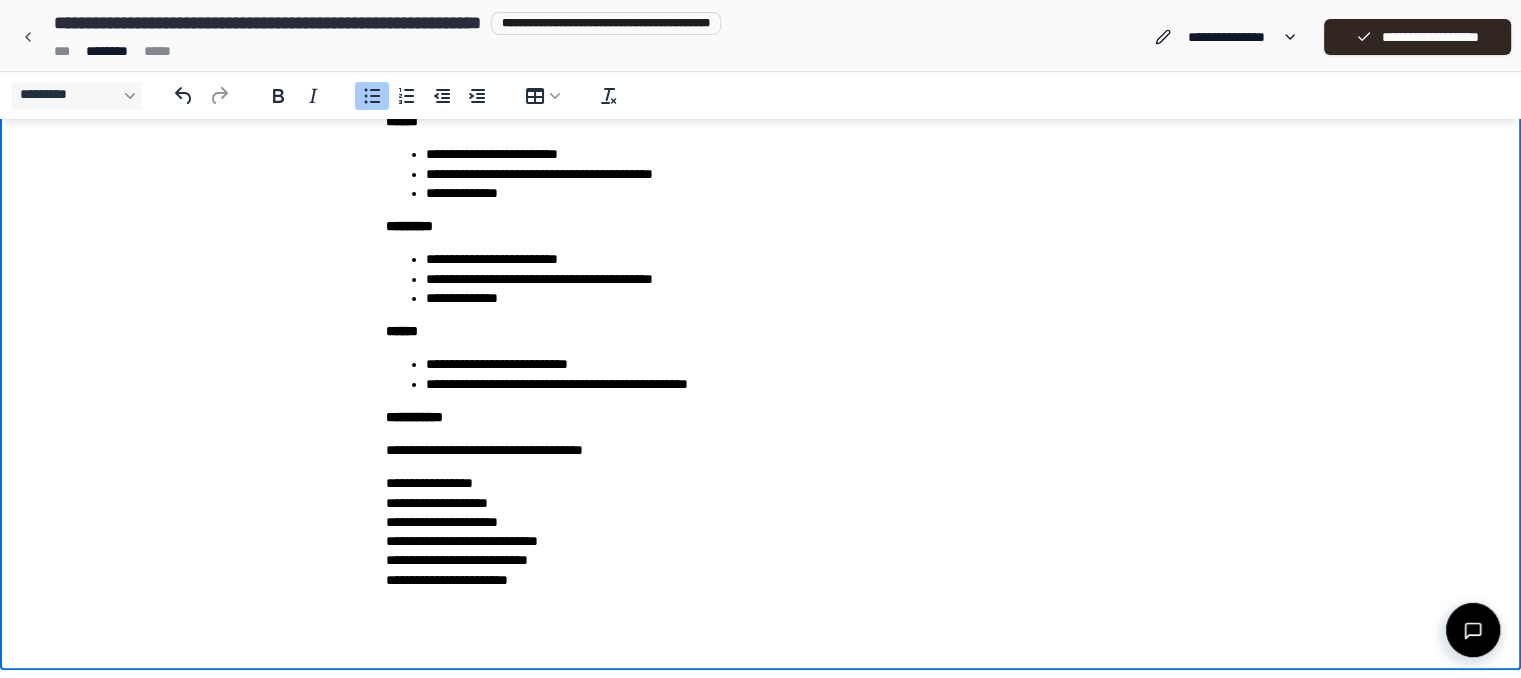 click on "**********" at bounding box center (781, 384) 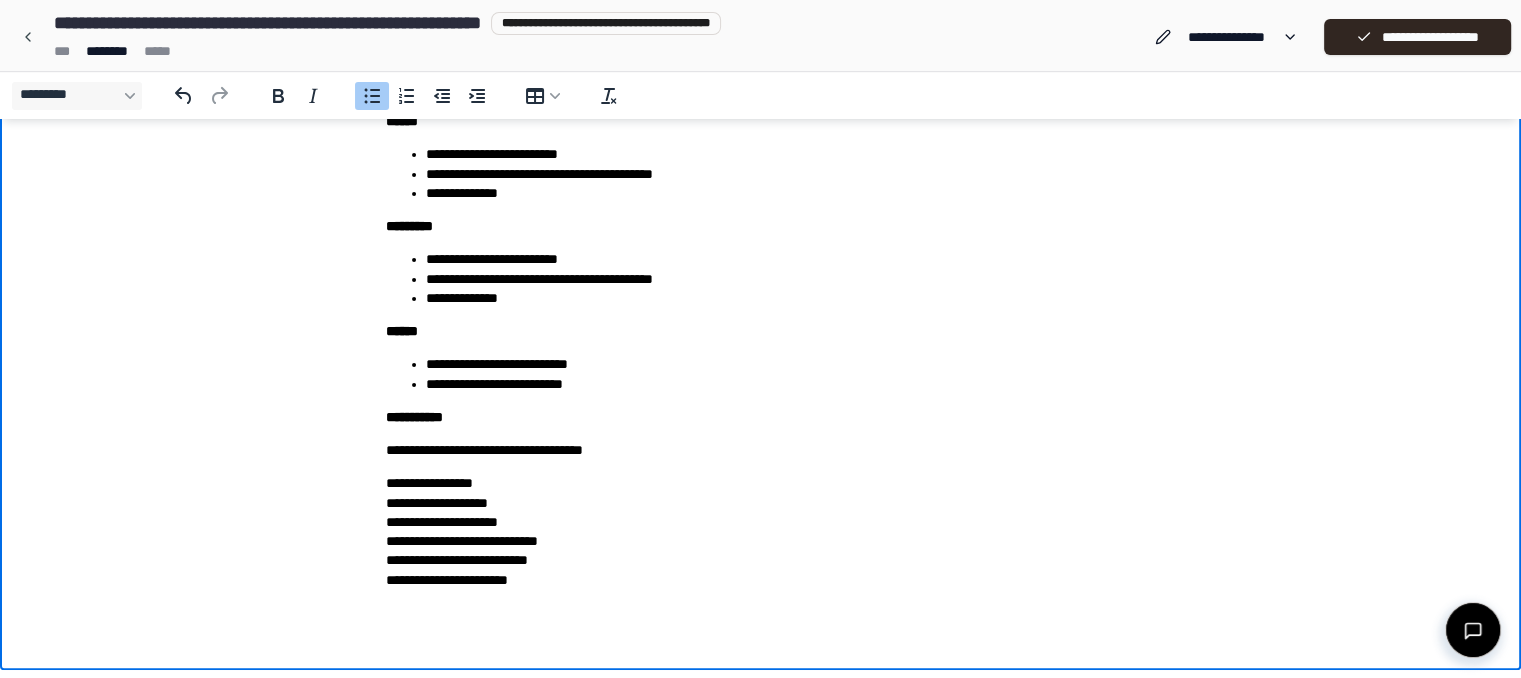 click on "**********" at bounding box center (781, 384) 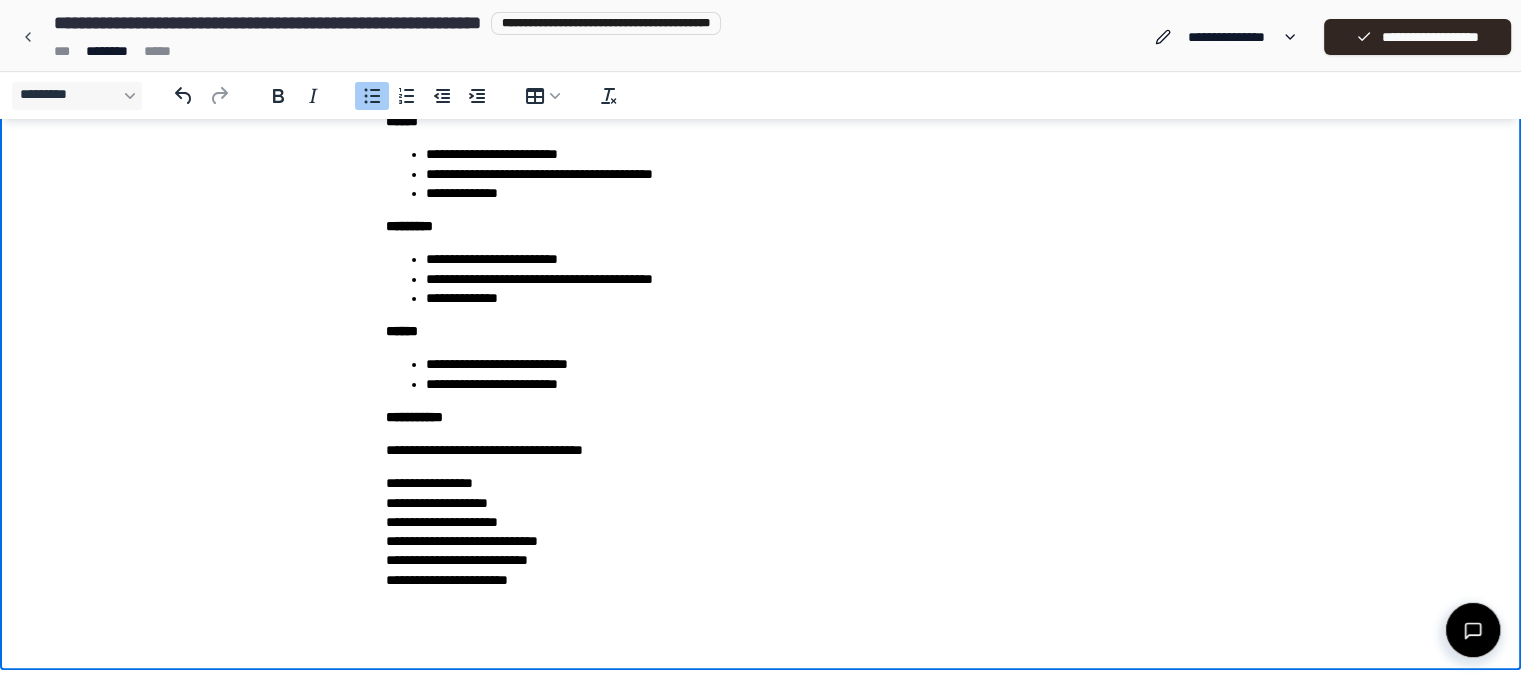 click on "**********" at bounding box center [781, 384] 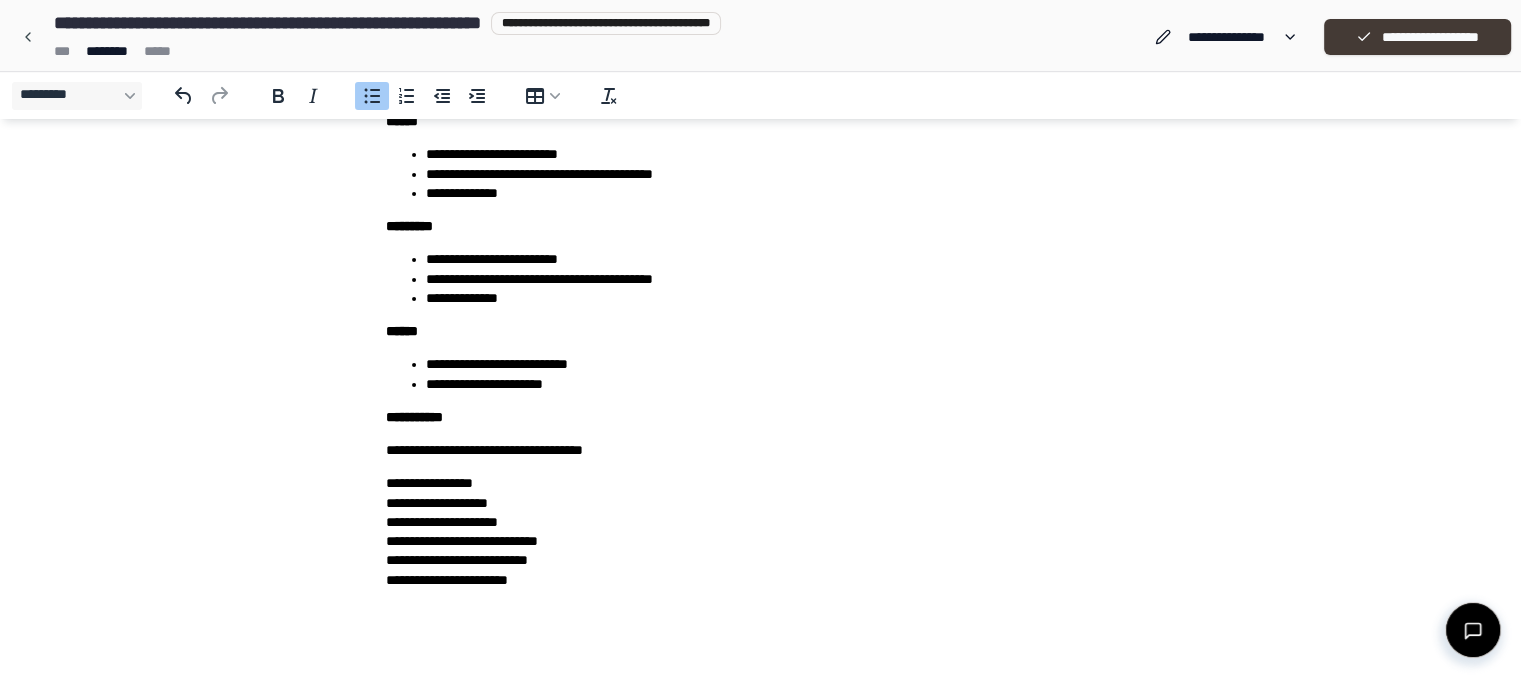 click on "**********" at bounding box center [1430, 37] 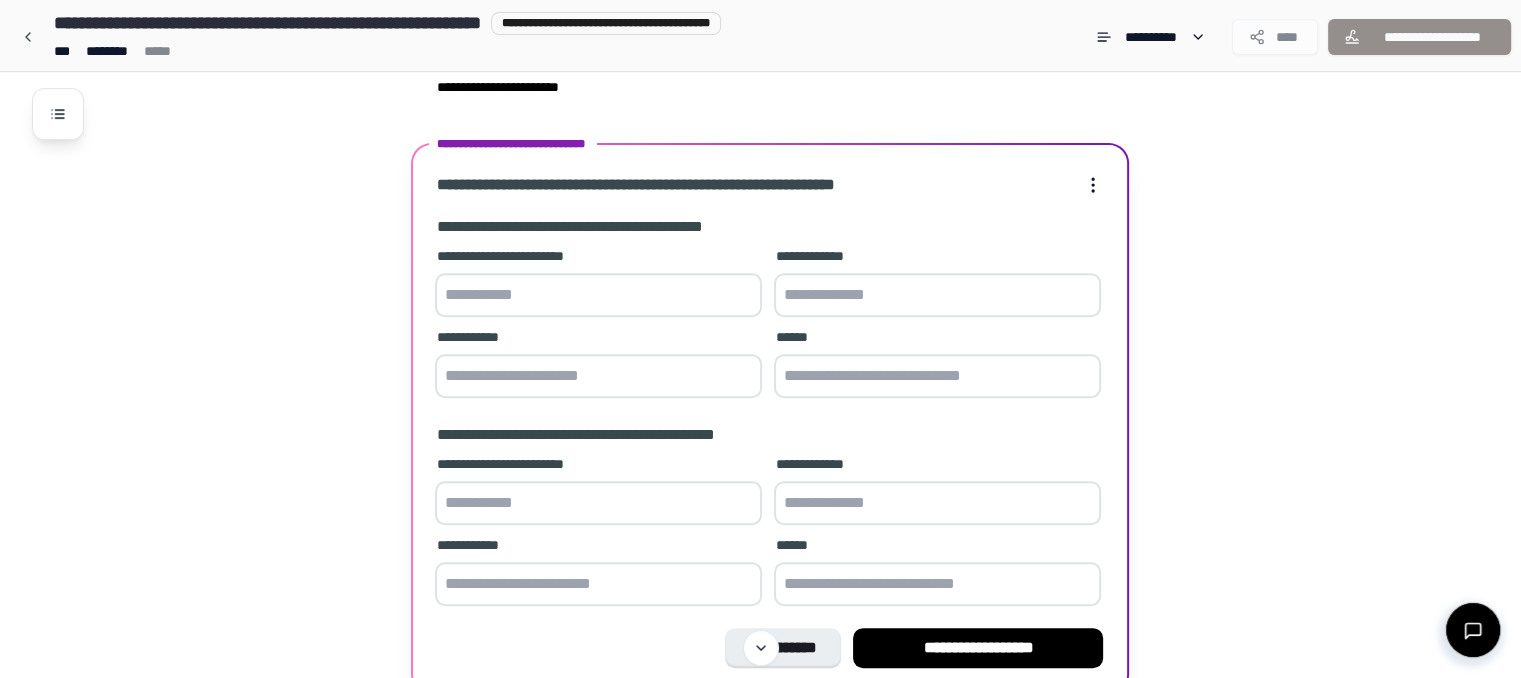 scroll, scrollTop: 770, scrollLeft: 0, axis: vertical 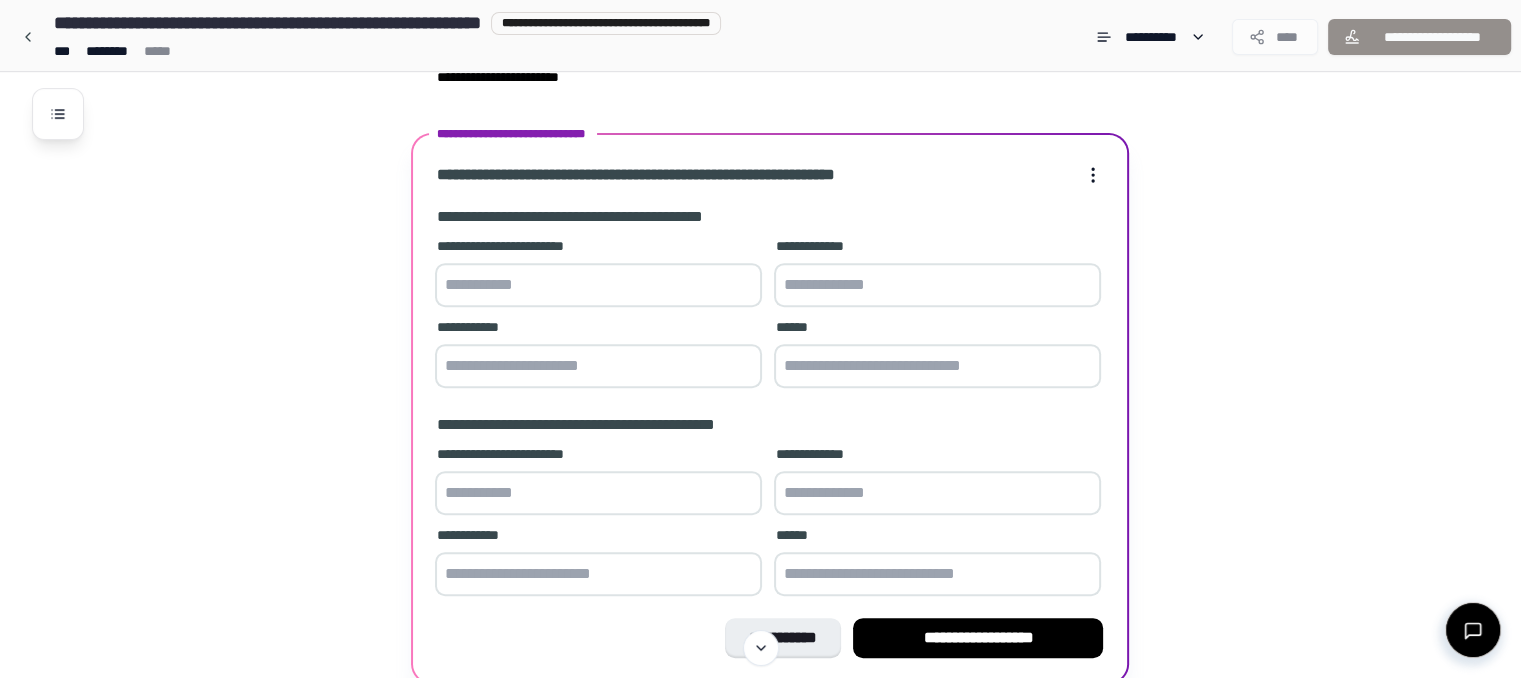 click at bounding box center [598, 285] 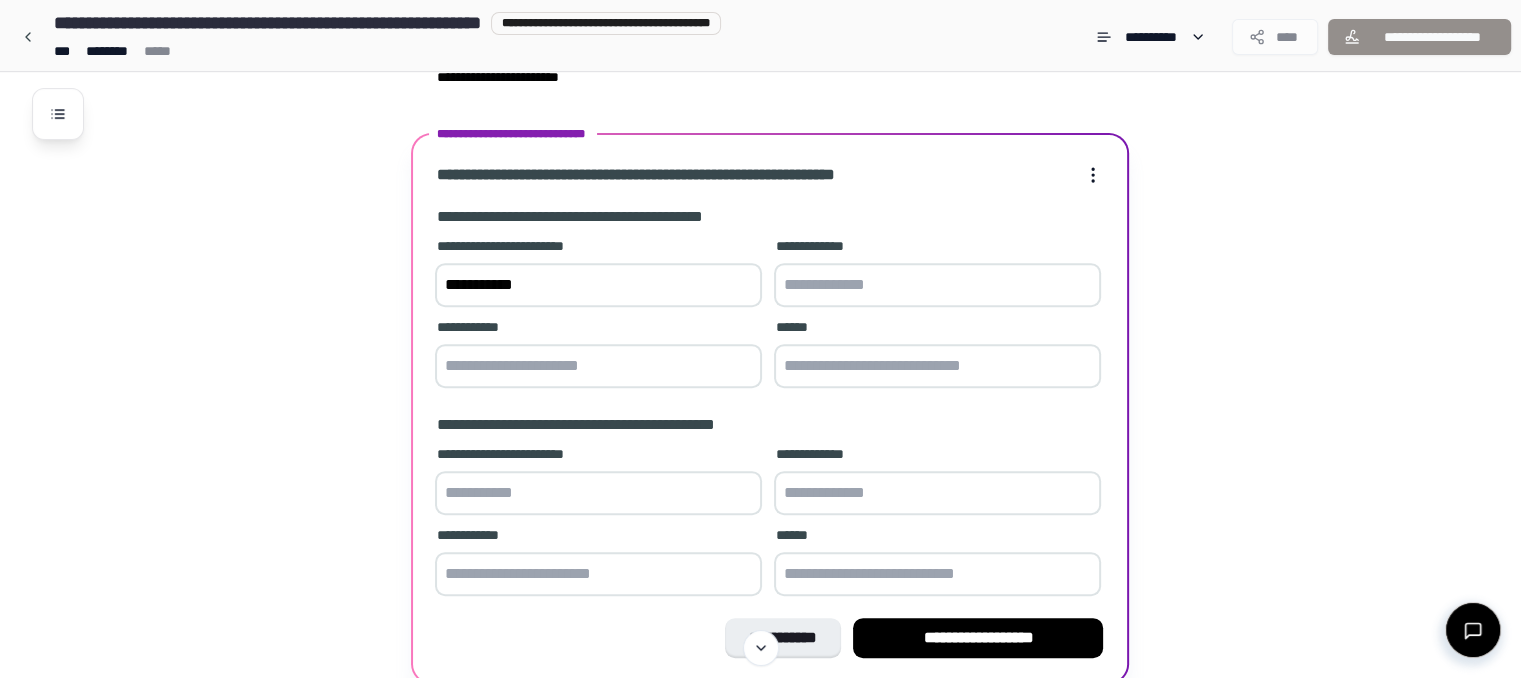type on "**********" 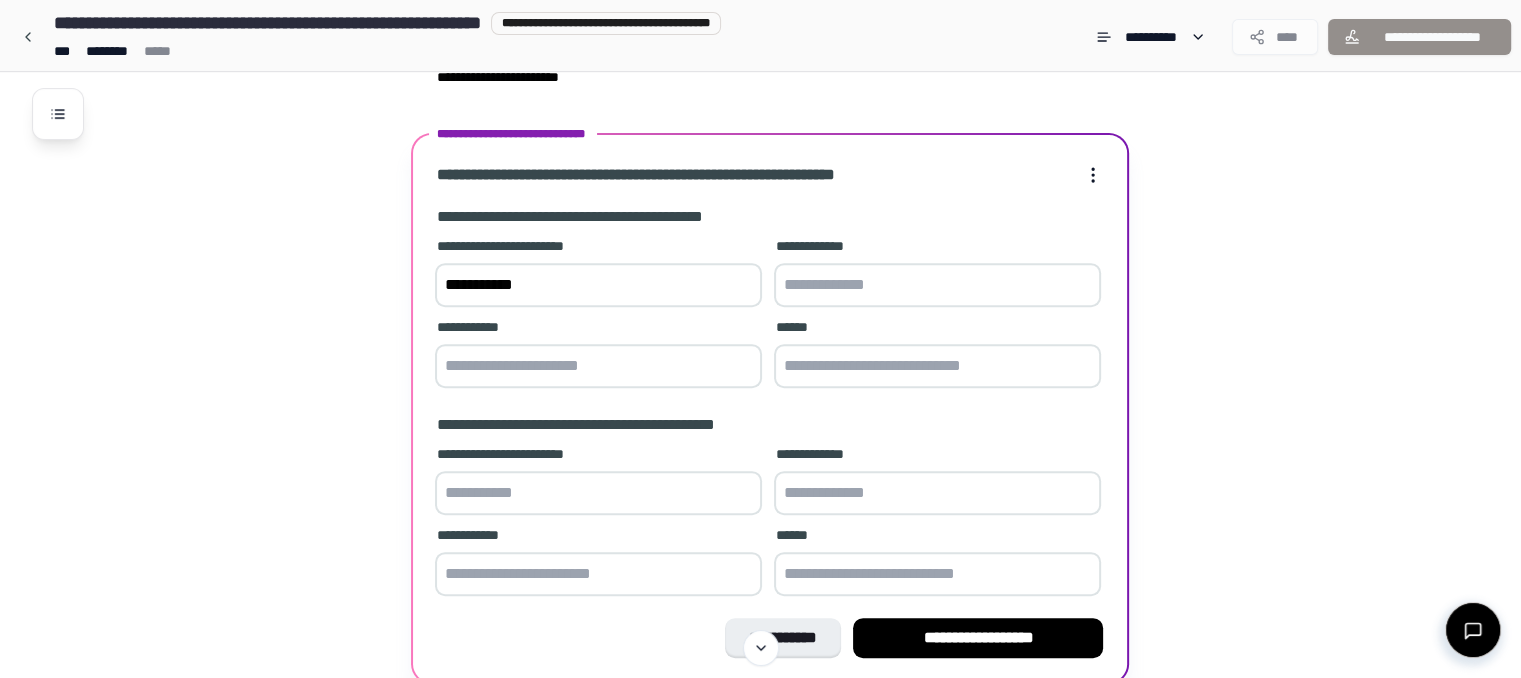 click at bounding box center [937, 285] 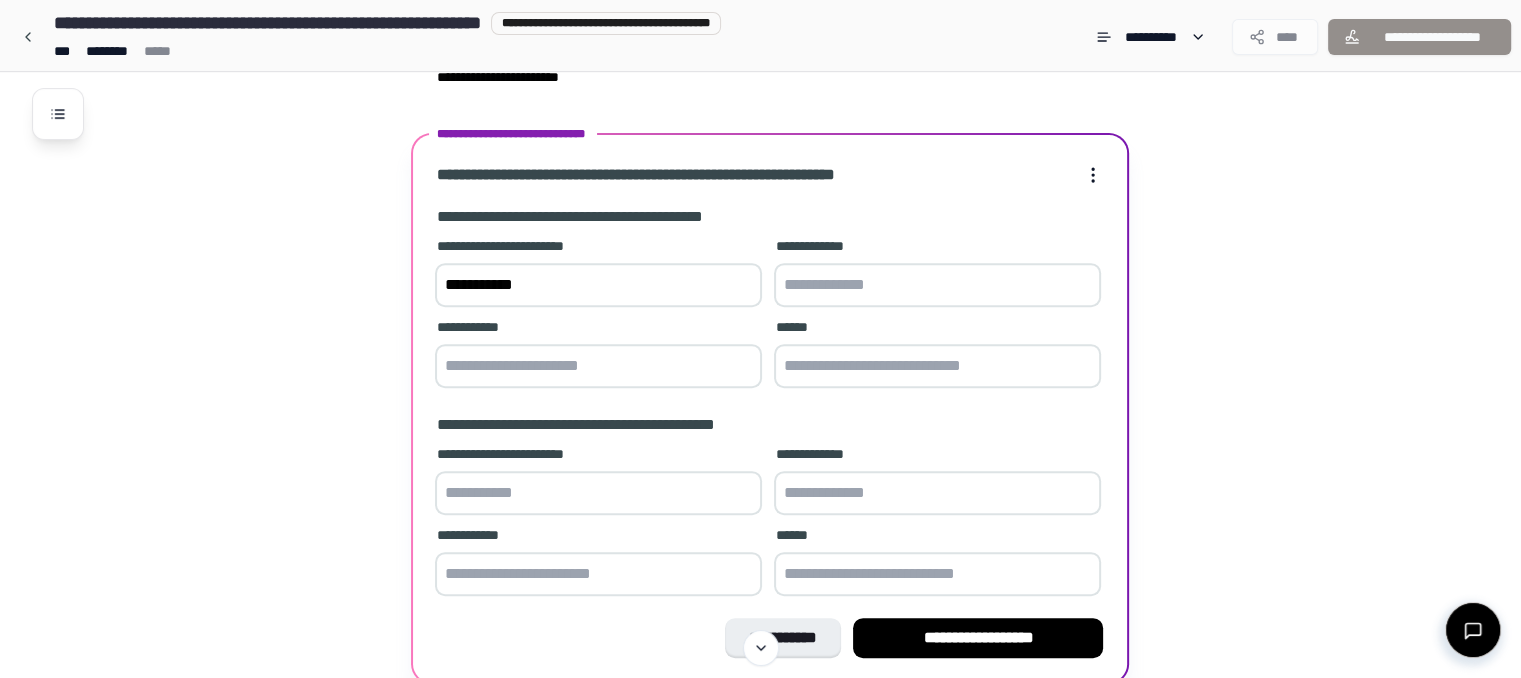 click at bounding box center (598, 366) 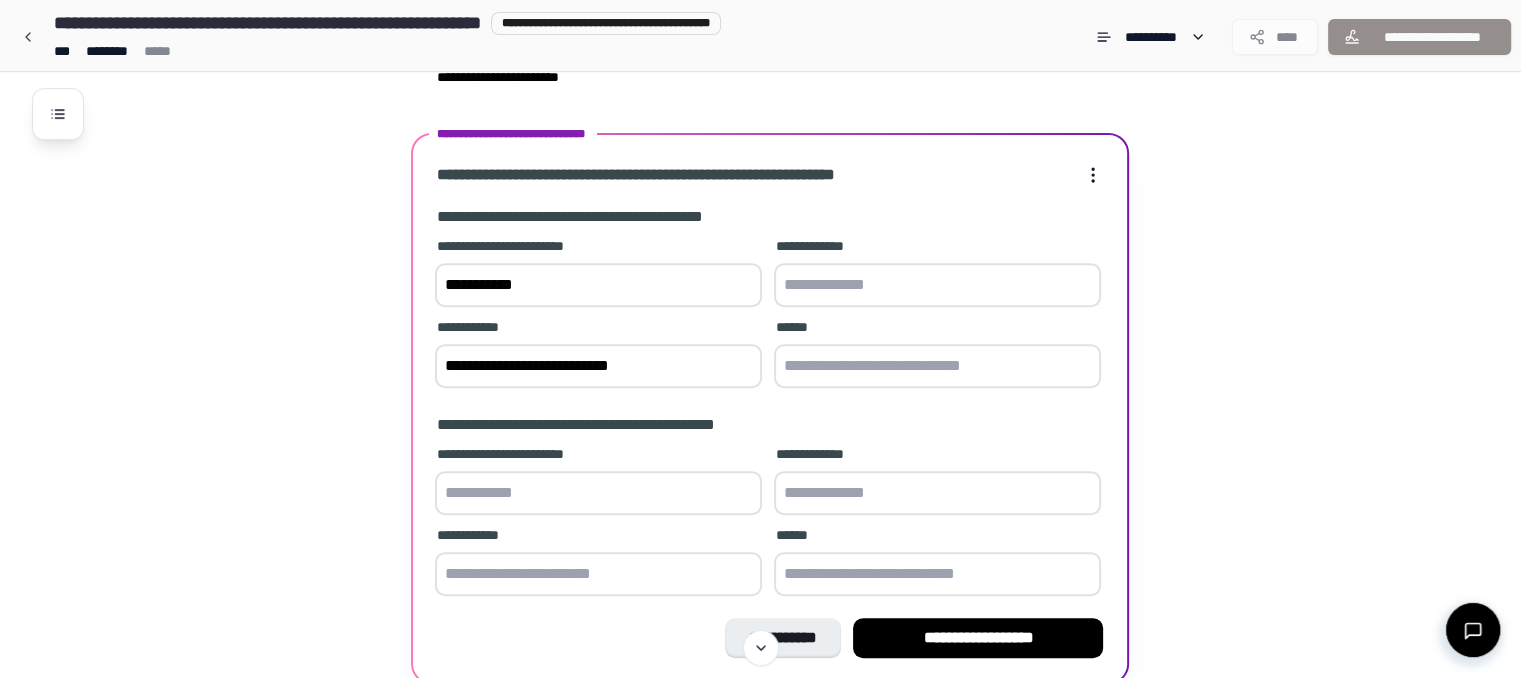 click on "**********" at bounding box center [598, 366] 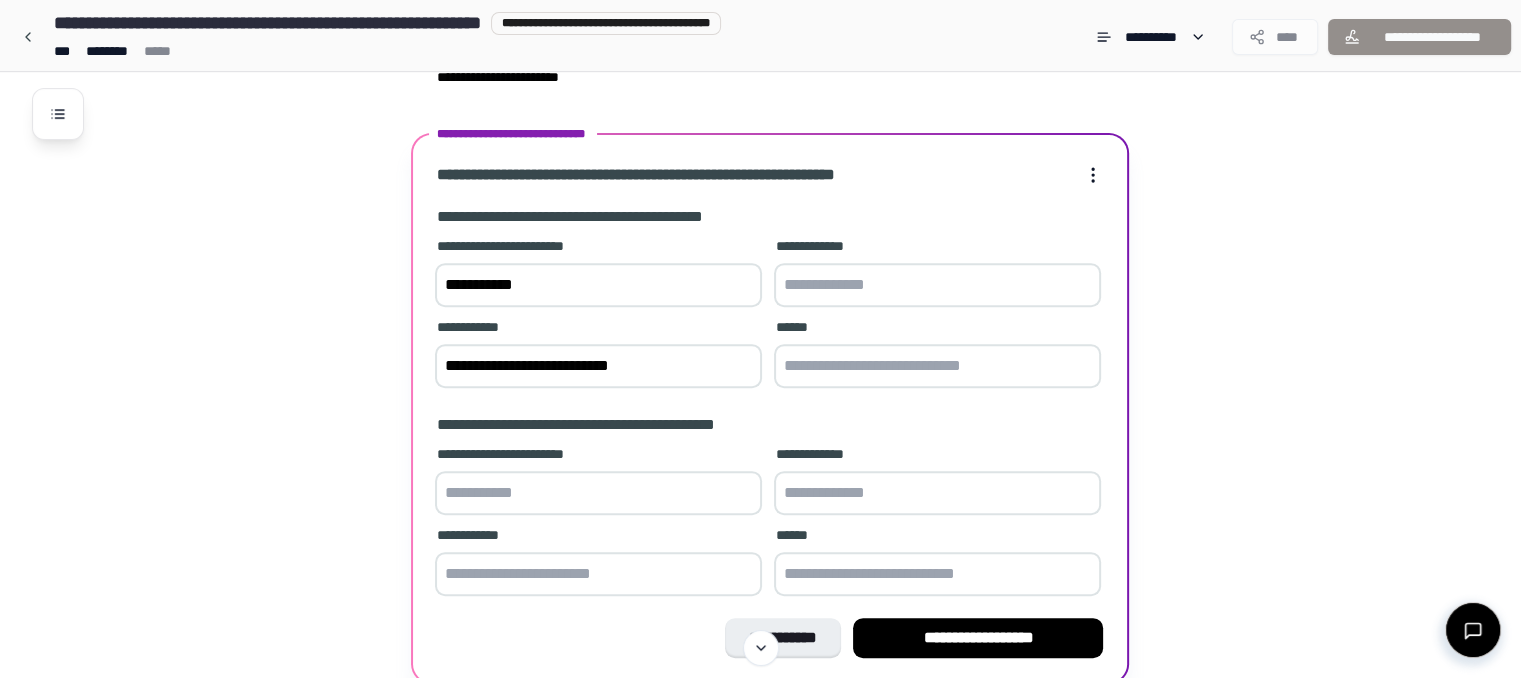 click at bounding box center (937, 366) 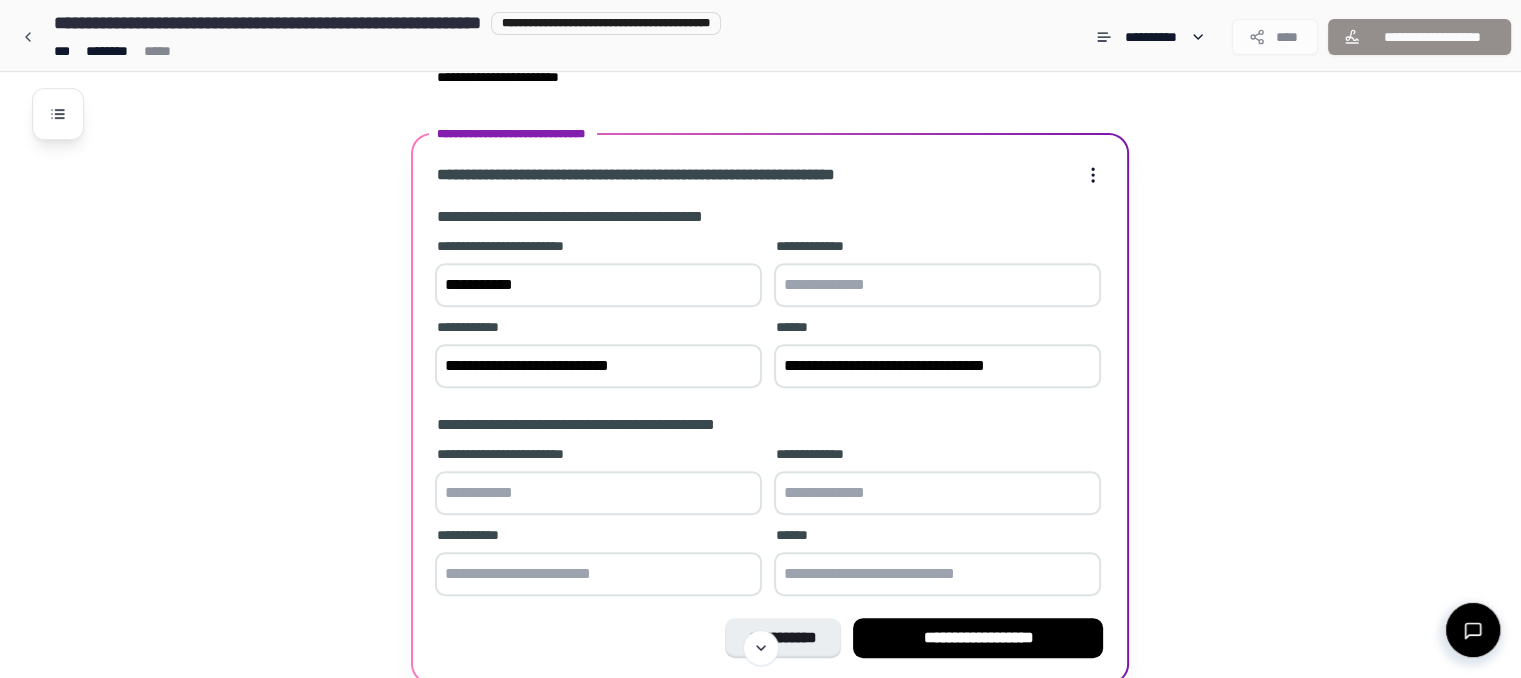click on "**********" at bounding box center (937, 366) 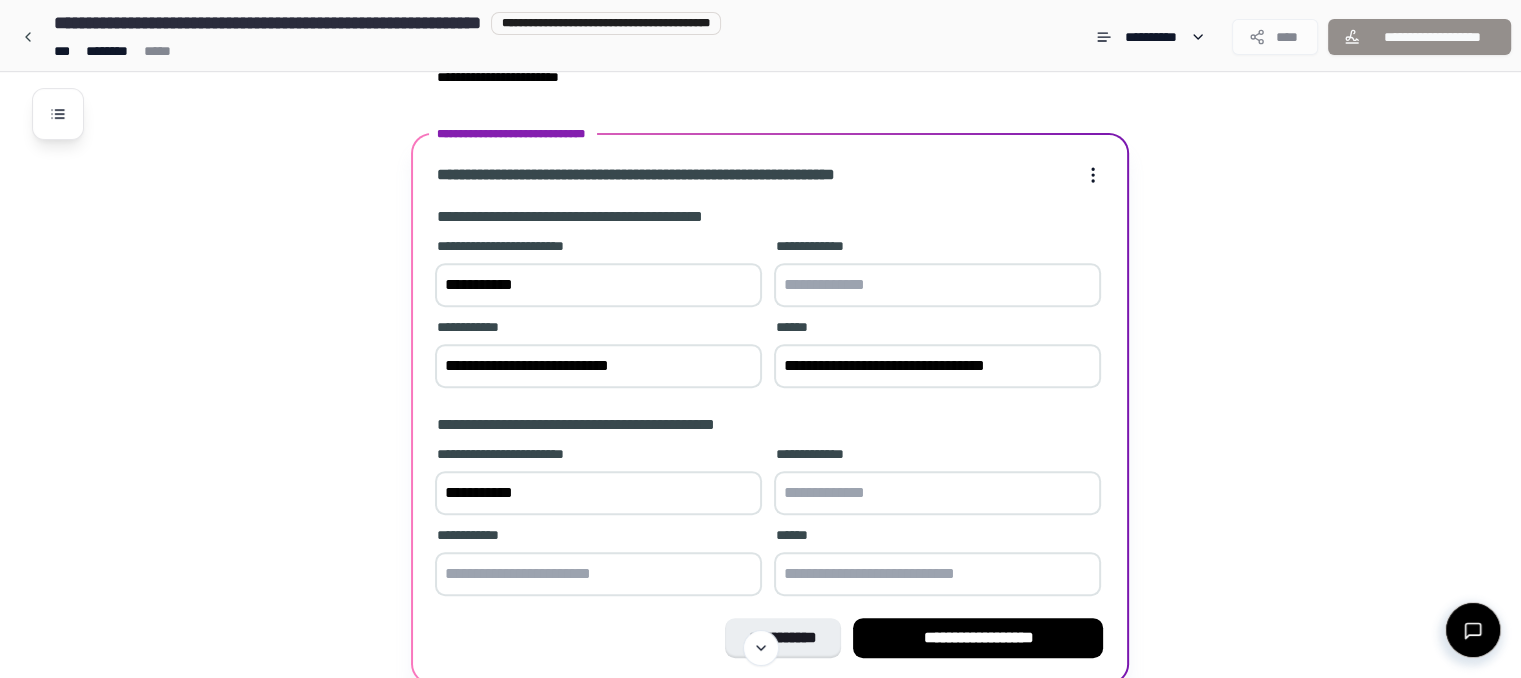 type on "**********" 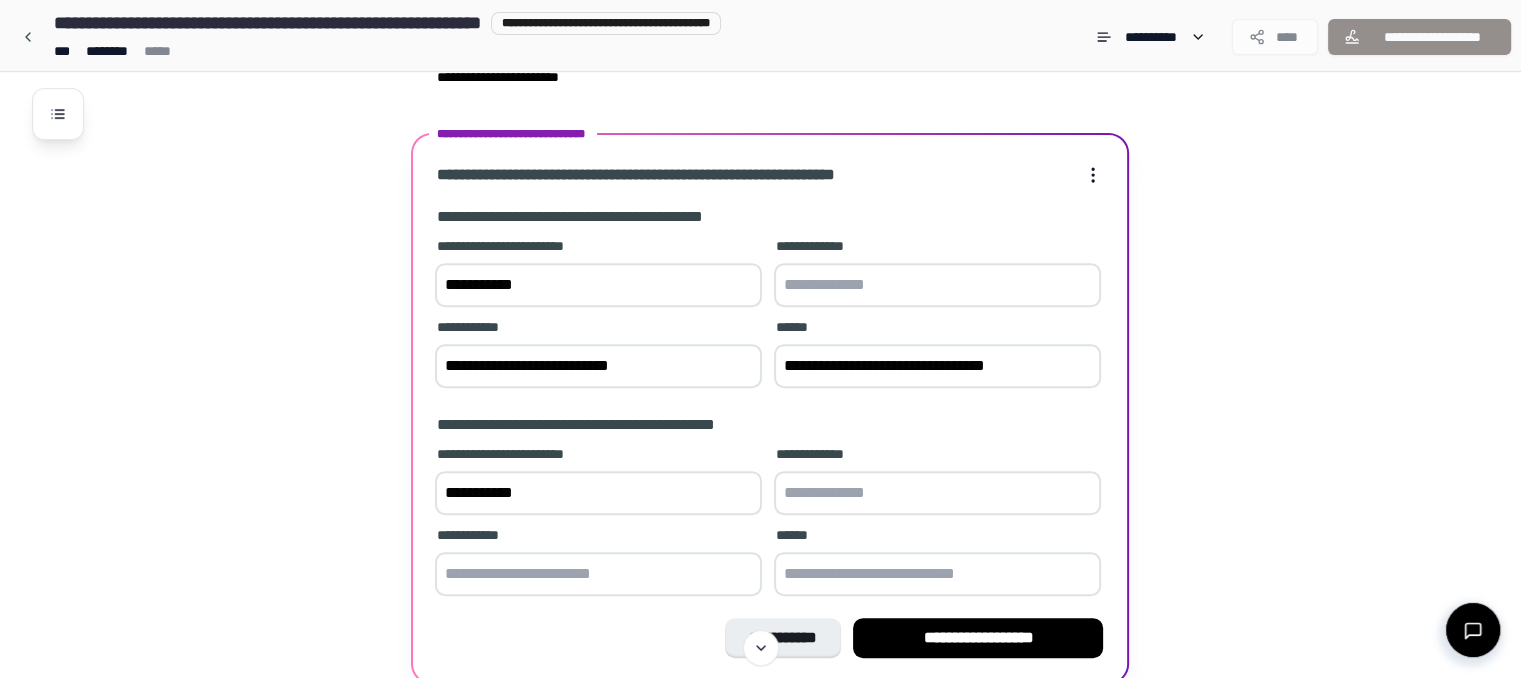 click at bounding box center [937, 493] 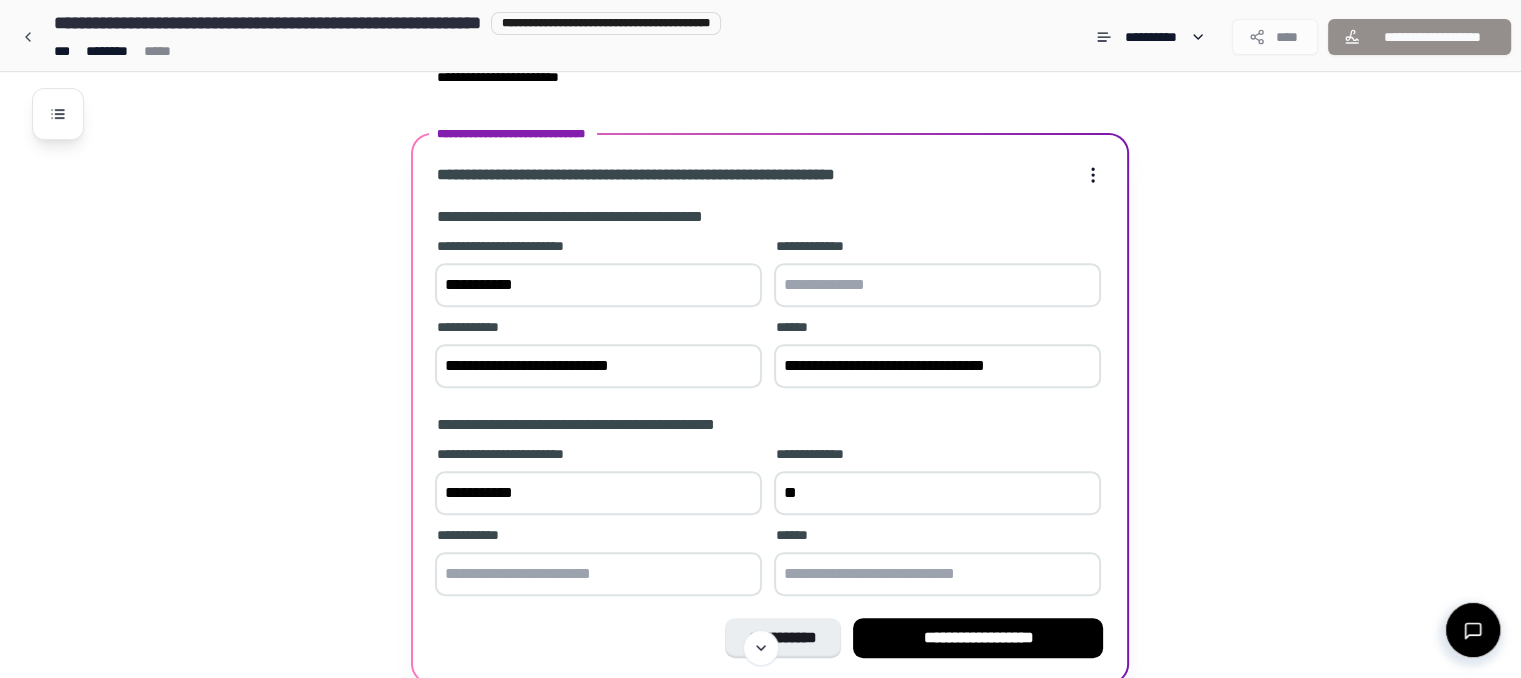 type on "*" 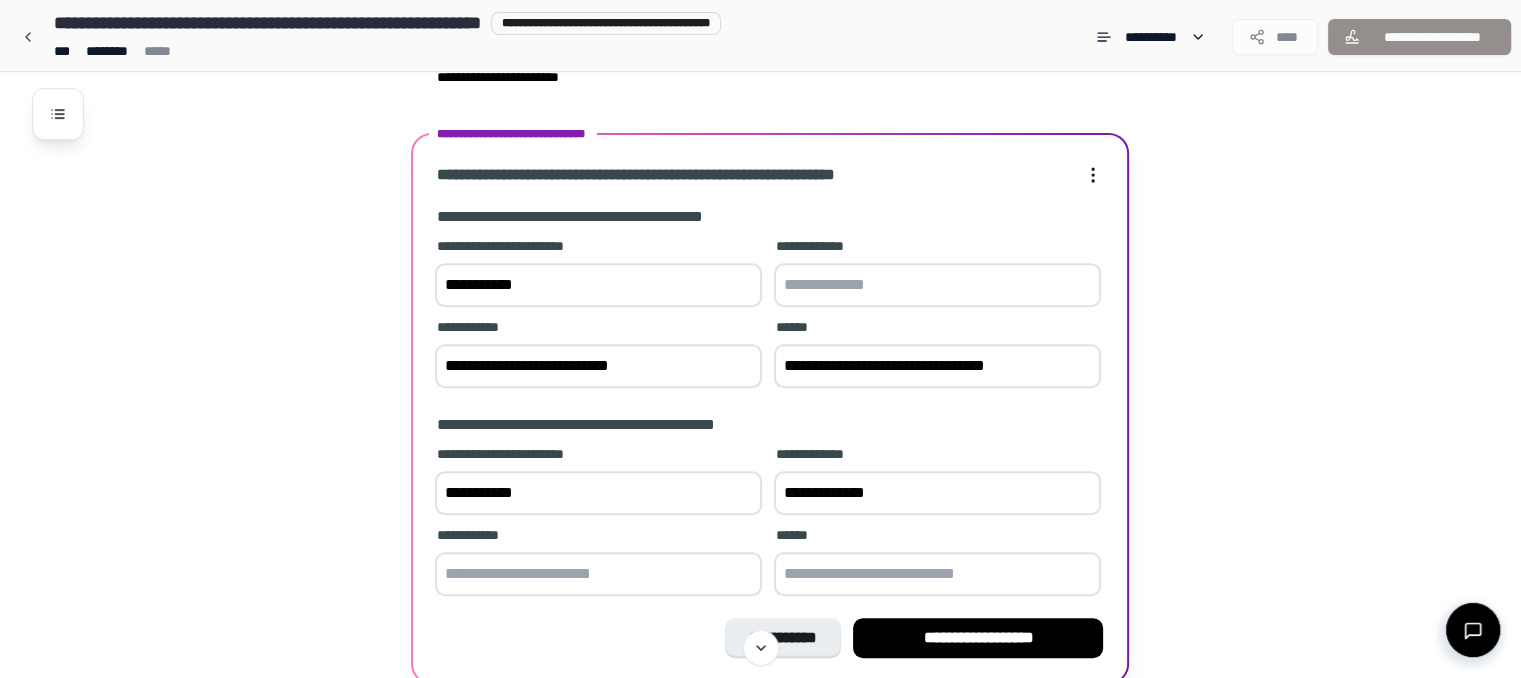 type on "**********" 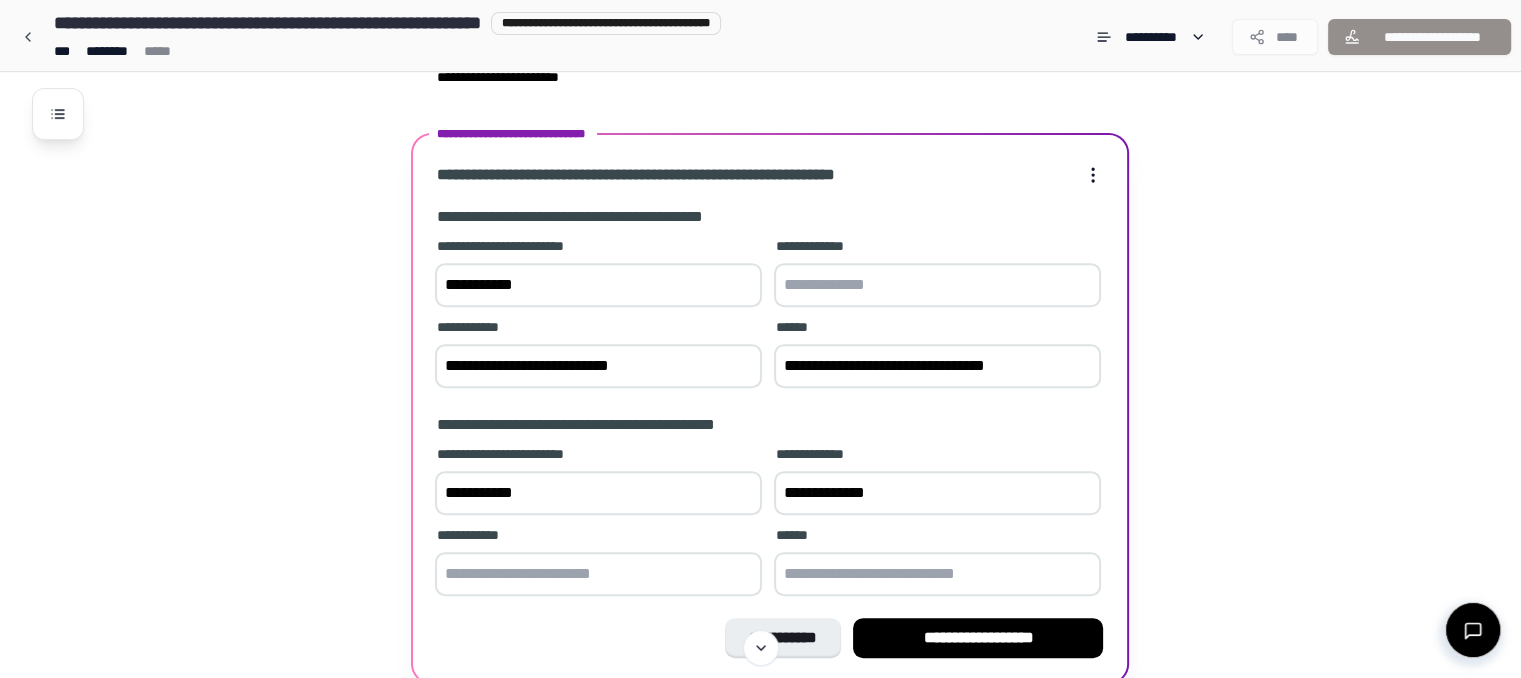 click at bounding box center [598, 574] 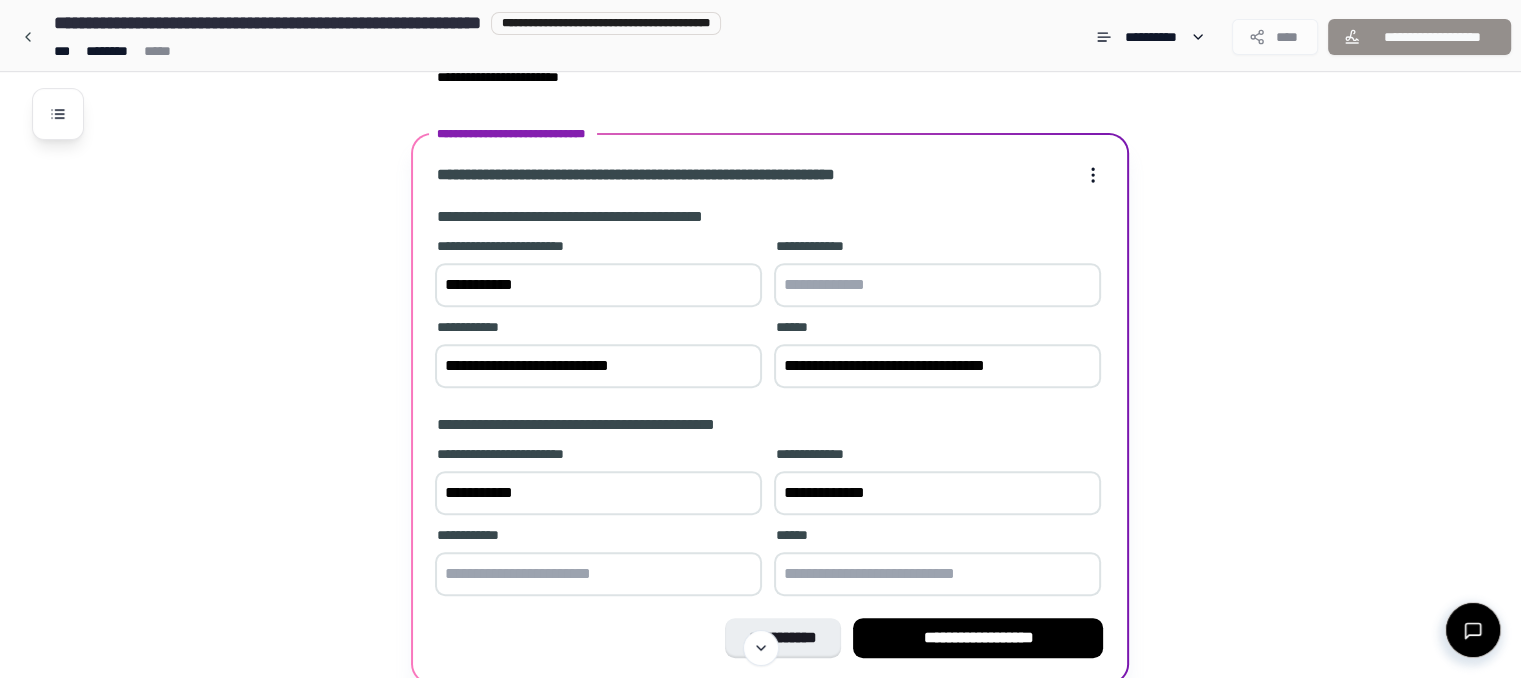 type on "**********" 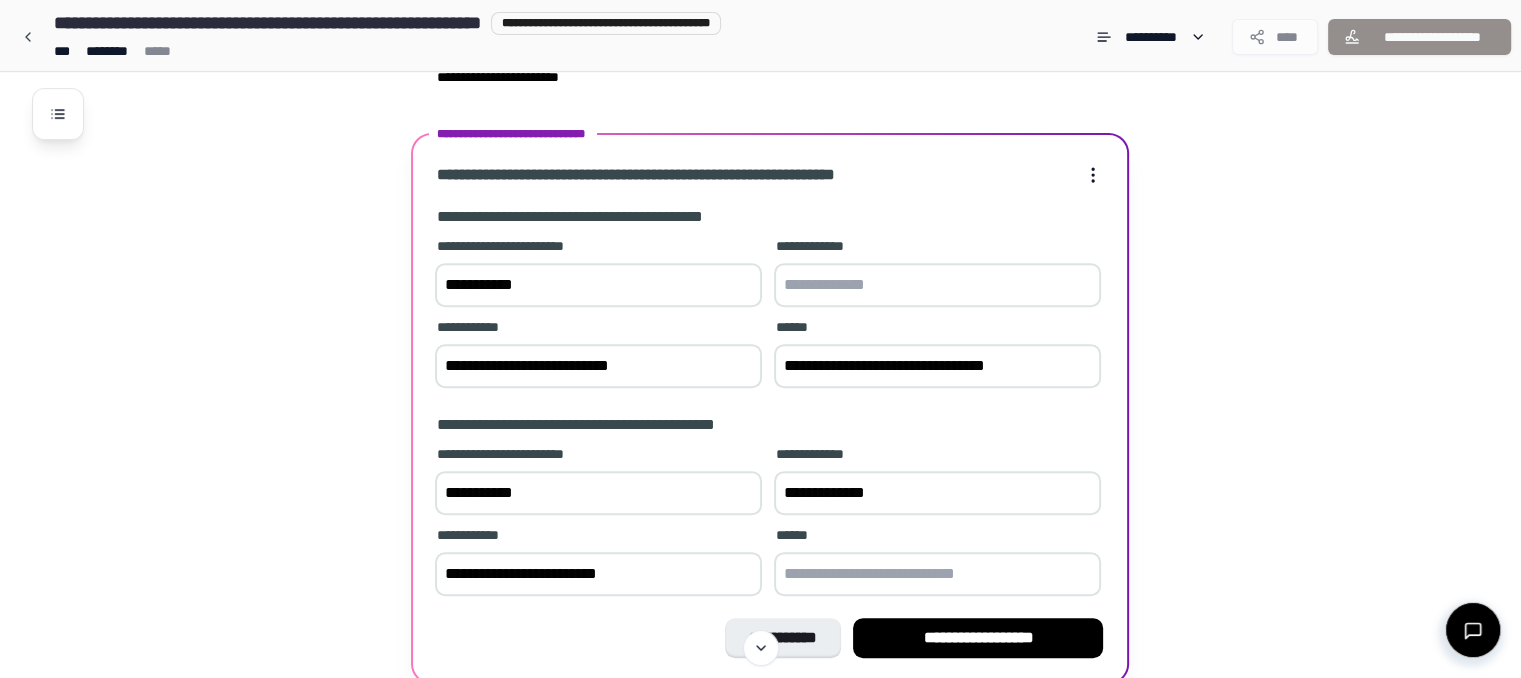 click at bounding box center (937, 574) 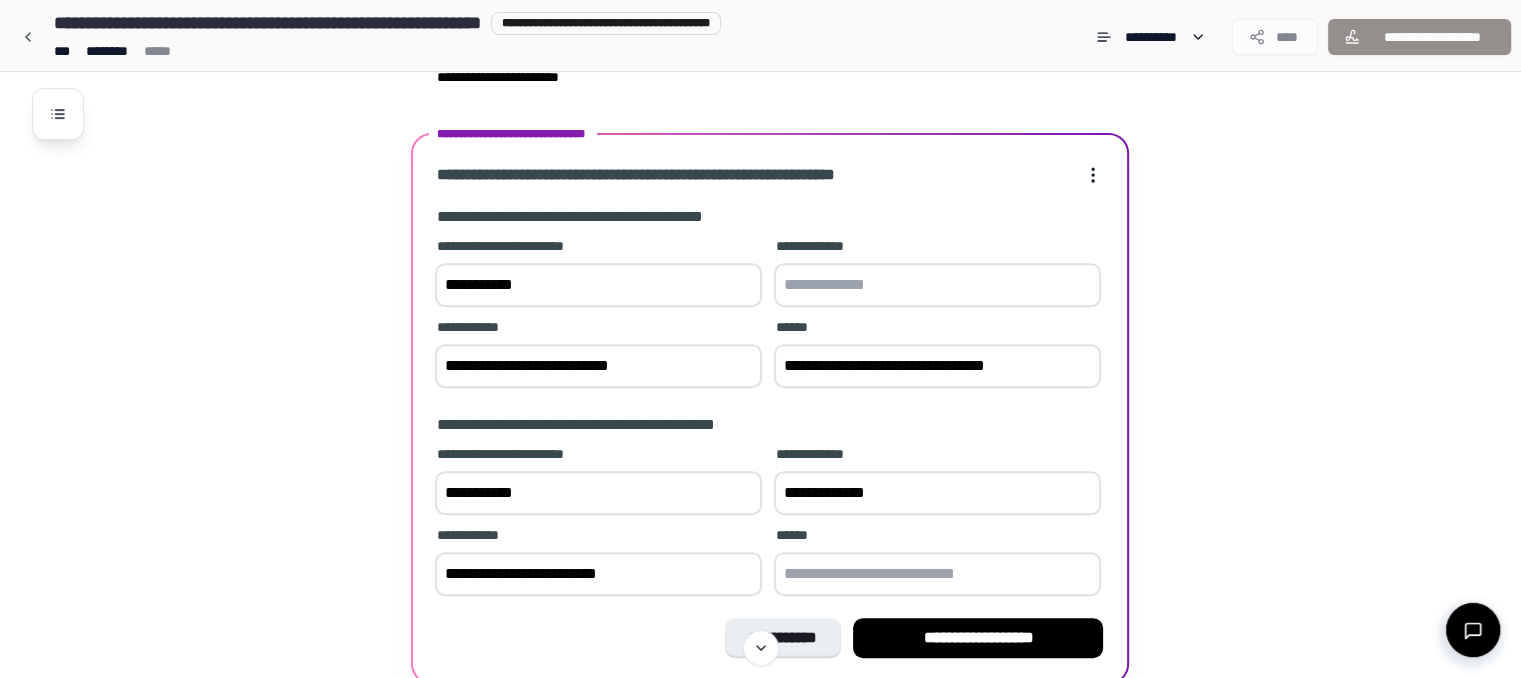 paste on "**********" 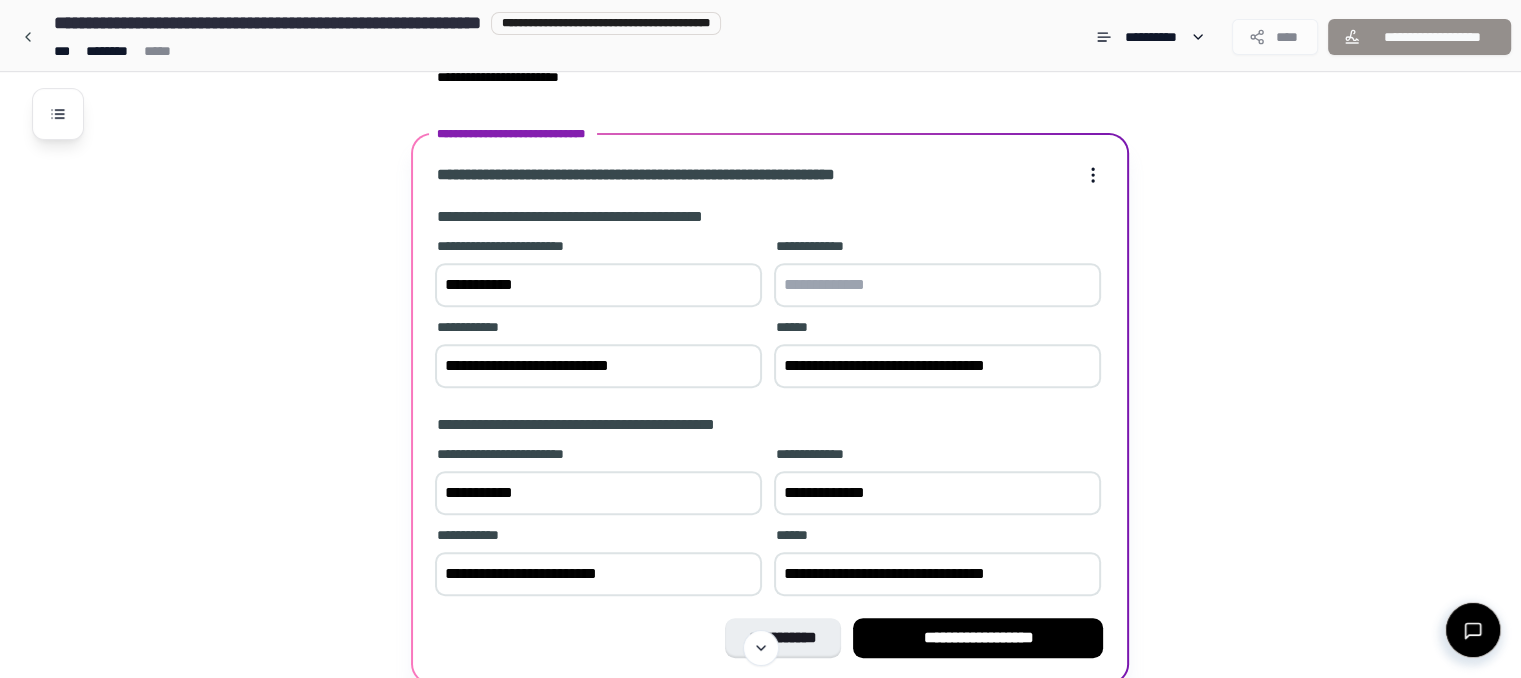 type on "**********" 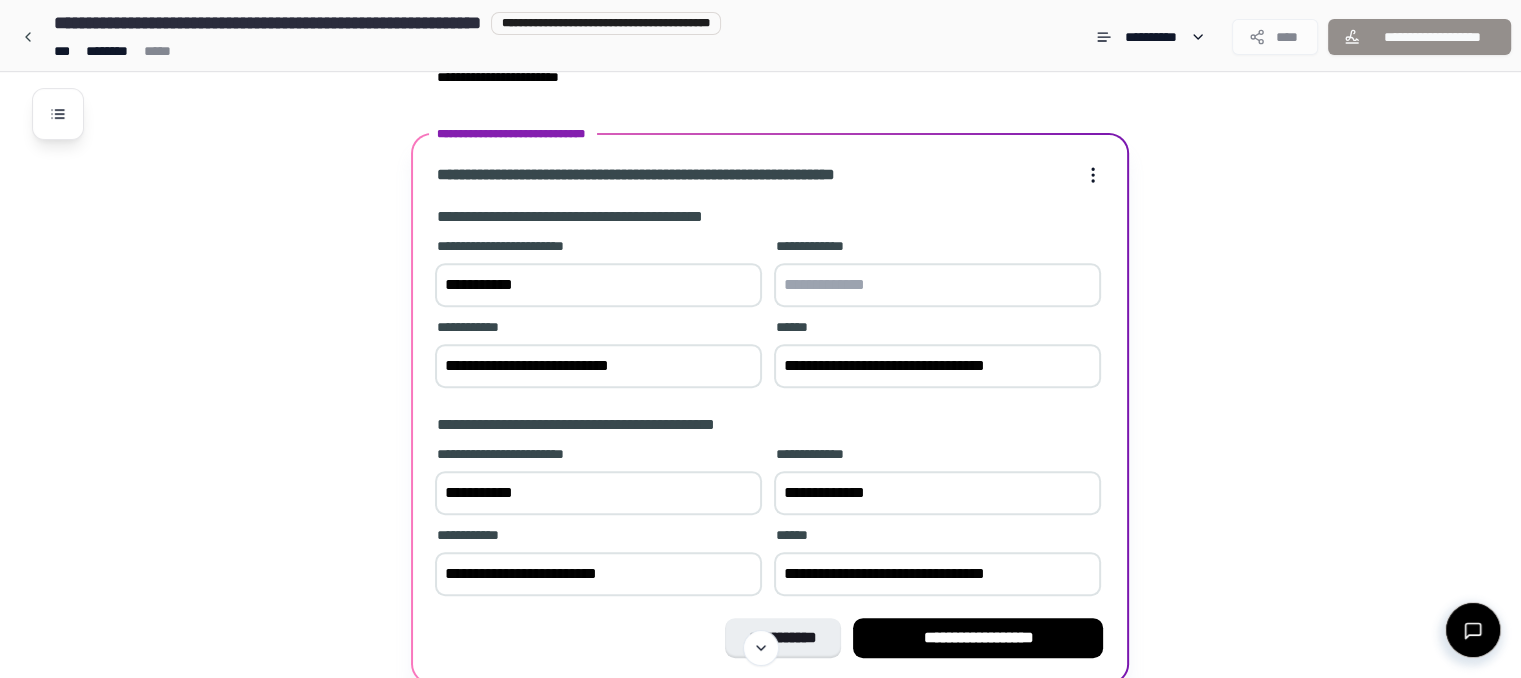 click at bounding box center [937, 285] 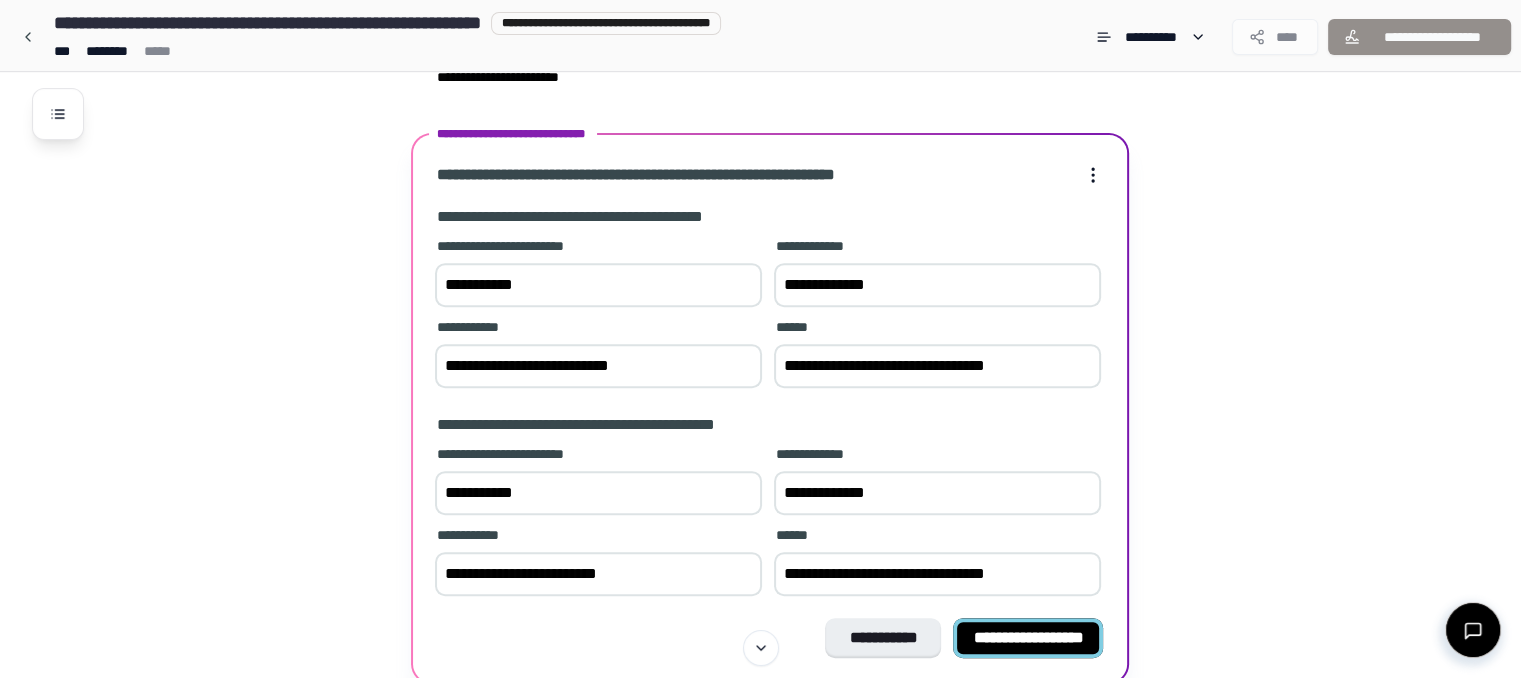 type on "**********" 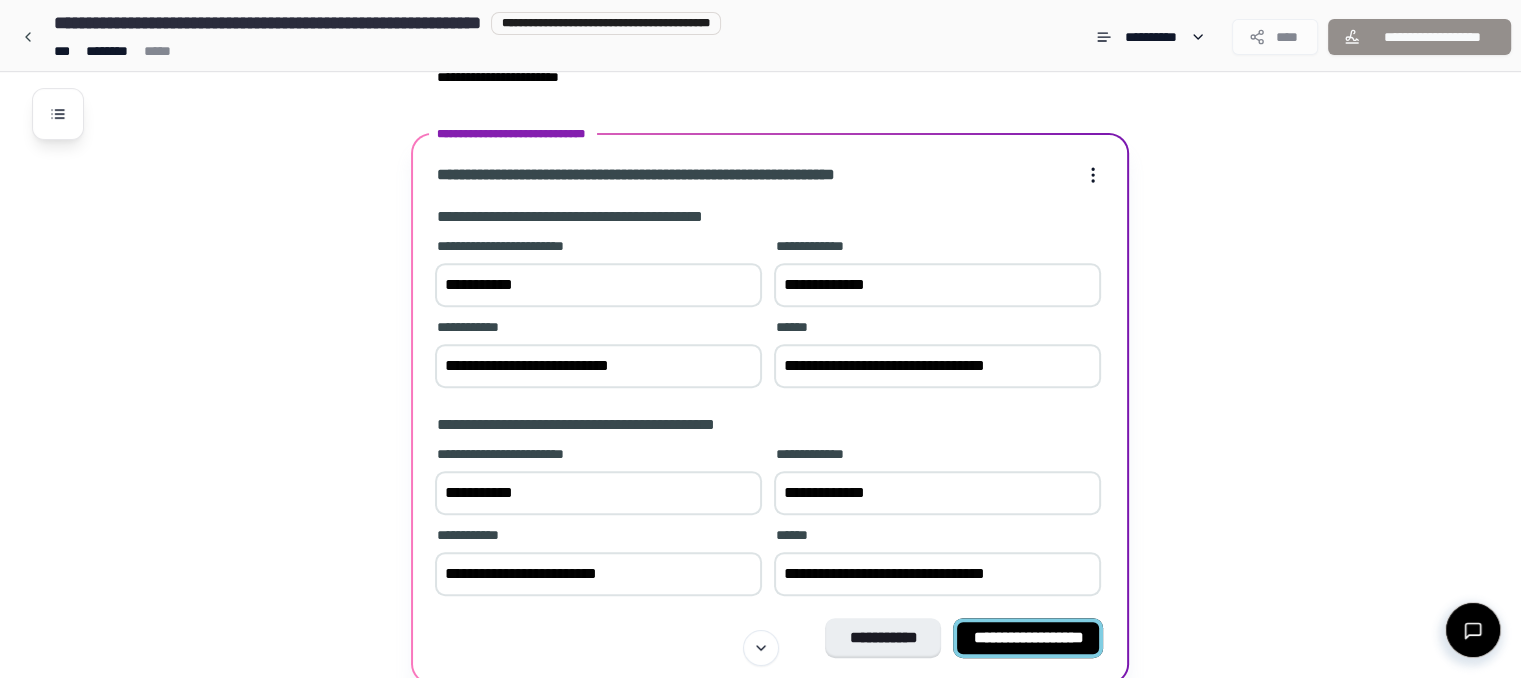 click on "**********" at bounding box center [1028, 637] 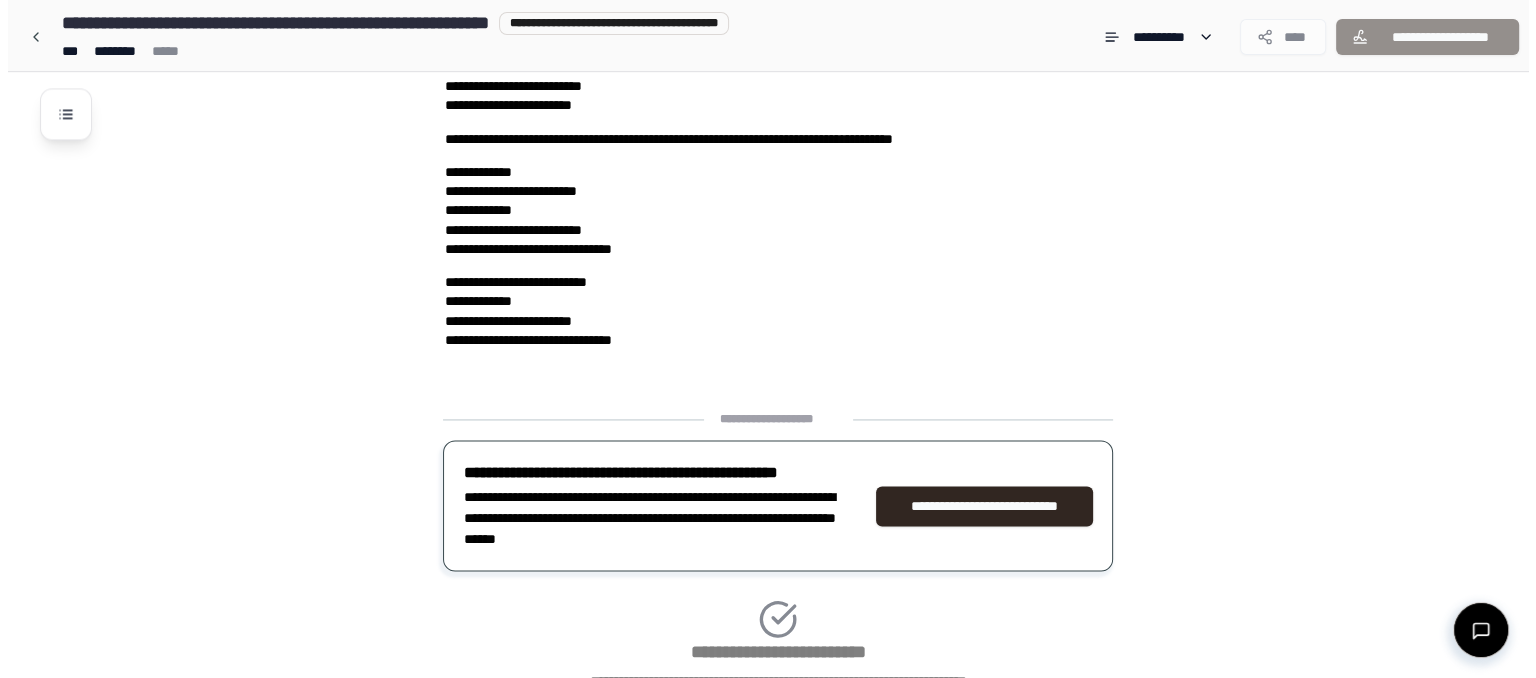 scroll, scrollTop: 2996, scrollLeft: 0, axis: vertical 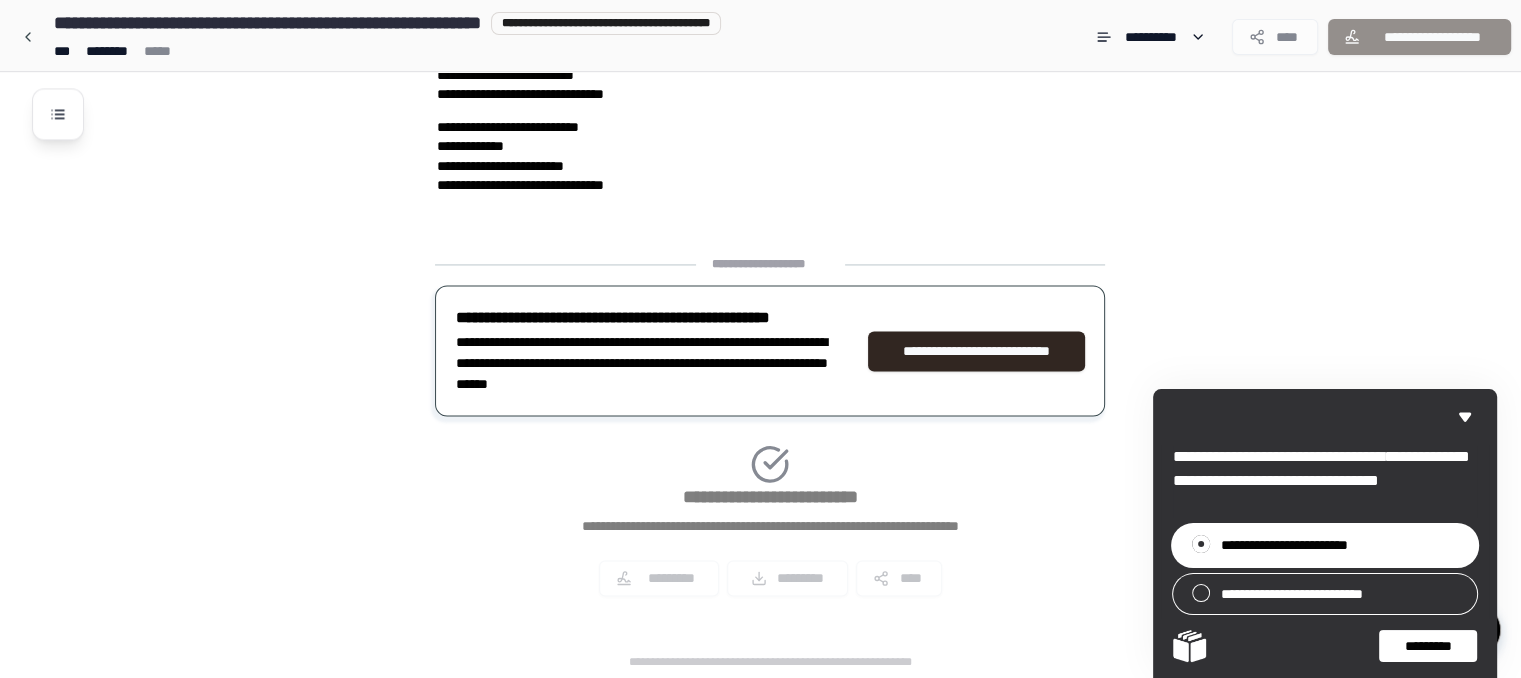 click on "*****" at bounding box center [1417, 646] 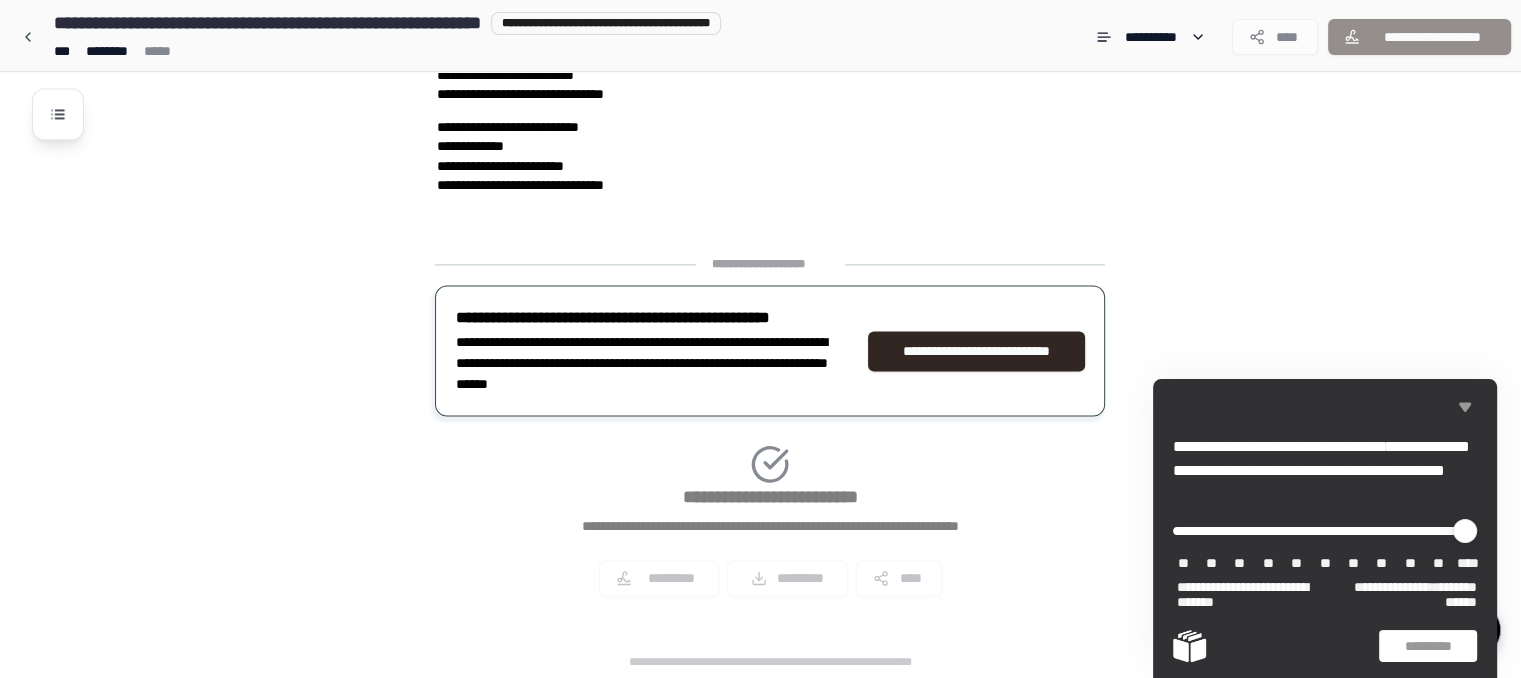 click 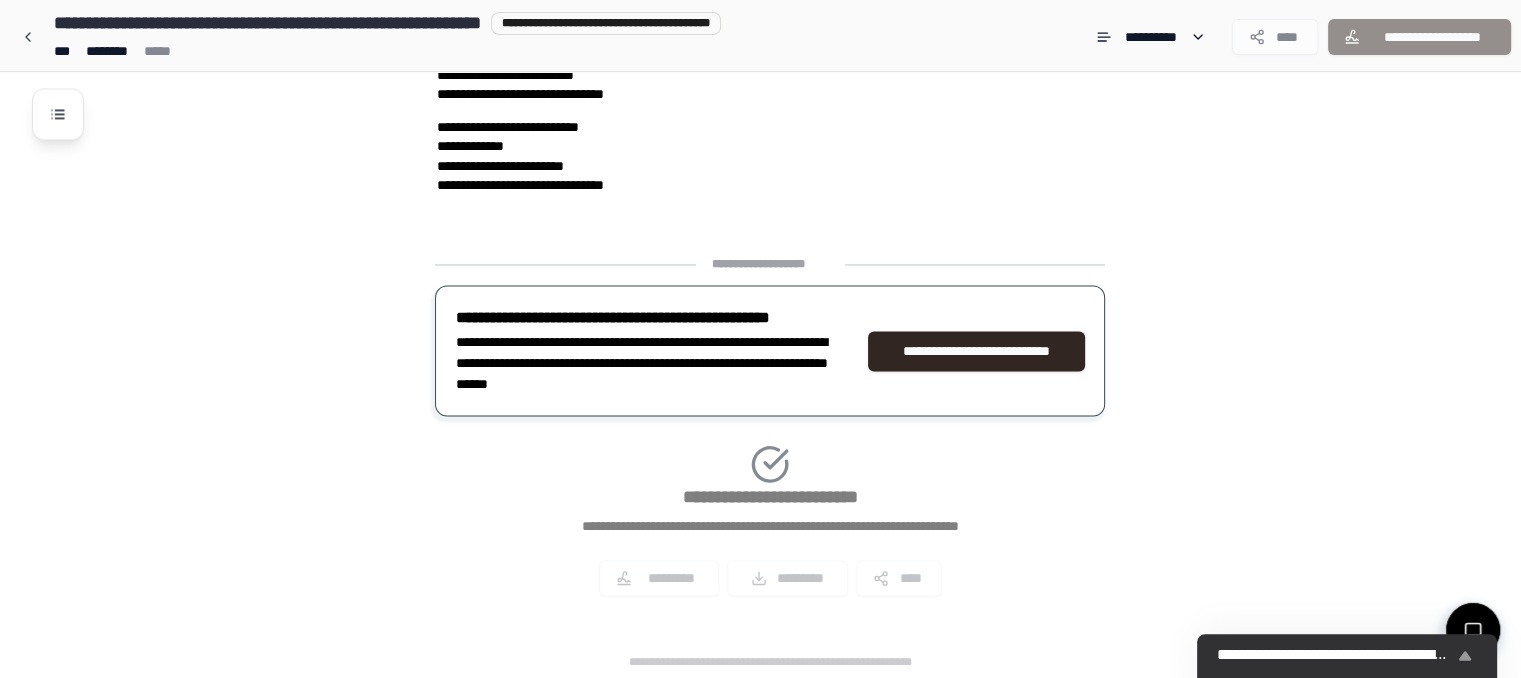 click 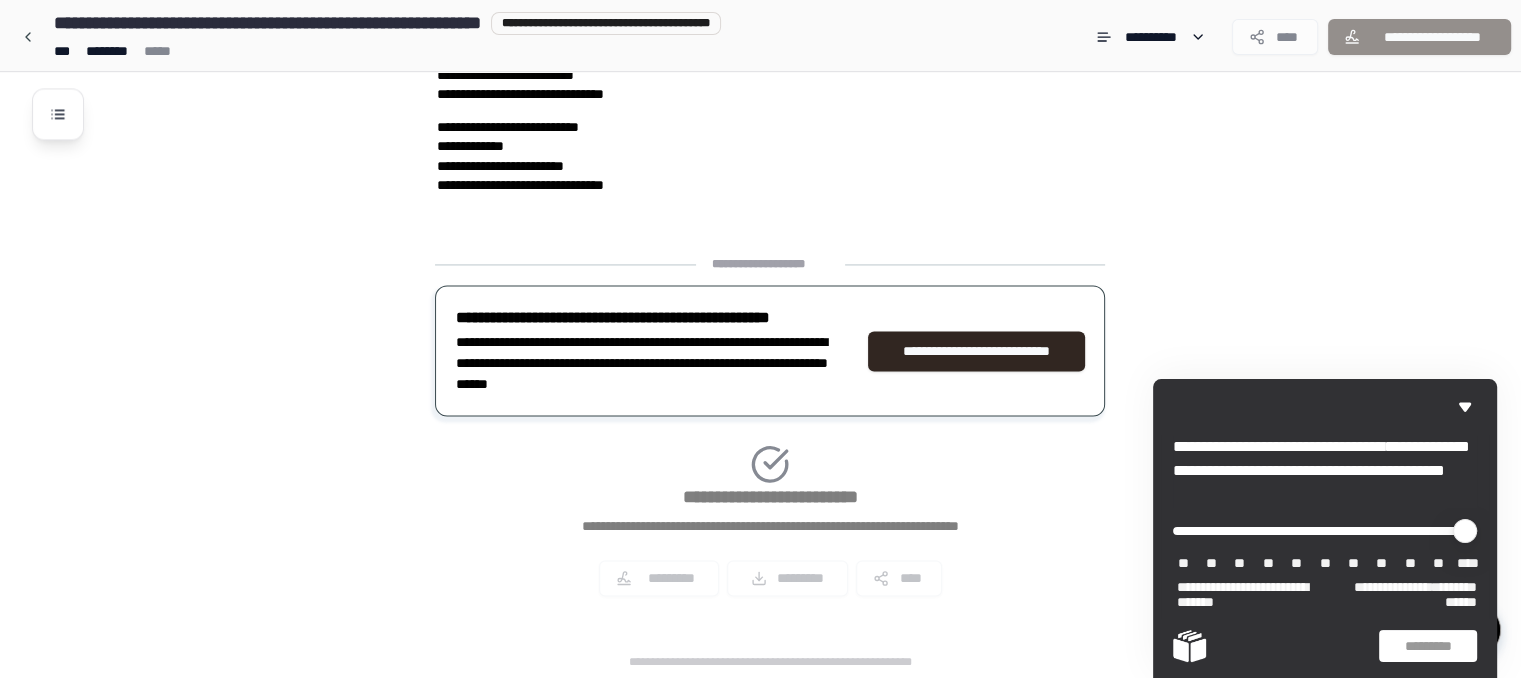 click on "*" at bounding box center (1324, 563) 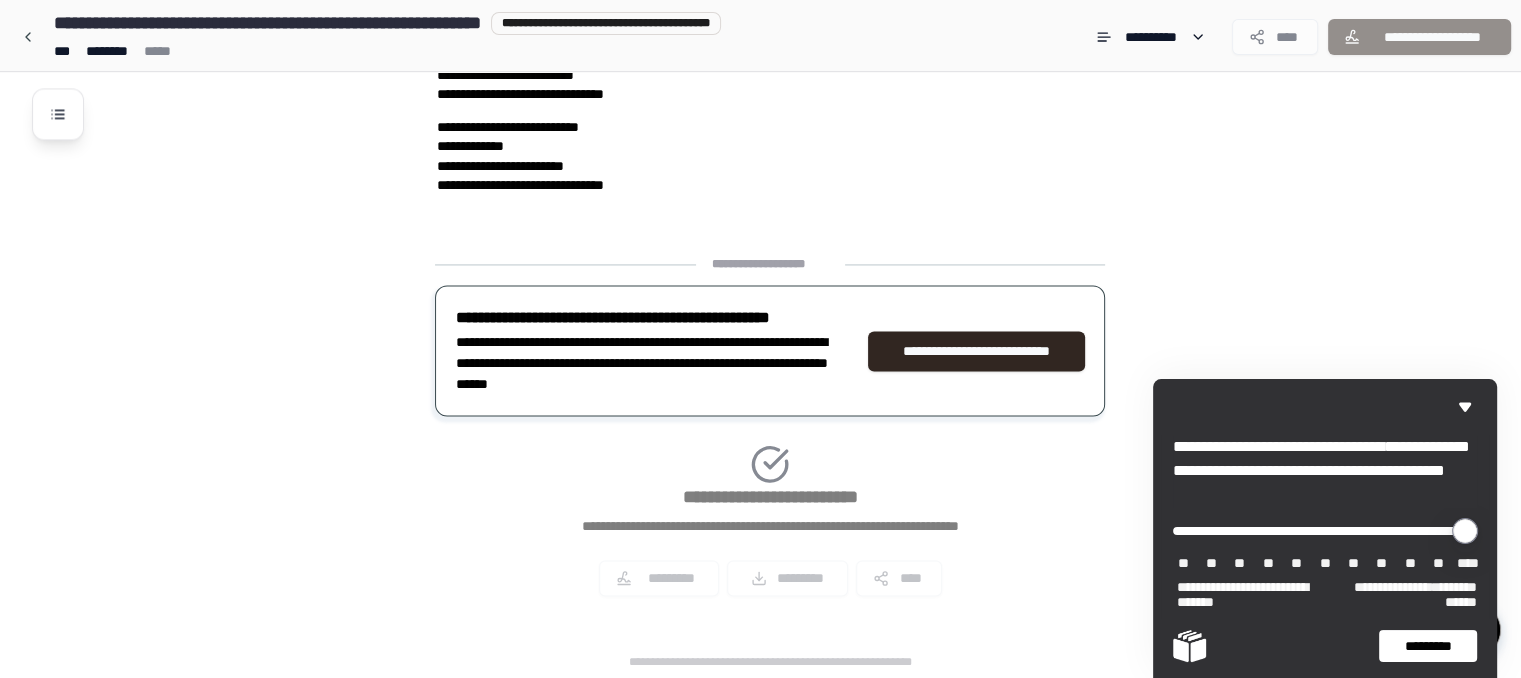 type on "*" 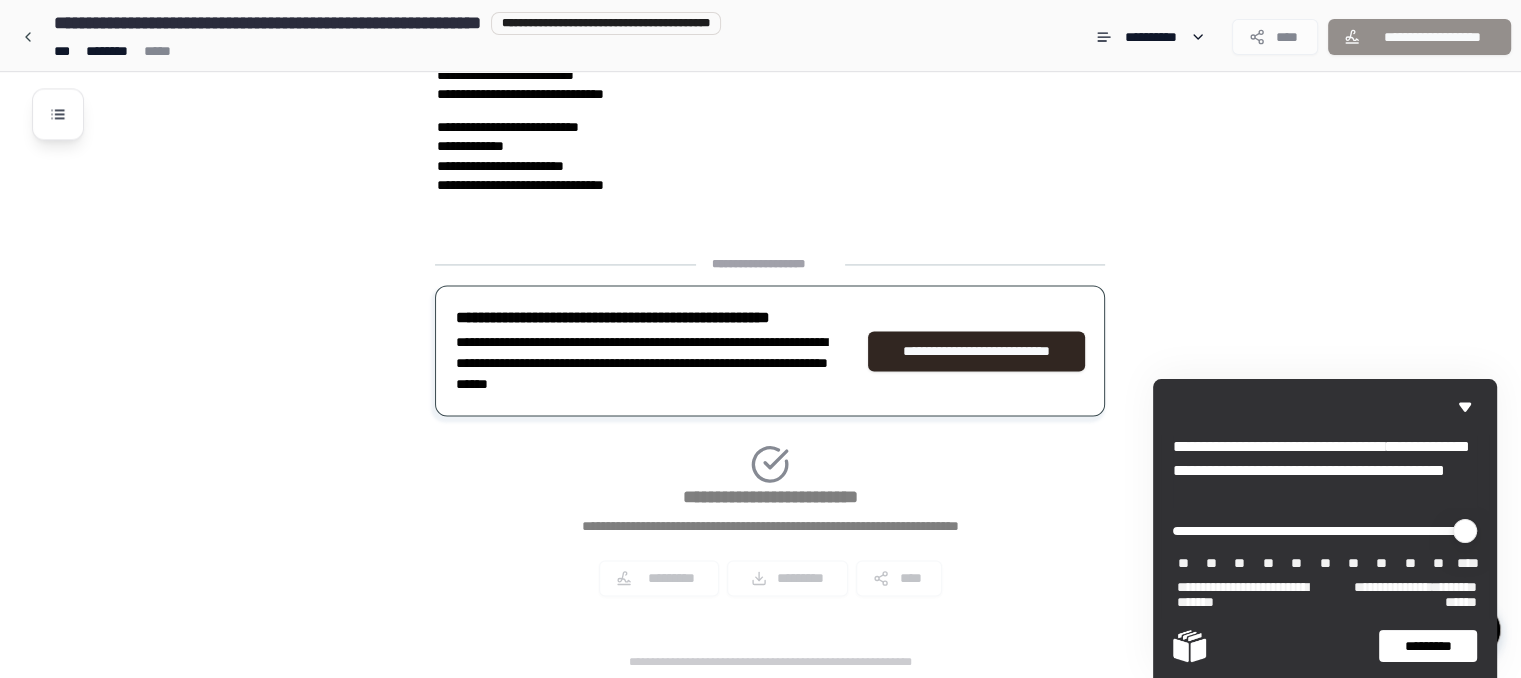 click on "*****" at bounding box center (1417, 646) 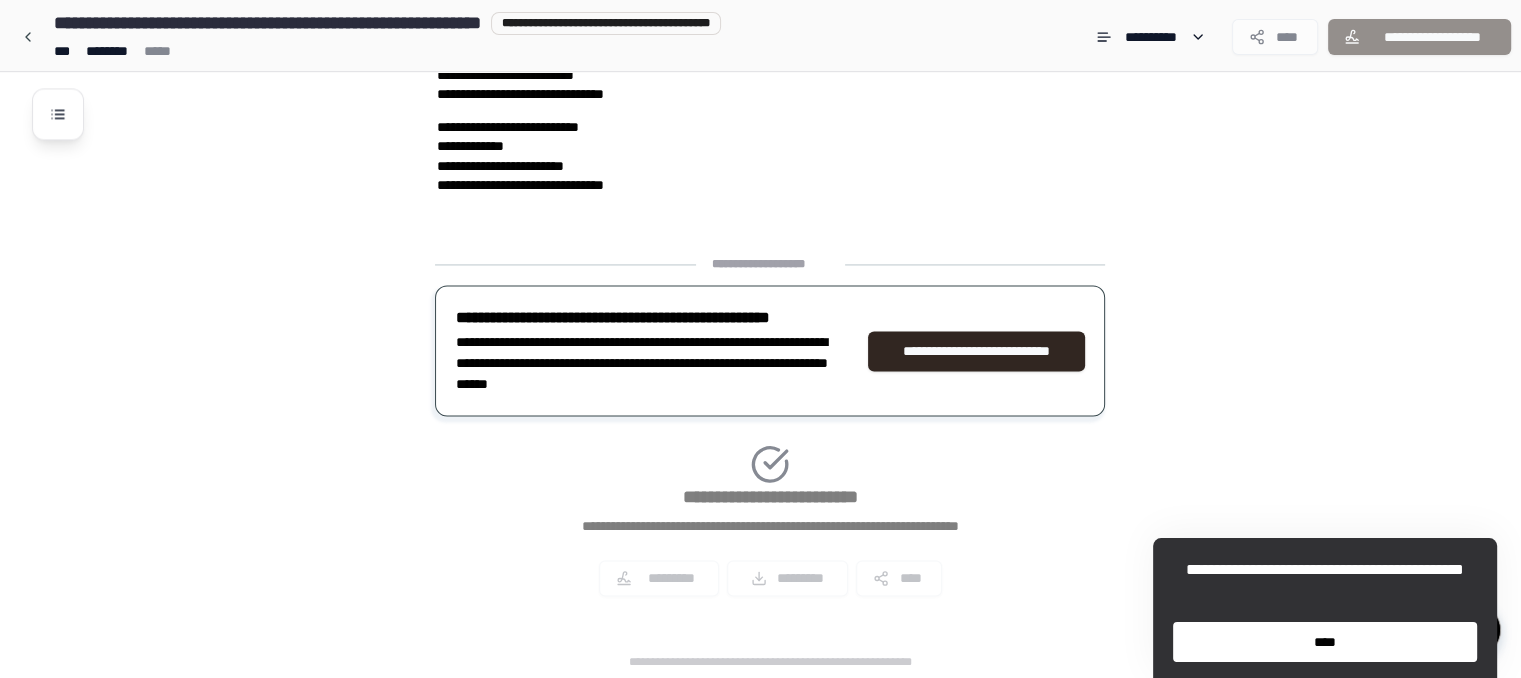 click on "****" at bounding box center (1325, 642) 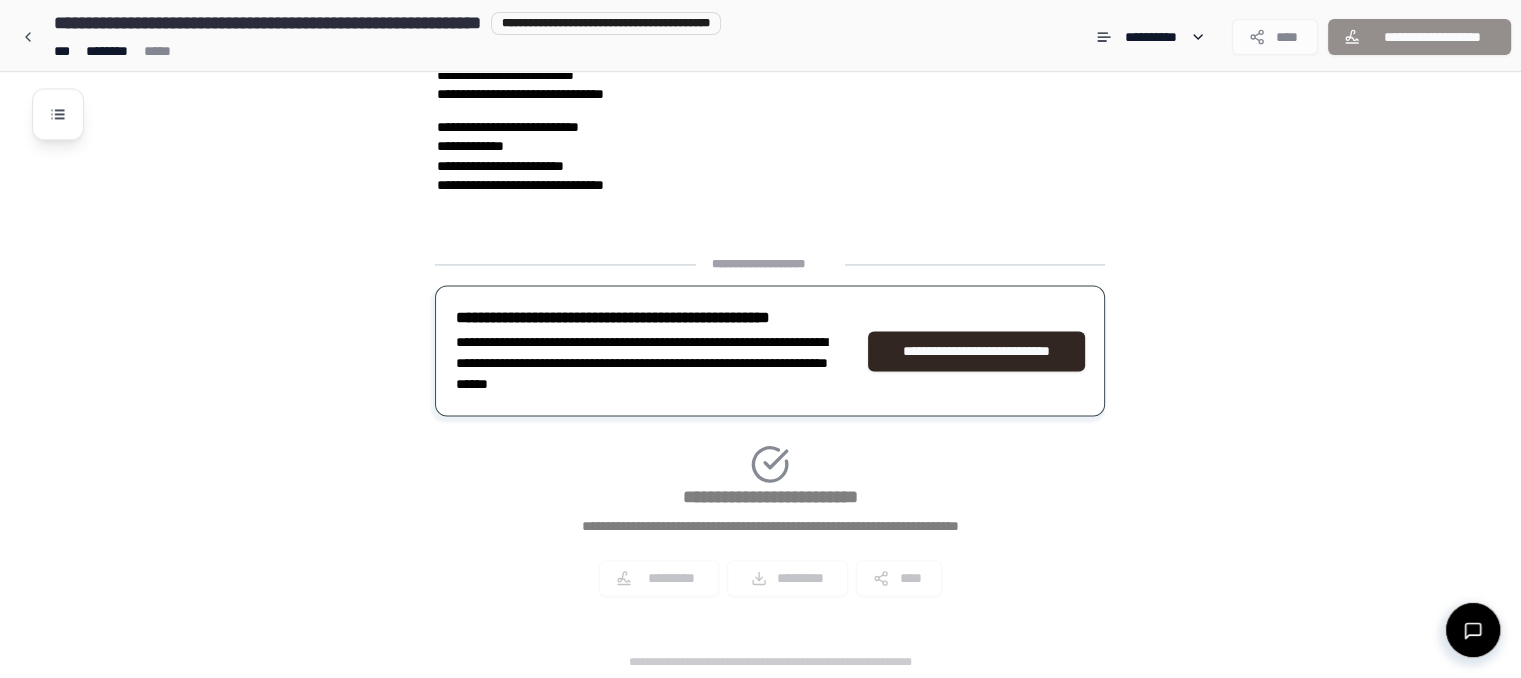 click on "****" at bounding box center (1275, 37) 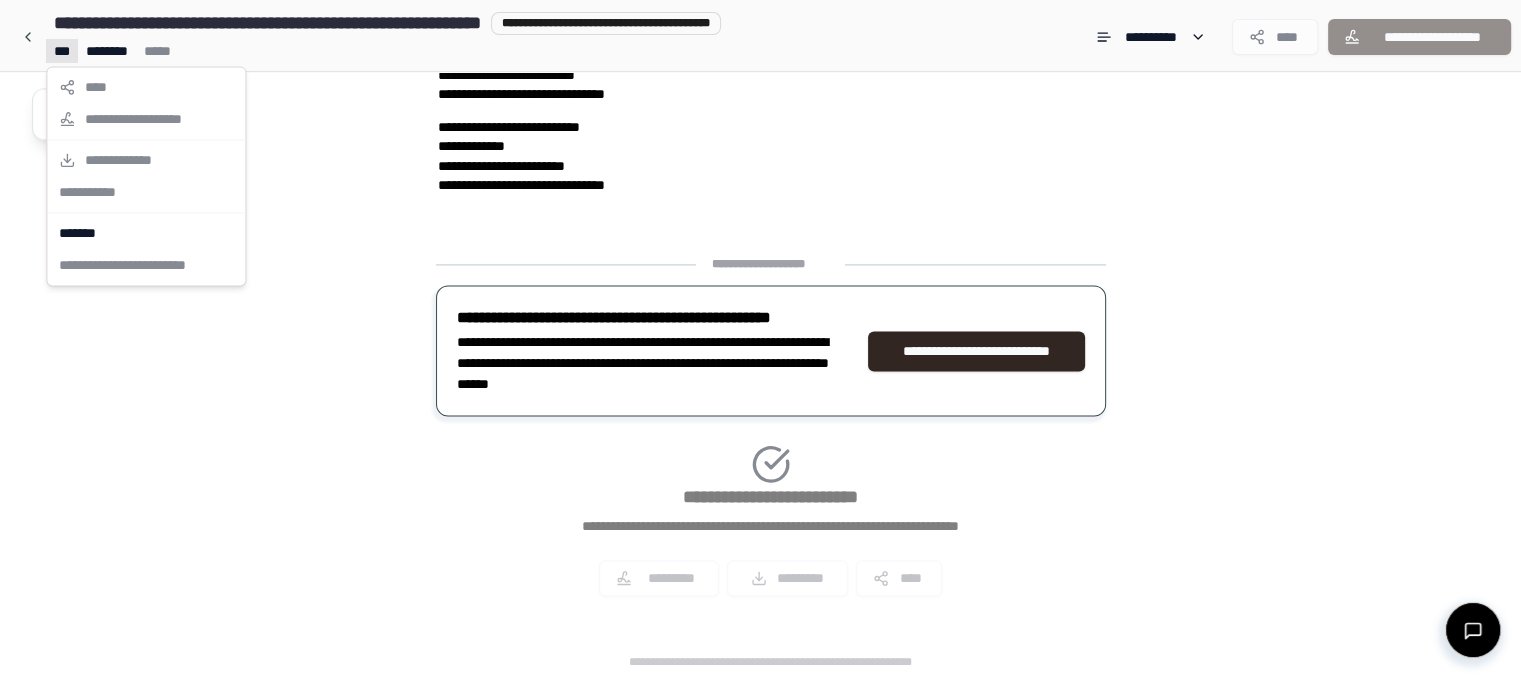 click on "**********" at bounding box center (768, -1159) 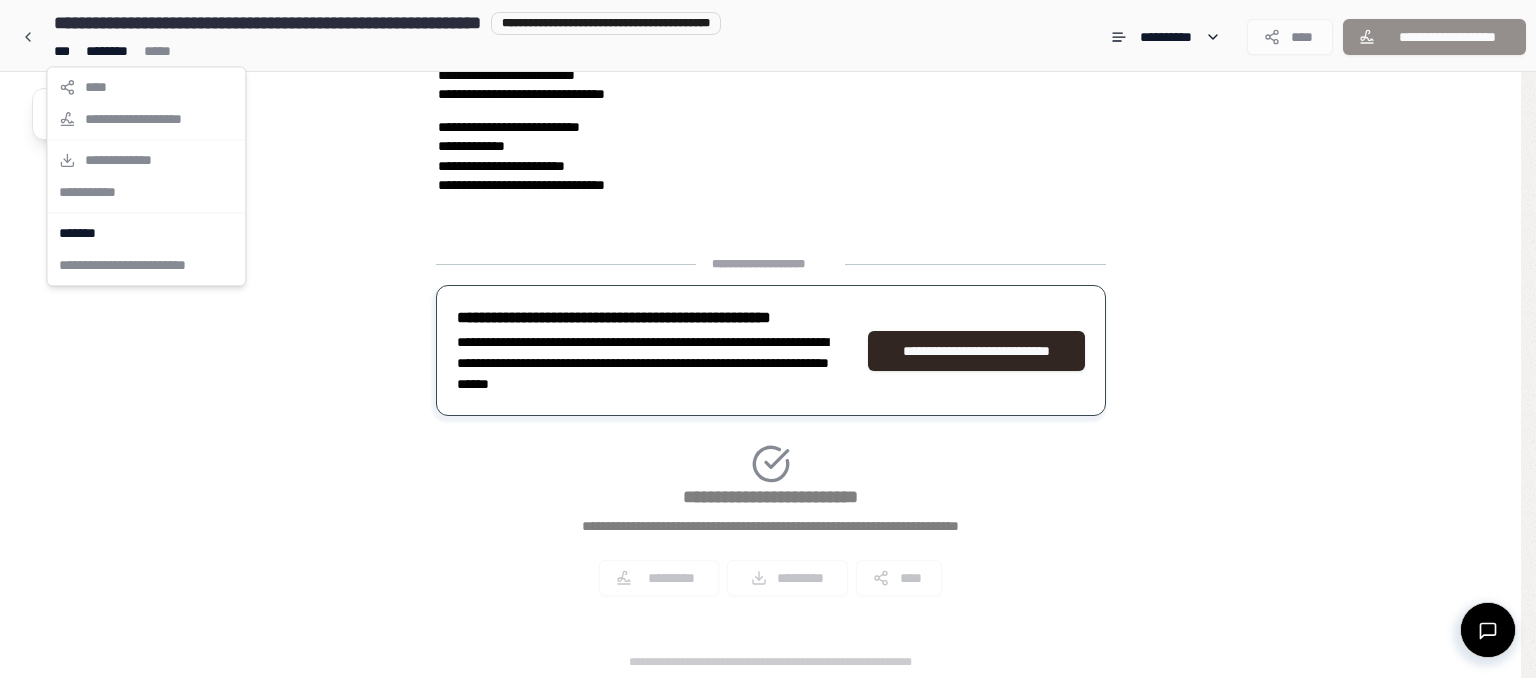 click on "**********" at bounding box center (146, 176) 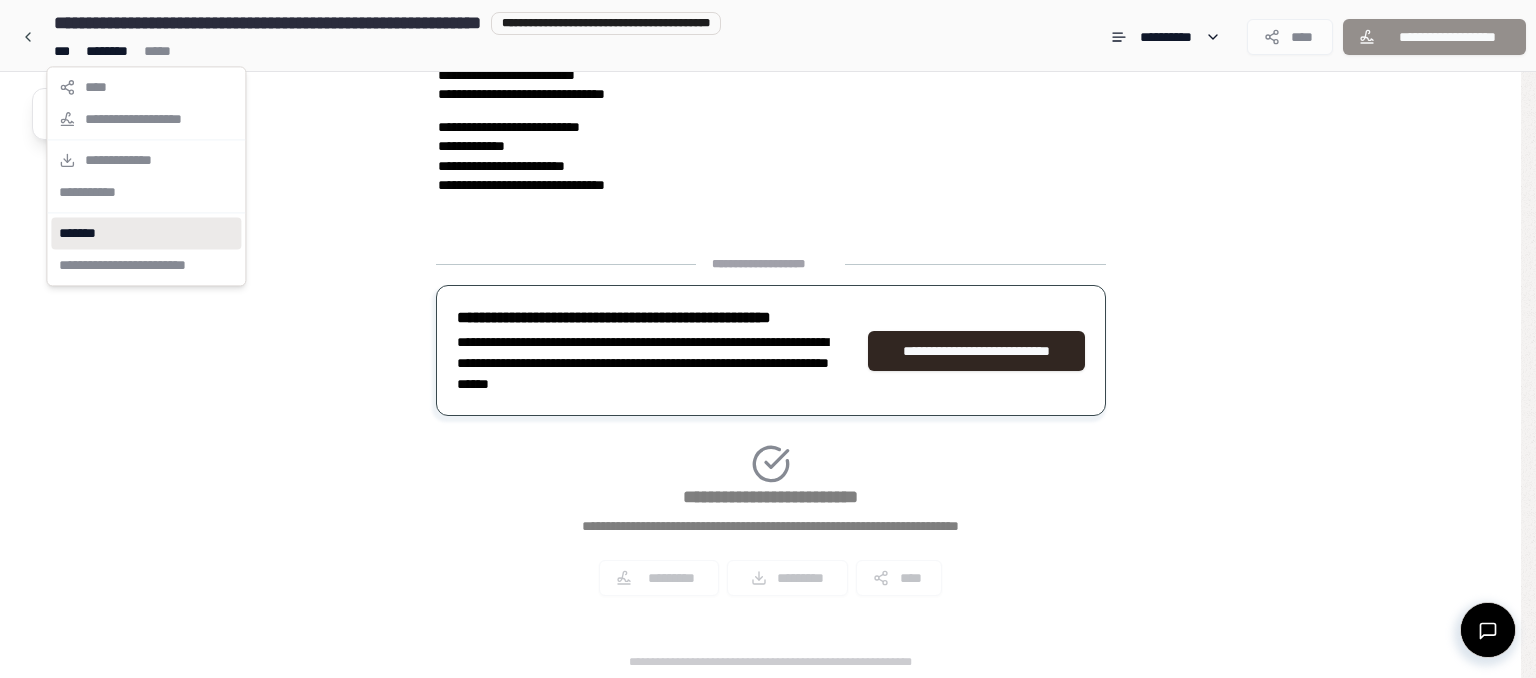click on "*******" at bounding box center (77, 233) 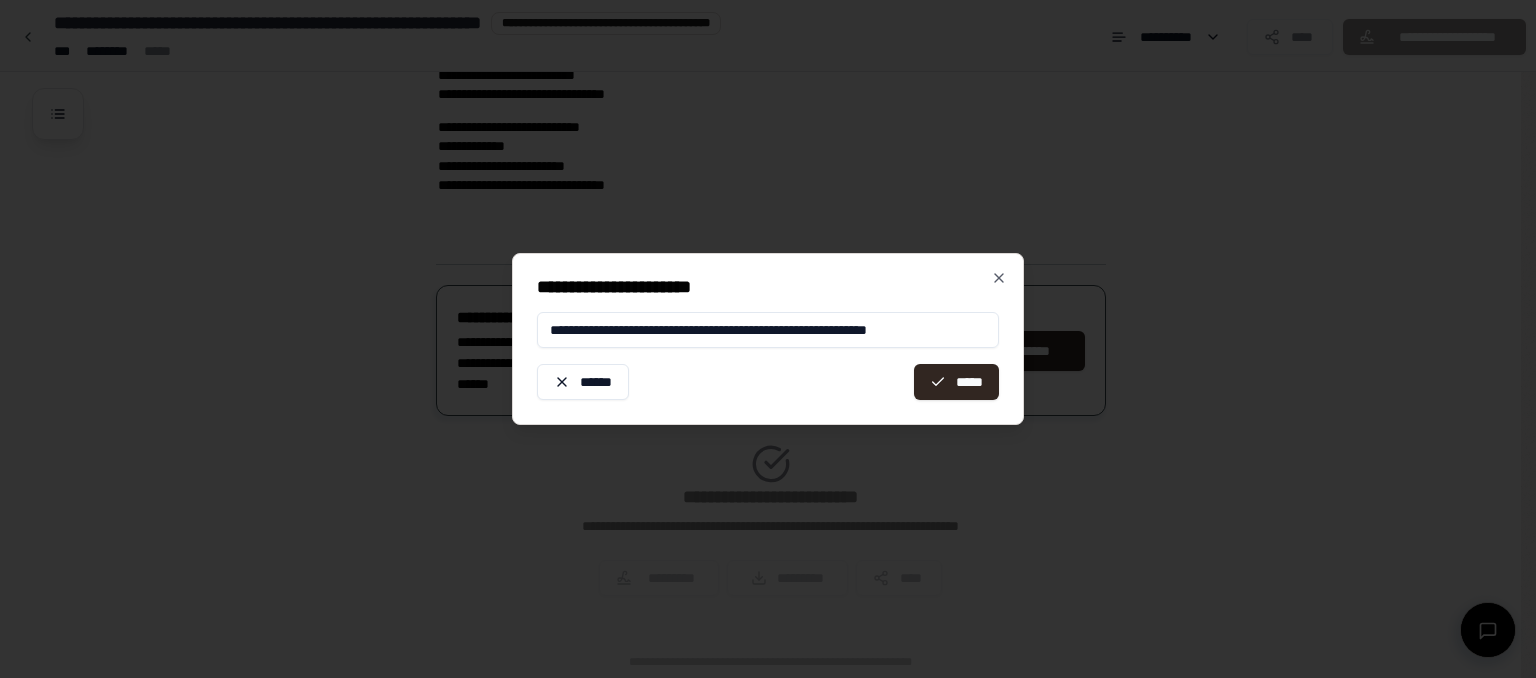 click on "**********" at bounding box center [768, 330] 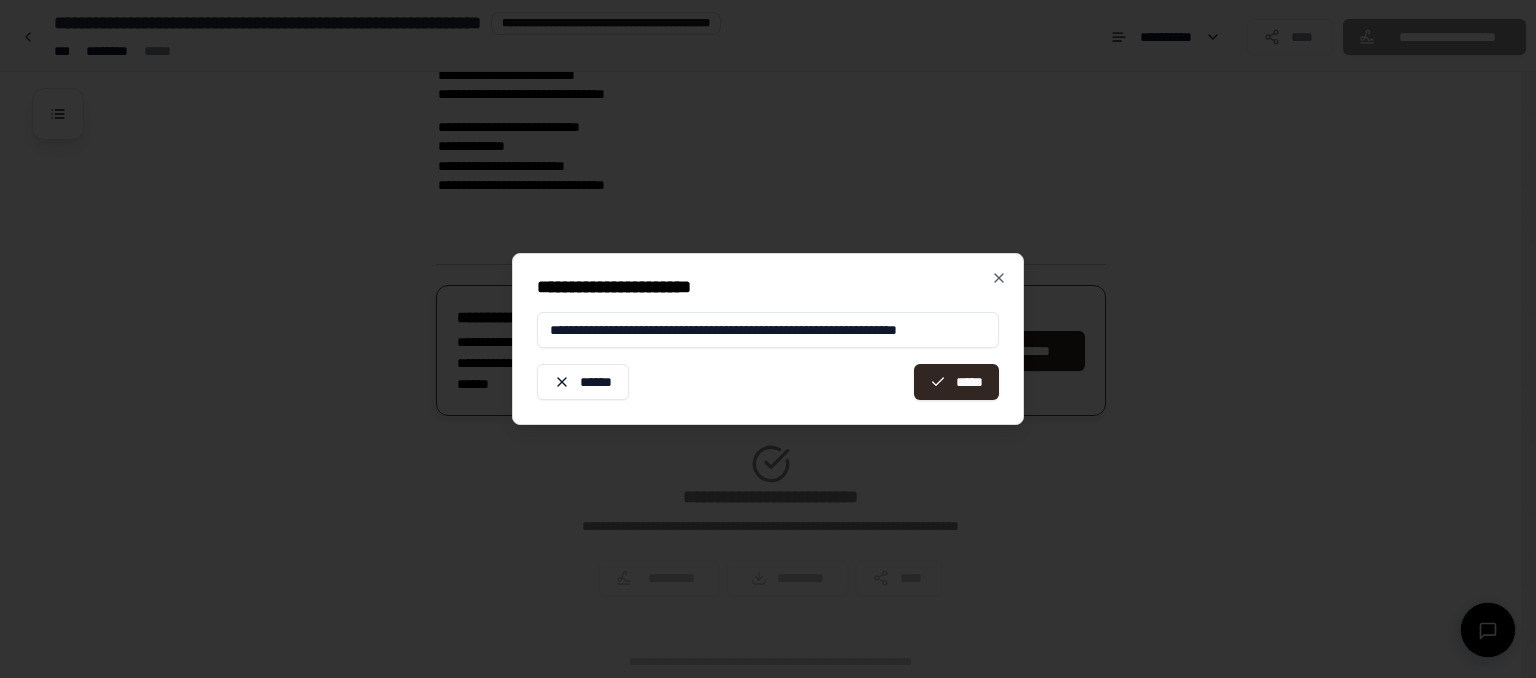 scroll, scrollTop: 0, scrollLeft: 22, axis: horizontal 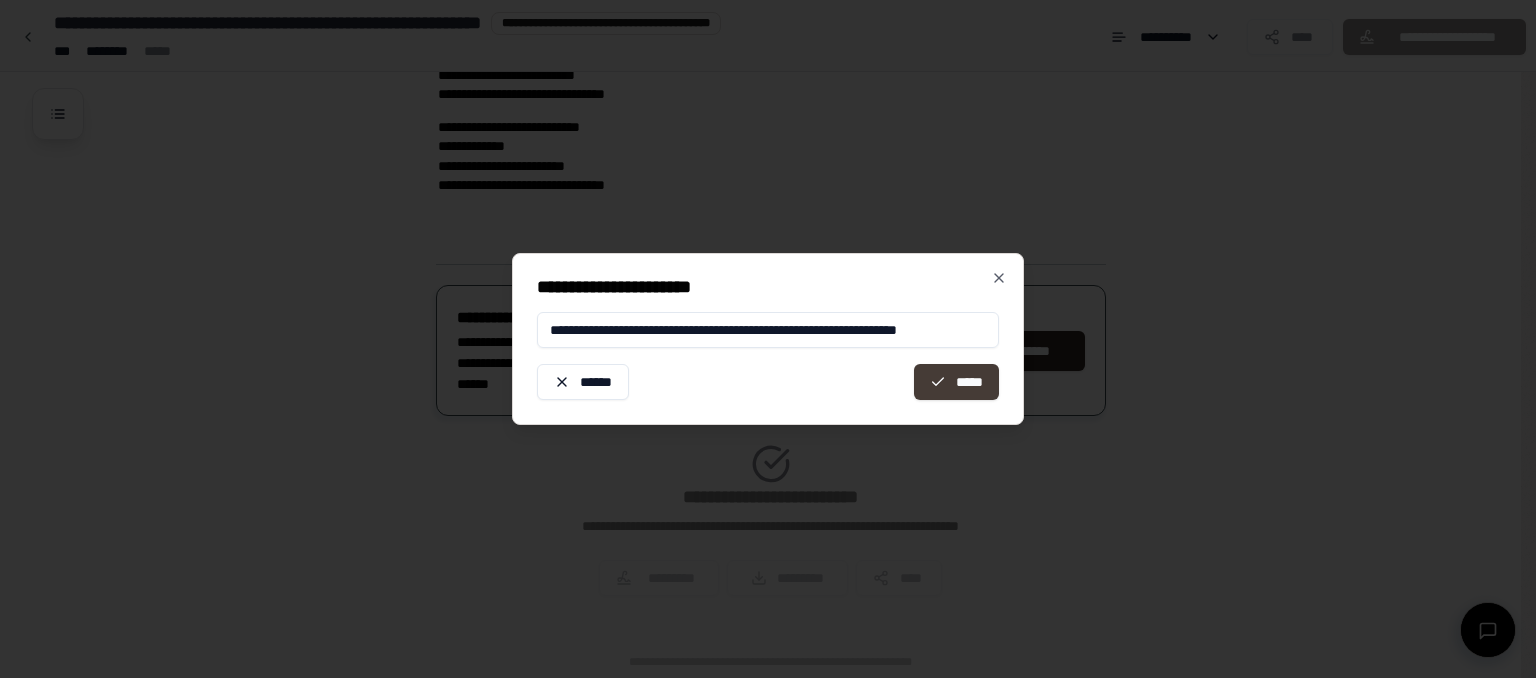 type on "**********" 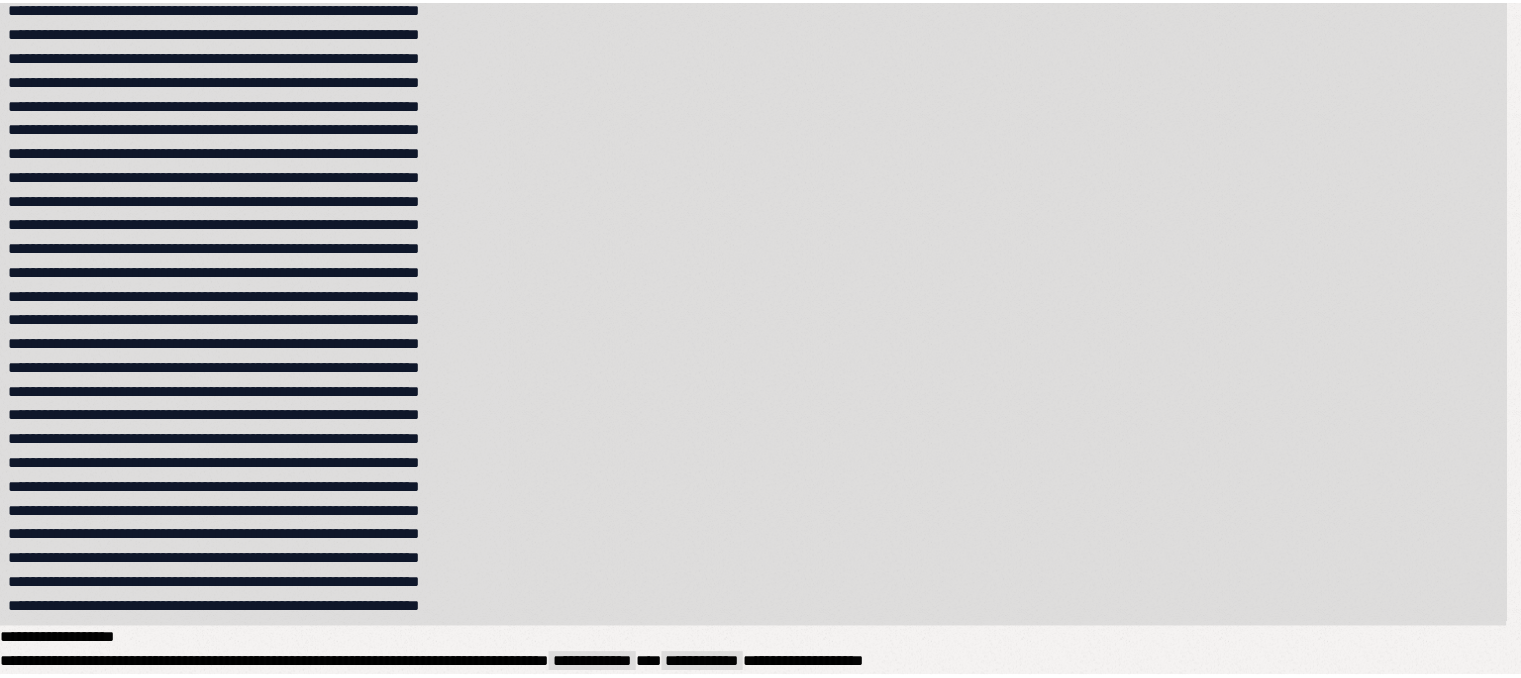 scroll, scrollTop: 659, scrollLeft: 0, axis: vertical 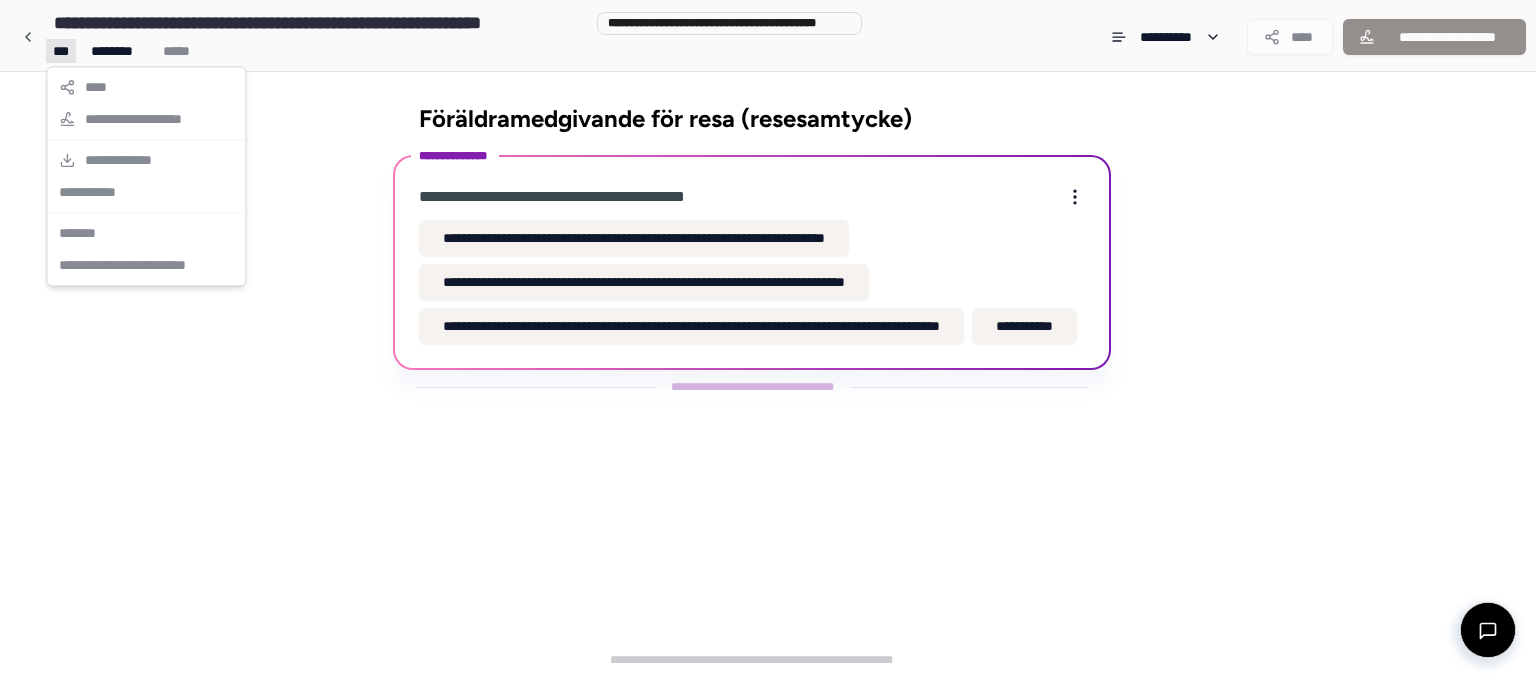 click on "**********" at bounding box center [768, 339] 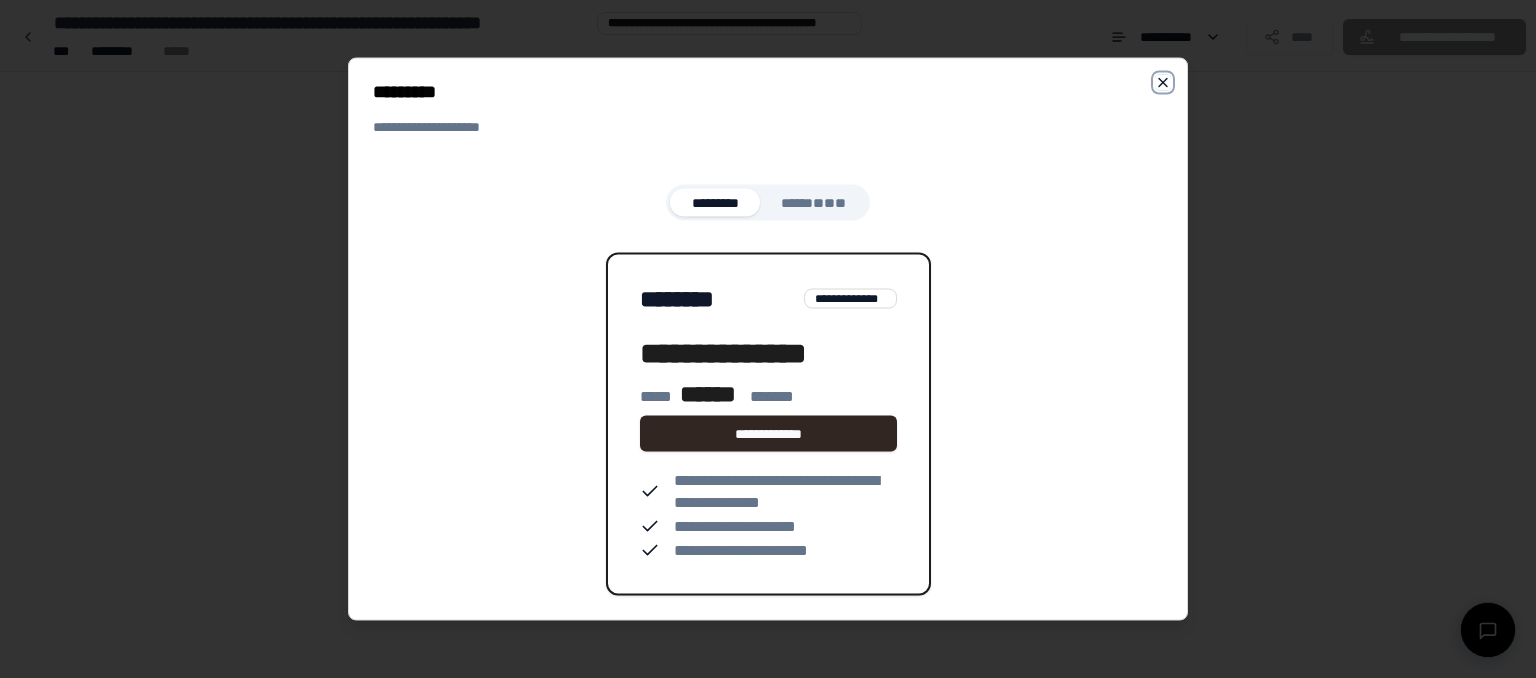 click 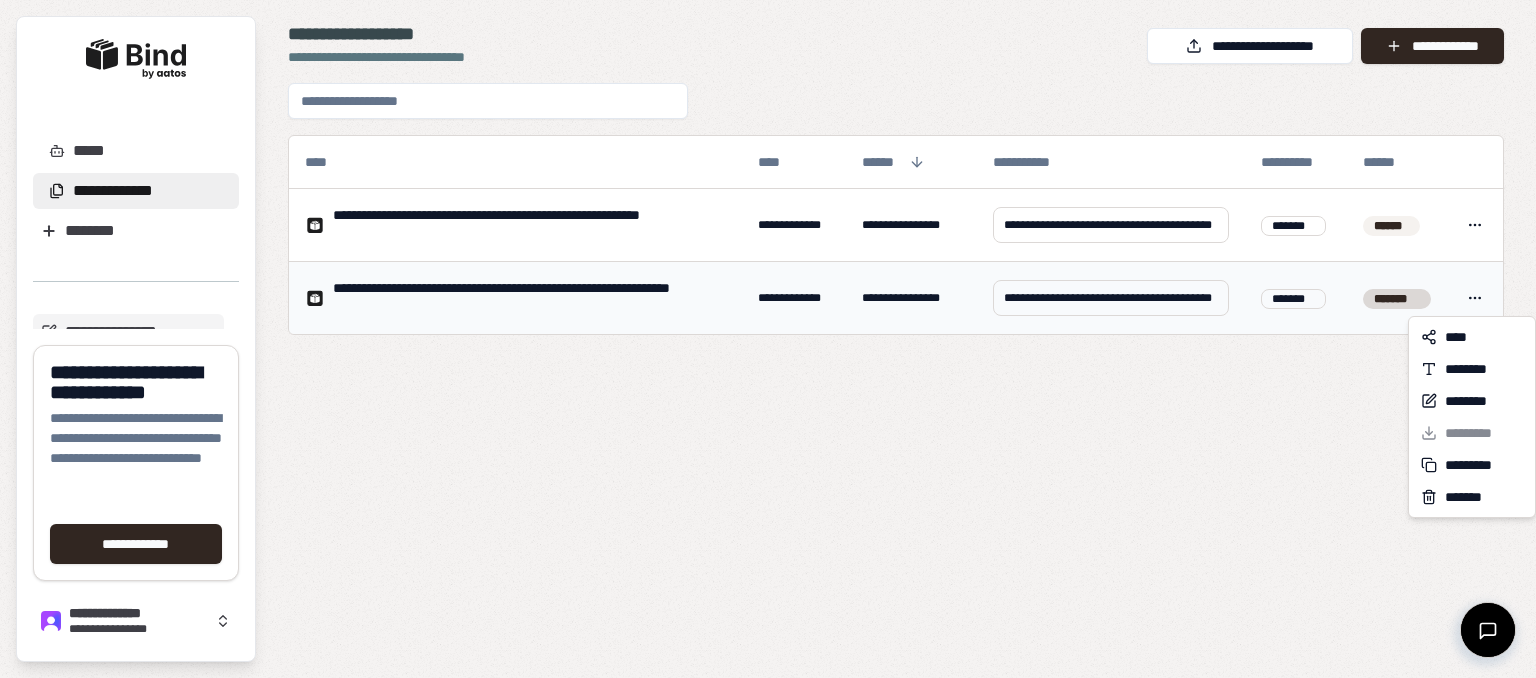 click on "**********" at bounding box center [768, 339] 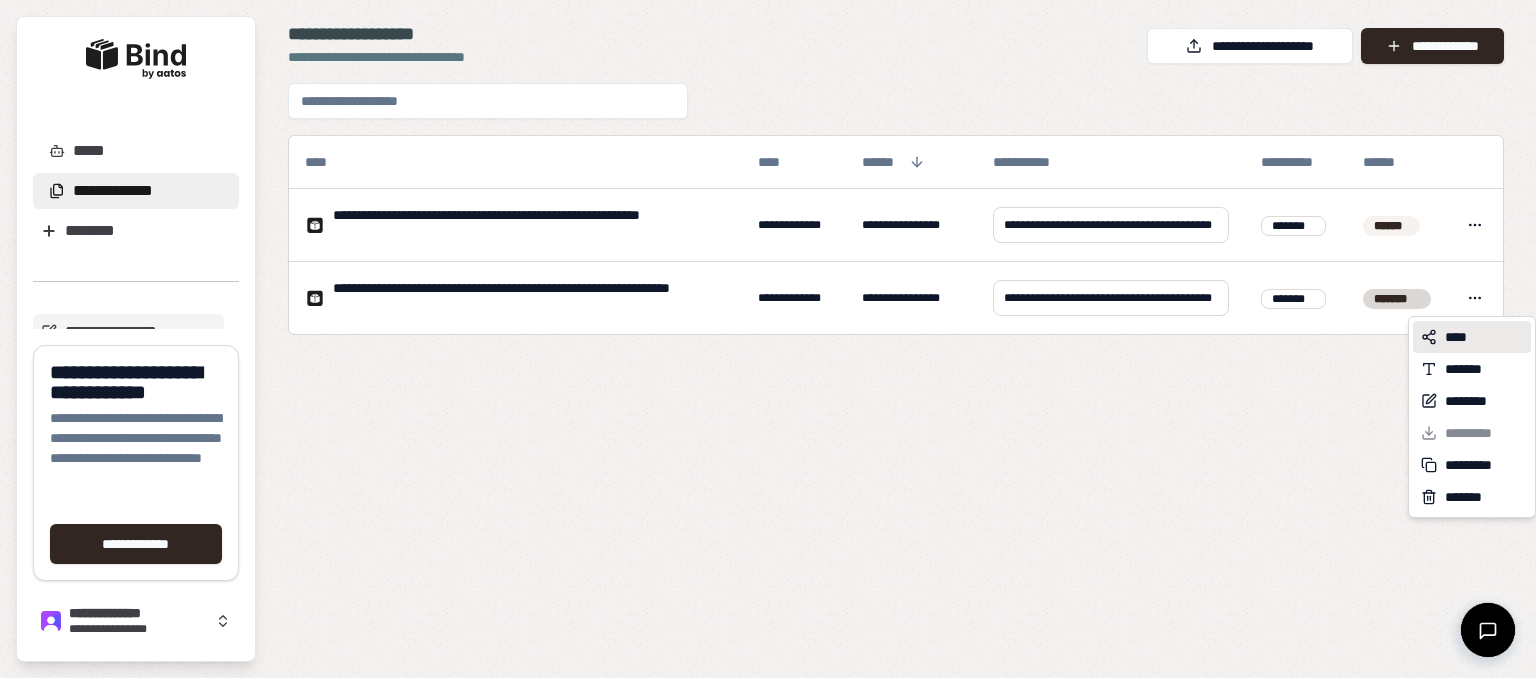 click on "****" at bounding box center [1456, 337] 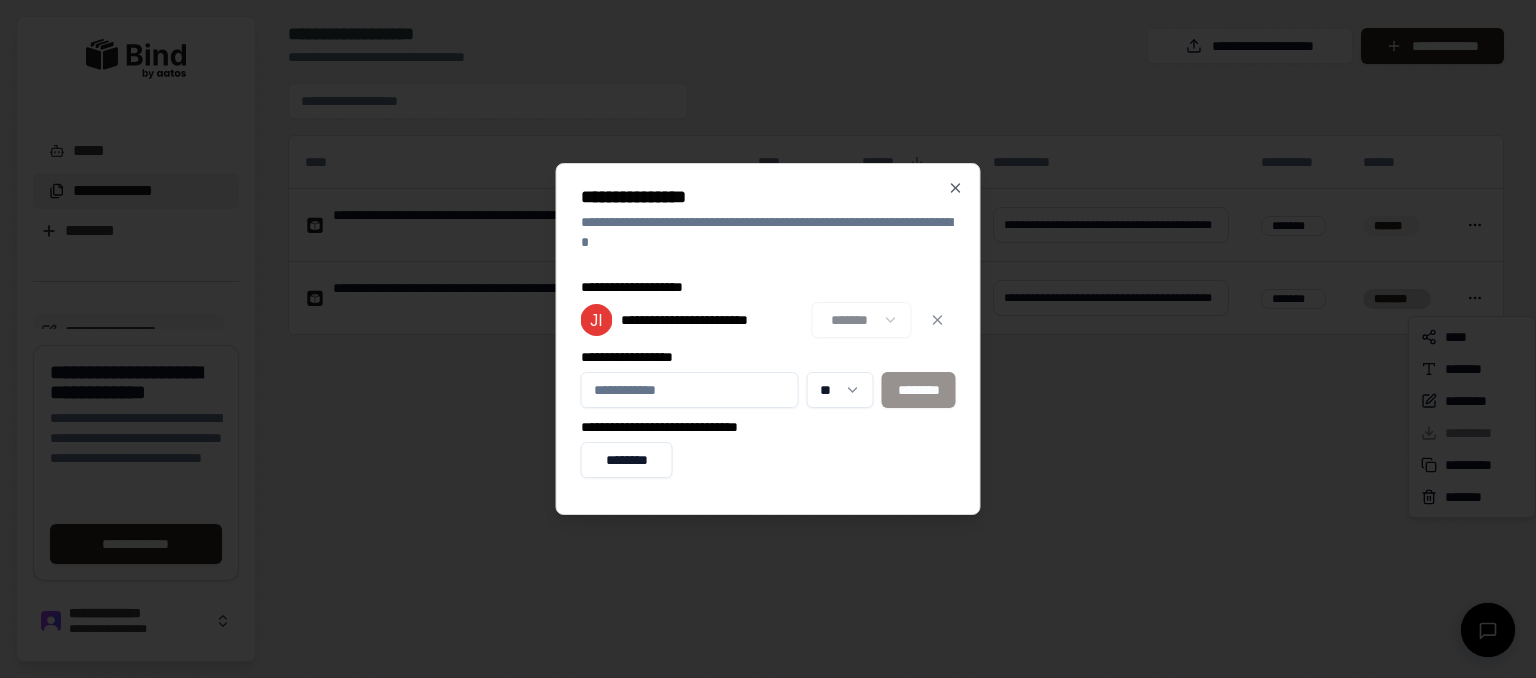 click on "**********" at bounding box center (690, 390) 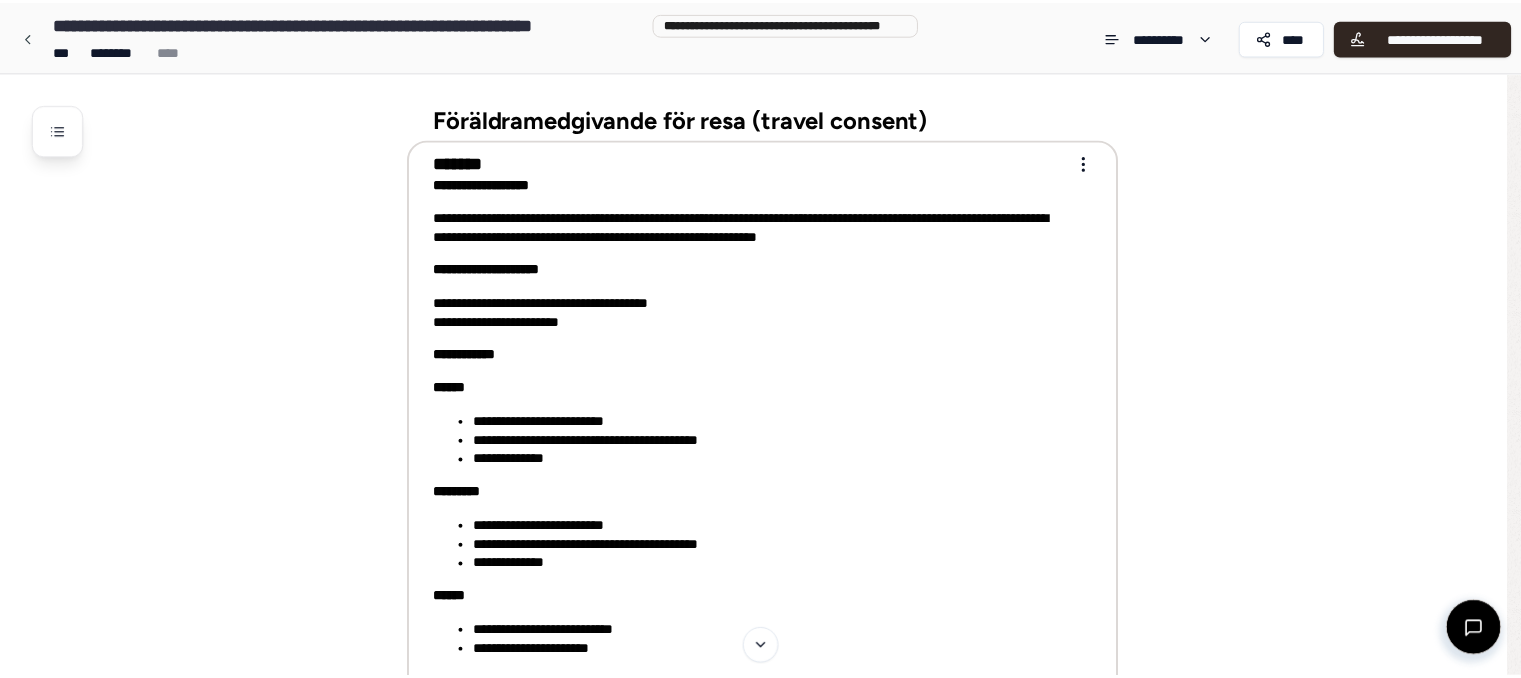 scroll, scrollTop: 0, scrollLeft: 0, axis: both 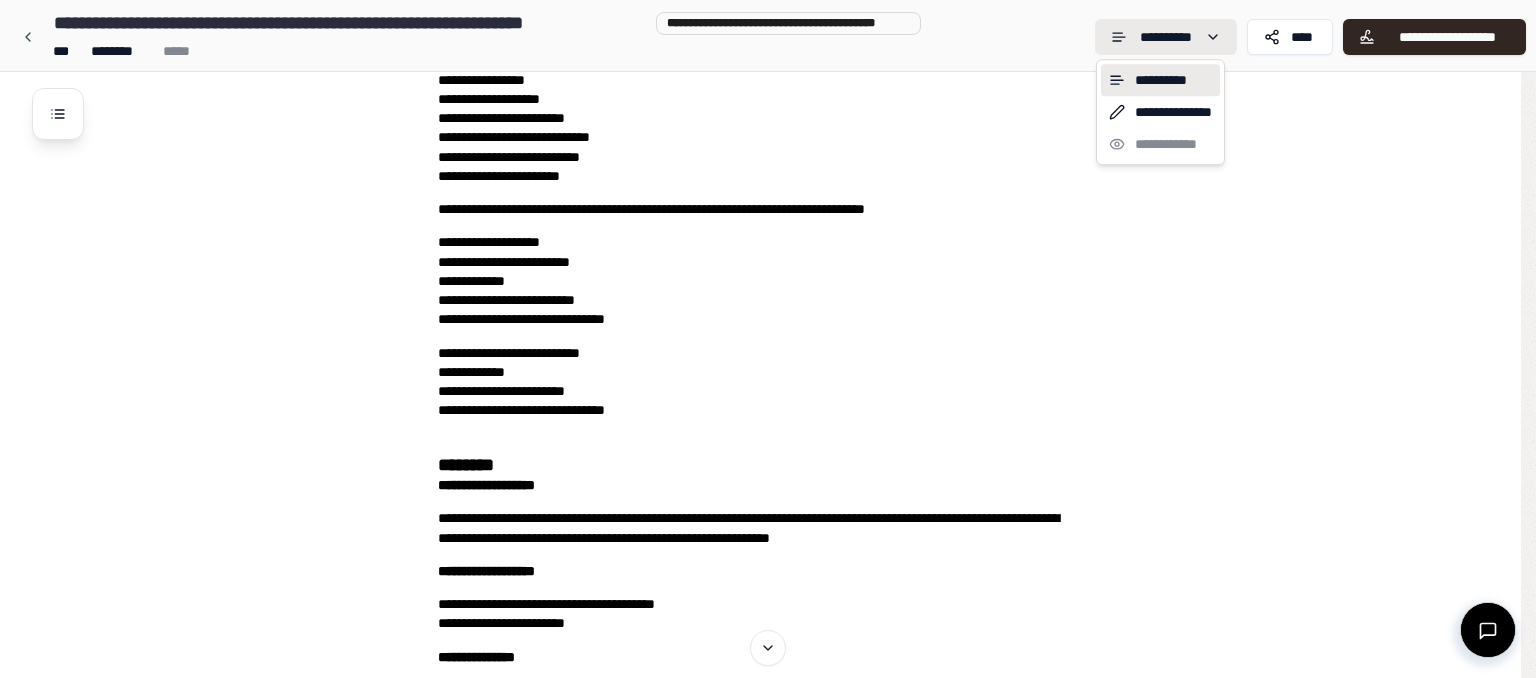 click on "**********" at bounding box center [768, 1088] 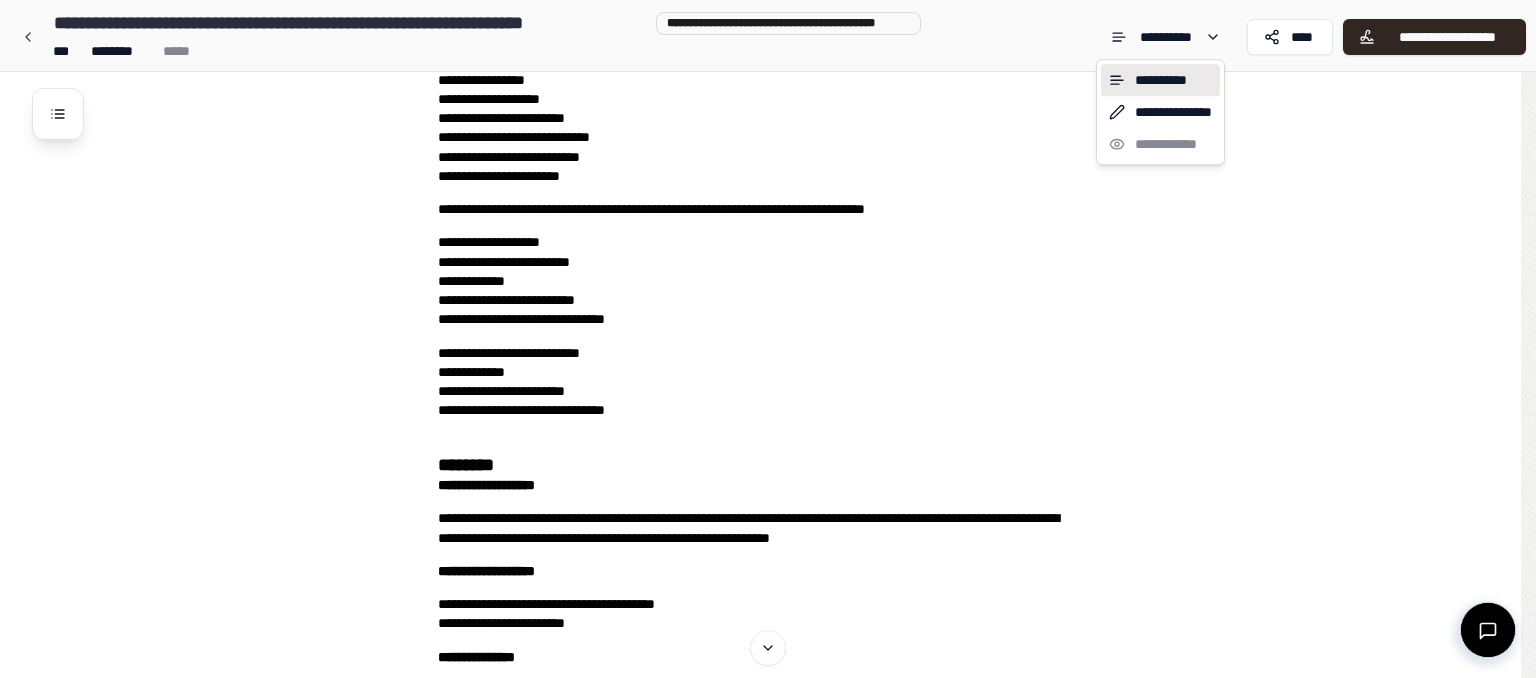 click on "**********" at bounding box center [1160, 112] 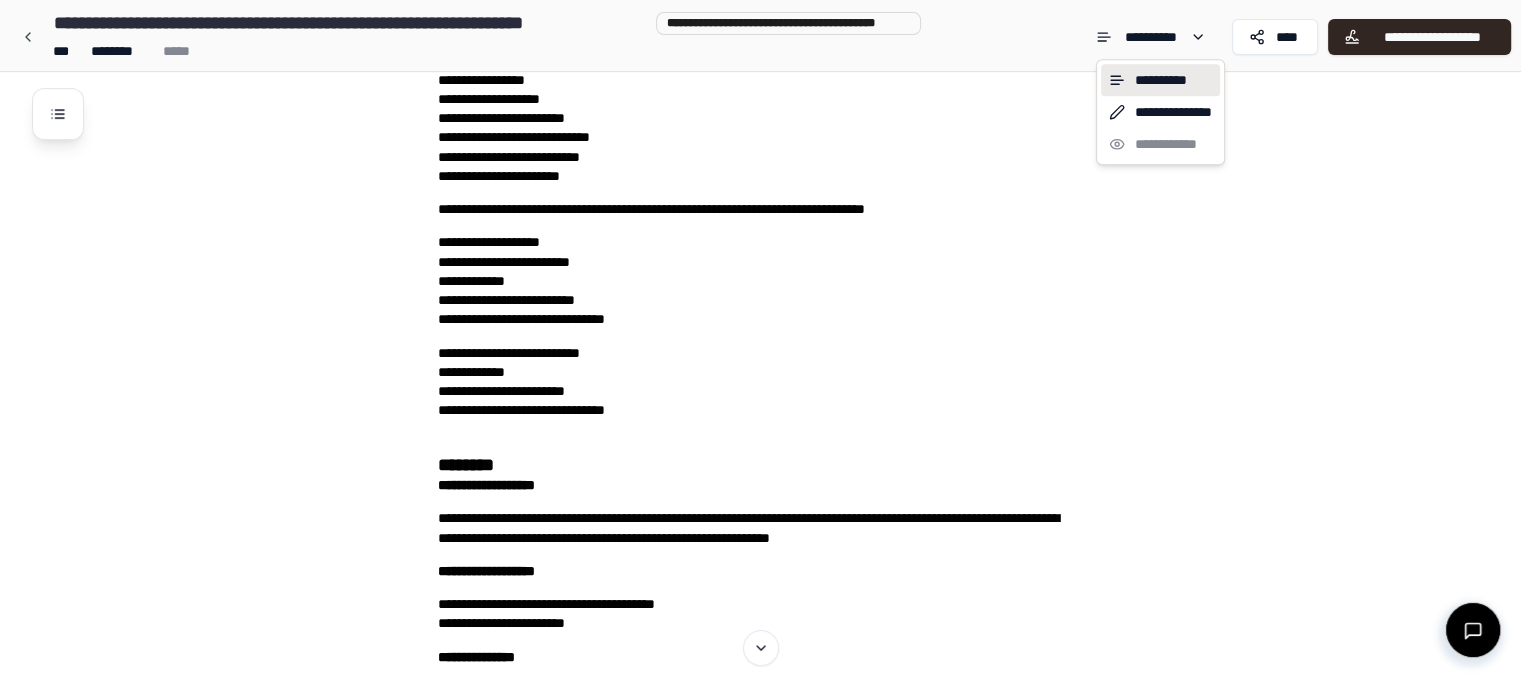 click on "**********" at bounding box center [768, 1088] 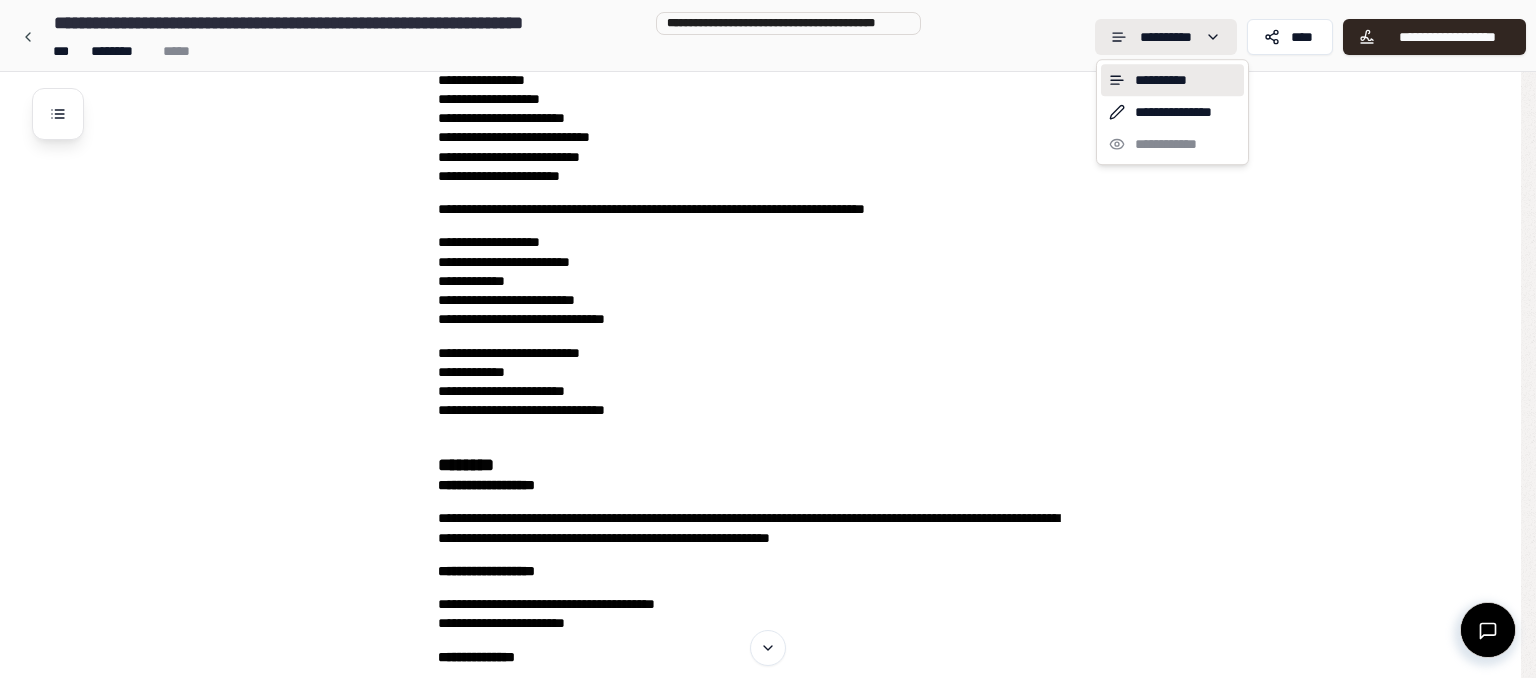 click on "**********" at bounding box center (768, 1088) 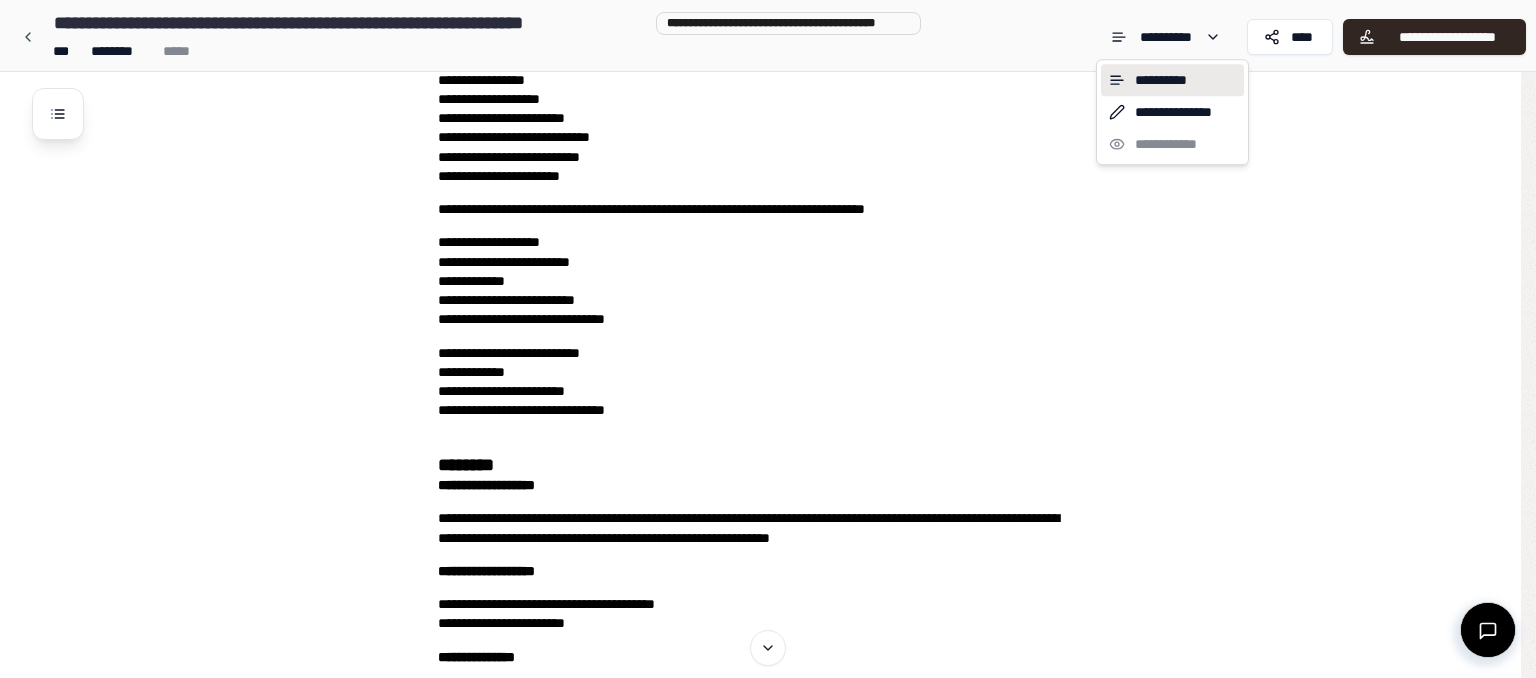 click on "**********" at bounding box center (768, 1088) 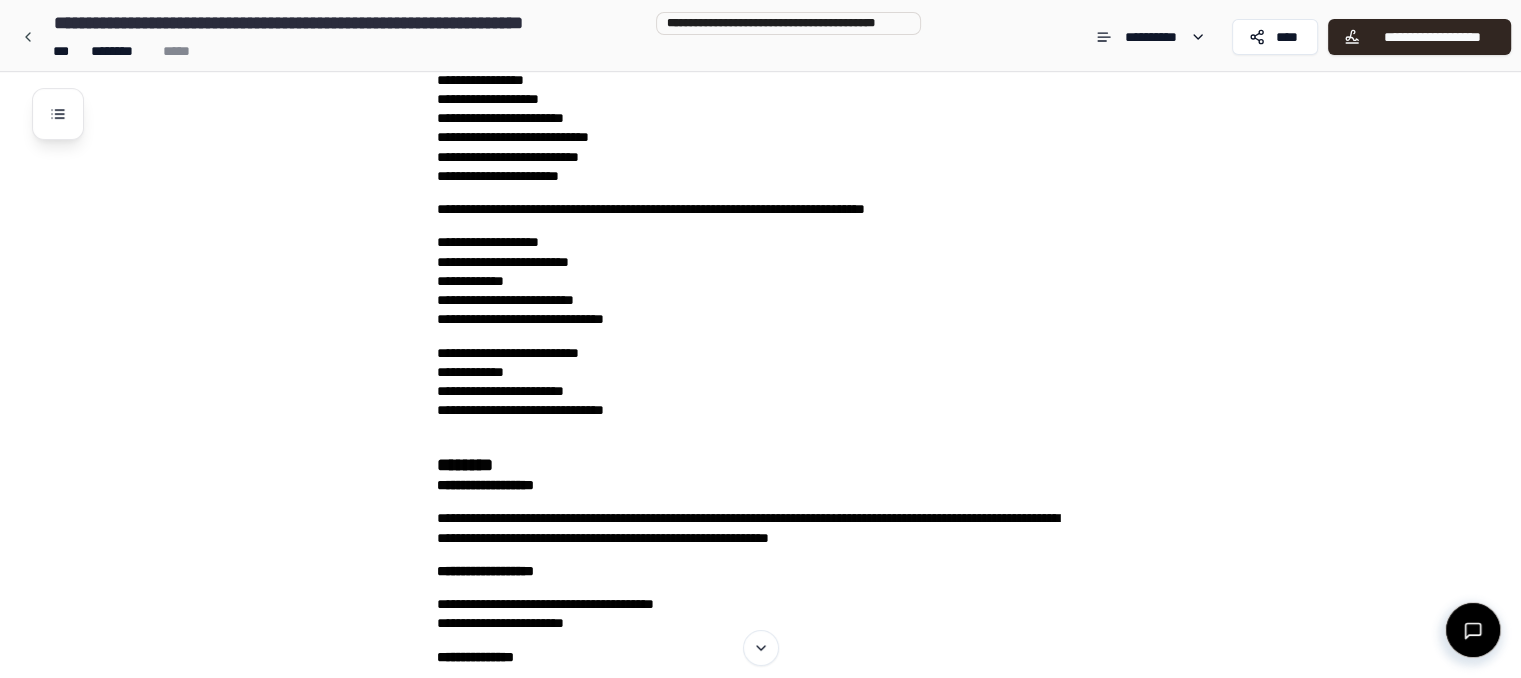 click on "****" at bounding box center [1287, 37] 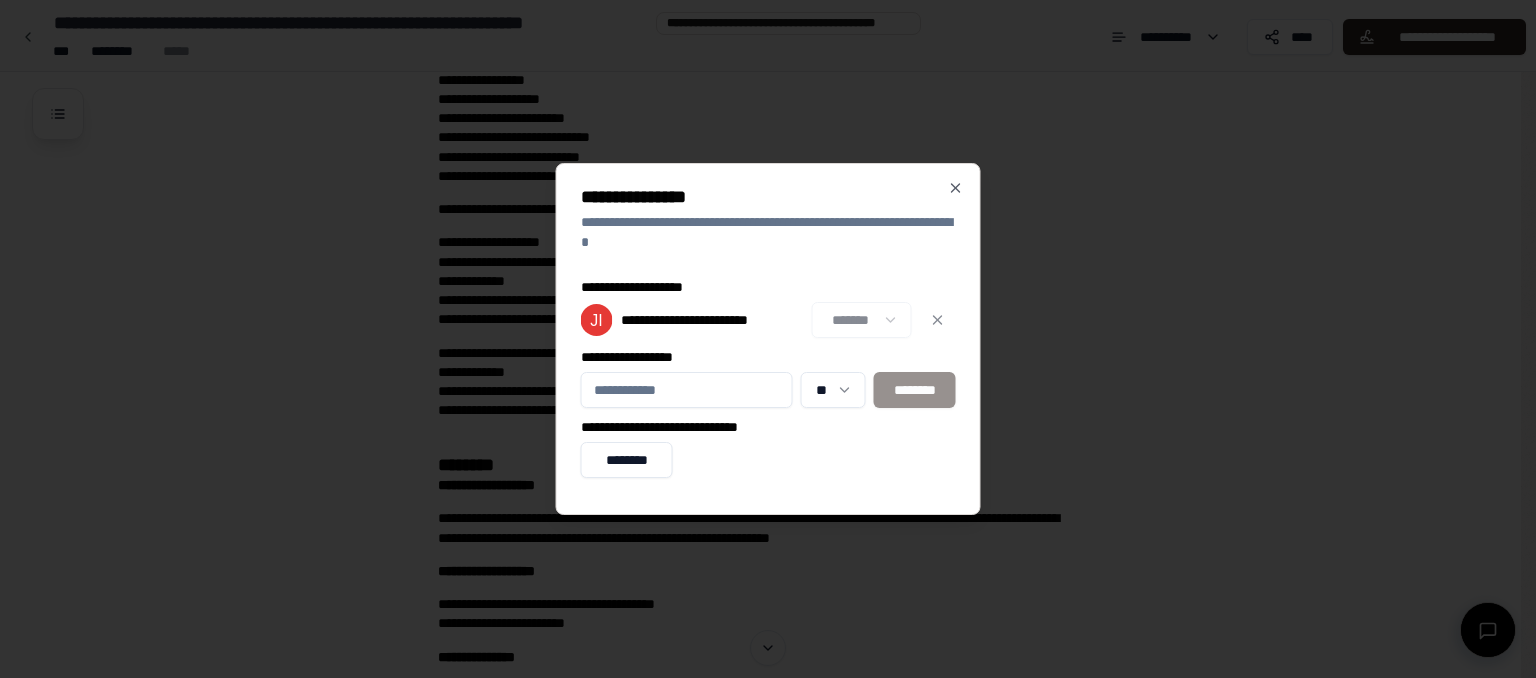 click on "**********" at bounding box center (687, 390) 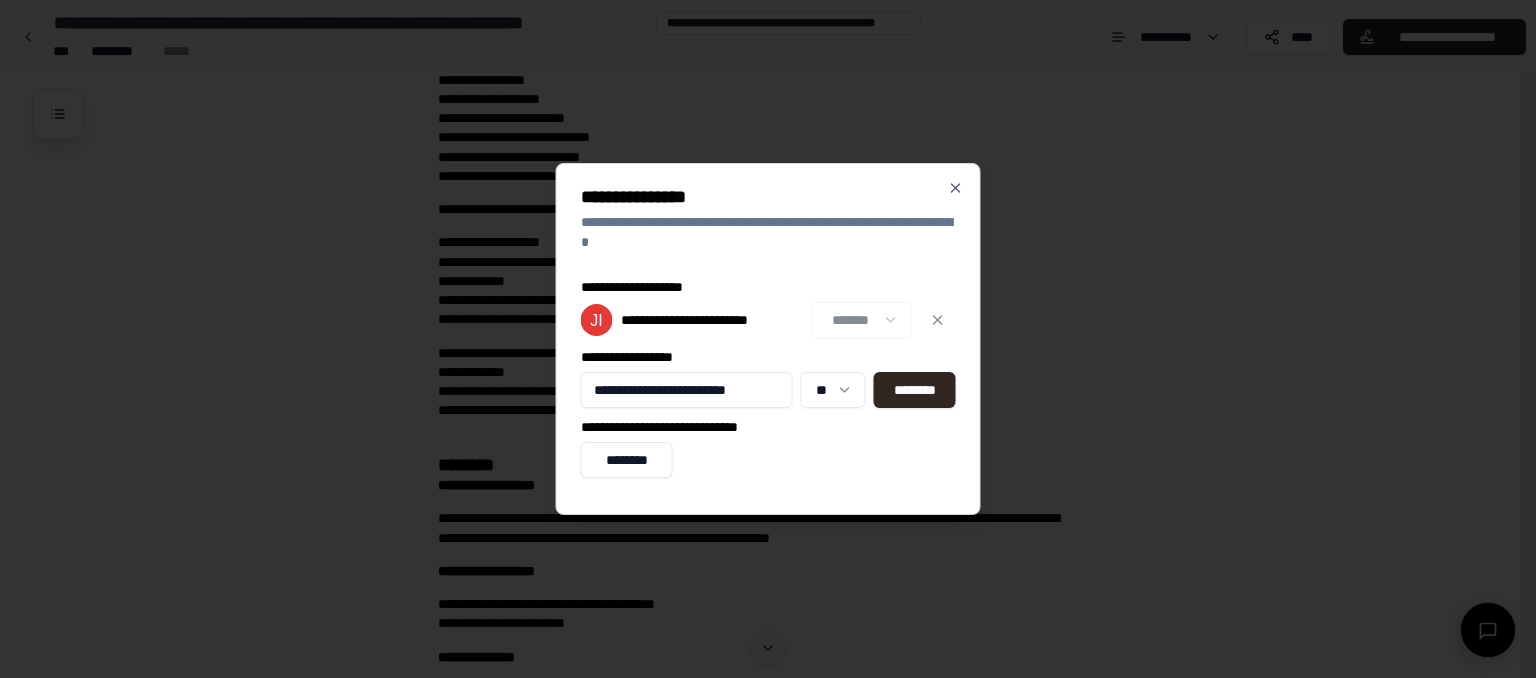 type on "**********" 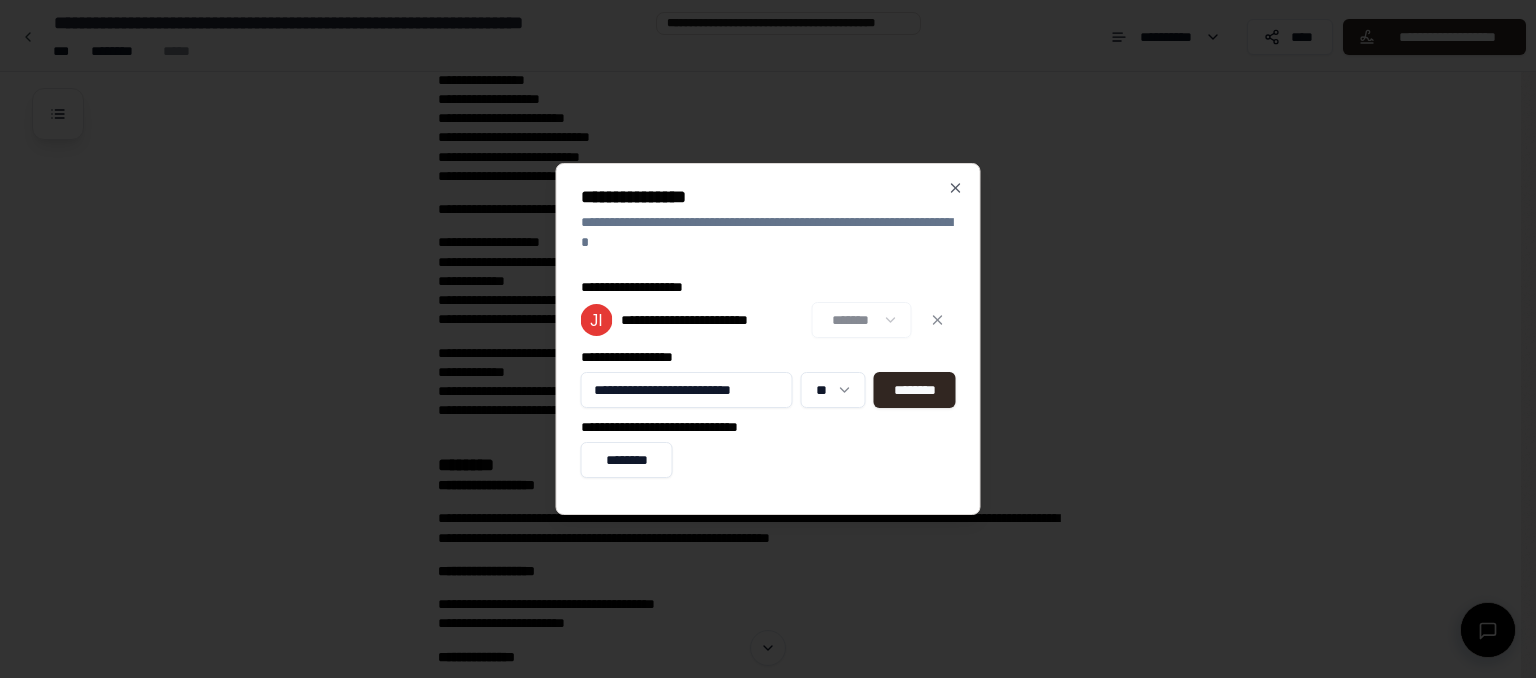 scroll, scrollTop: 0, scrollLeft: 6, axis: horizontal 